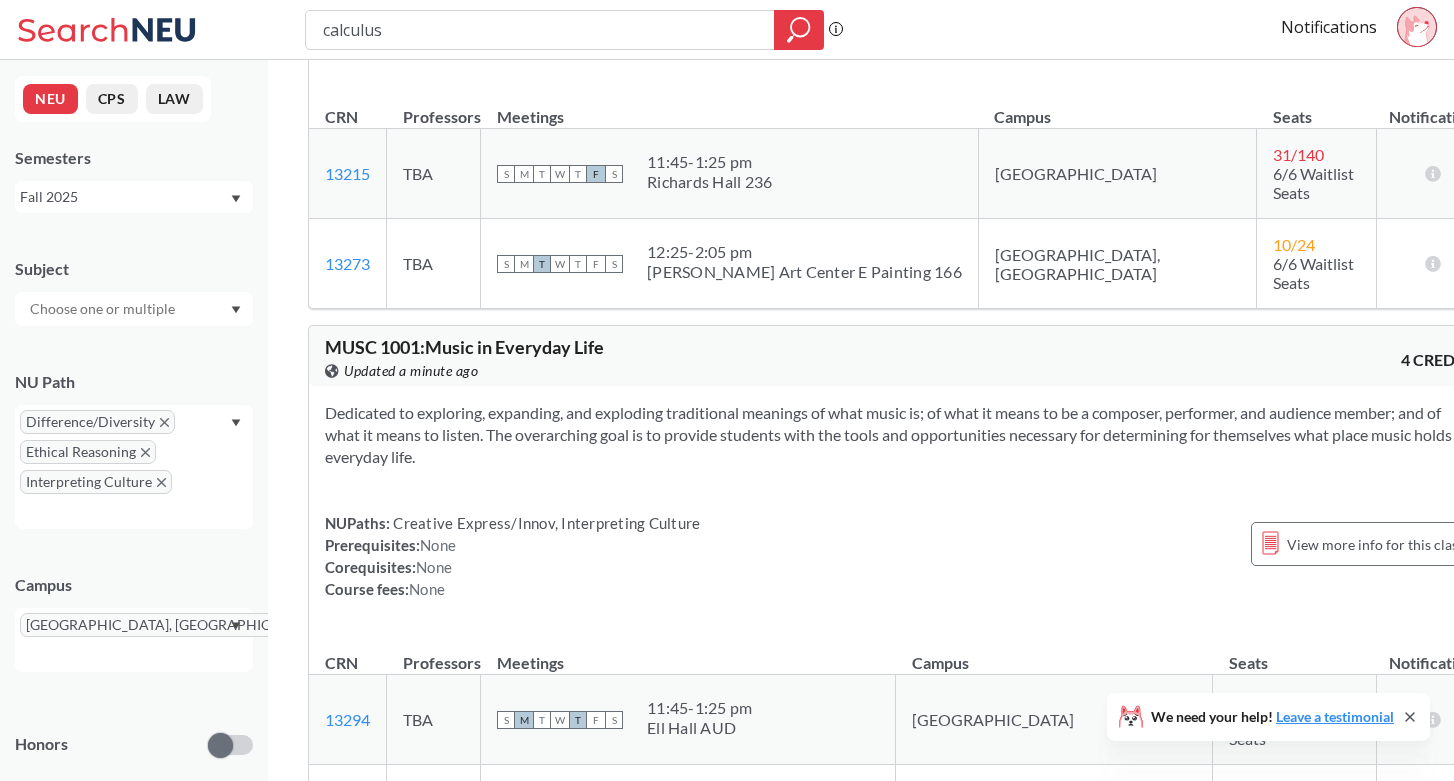 scroll, scrollTop: 447, scrollLeft: 0, axis: vertical 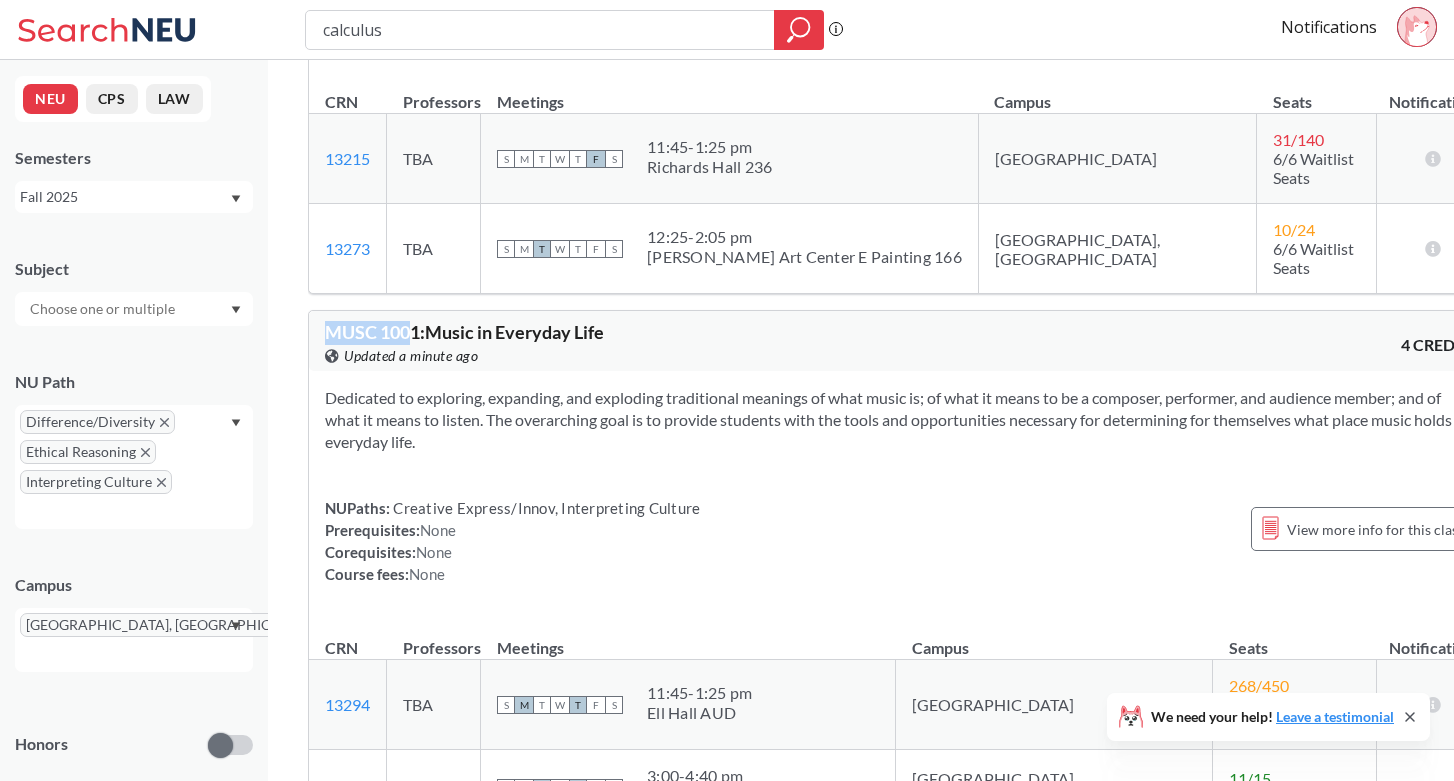 drag, startPoint x: 332, startPoint y: 298, endPoint x: 415, endPoint y: 305, distance: 83.294655 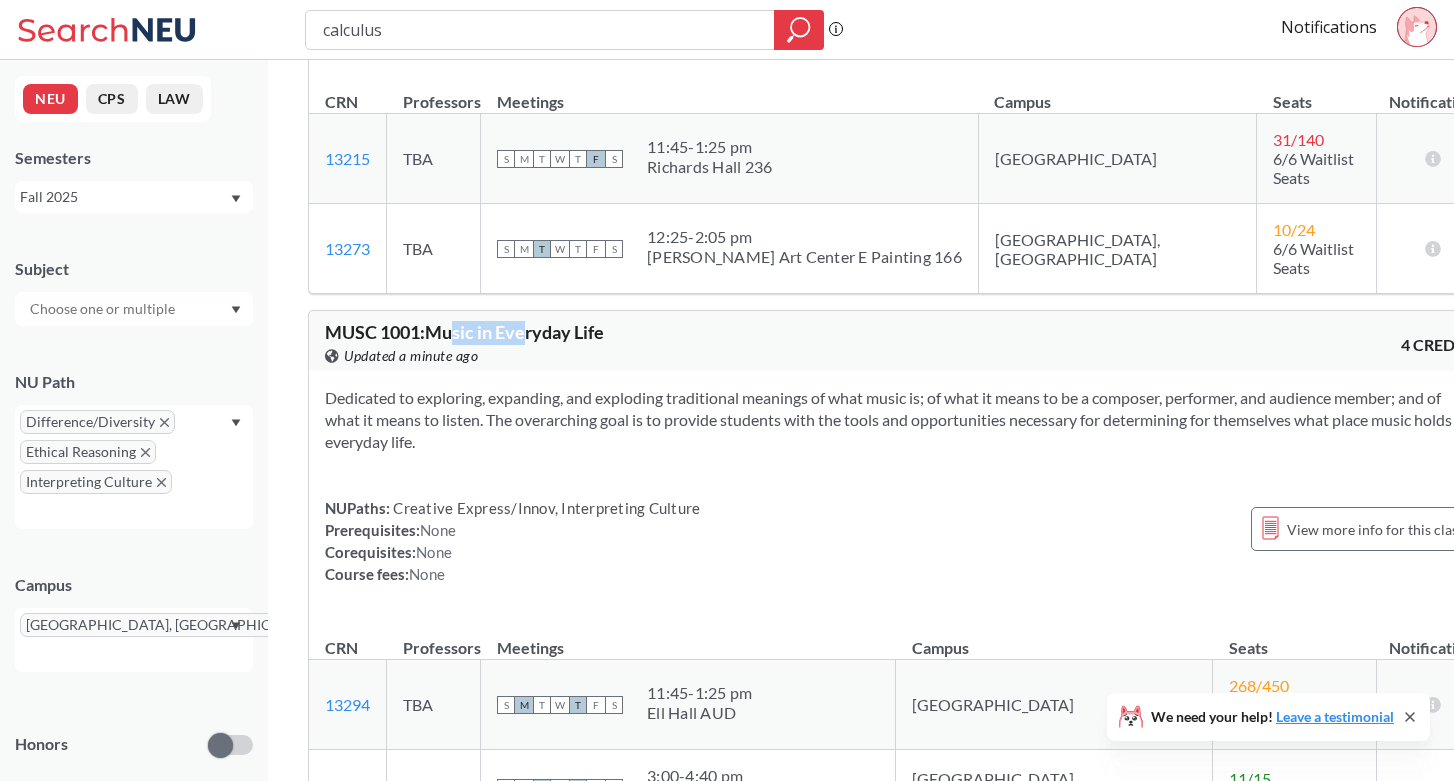 drag, startPoint x: 456, startPoint y: 291, endPoint x: 528, endPoint y: 293, distance: 72.02777 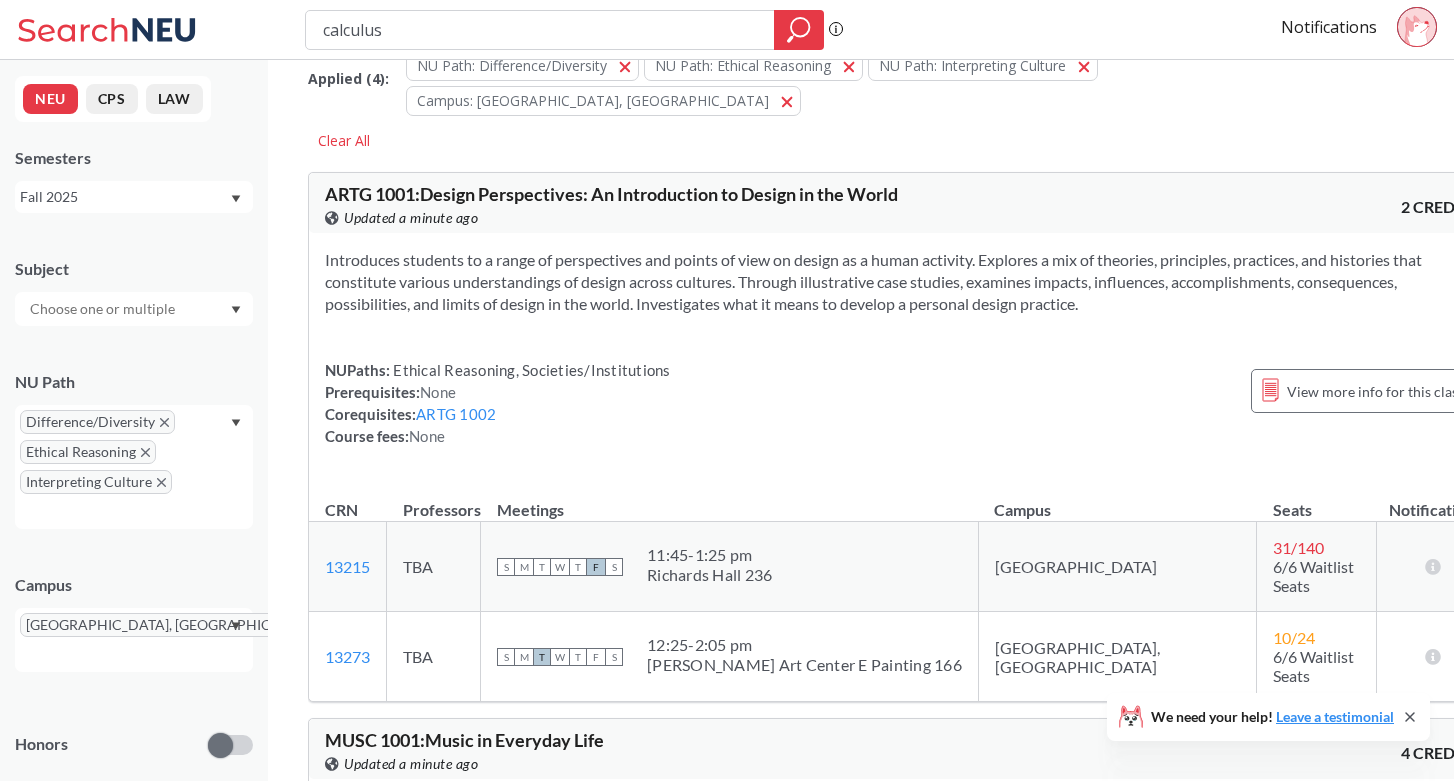 scroll, scrollTop: 33, scrollLeft: 0, axis: vertical 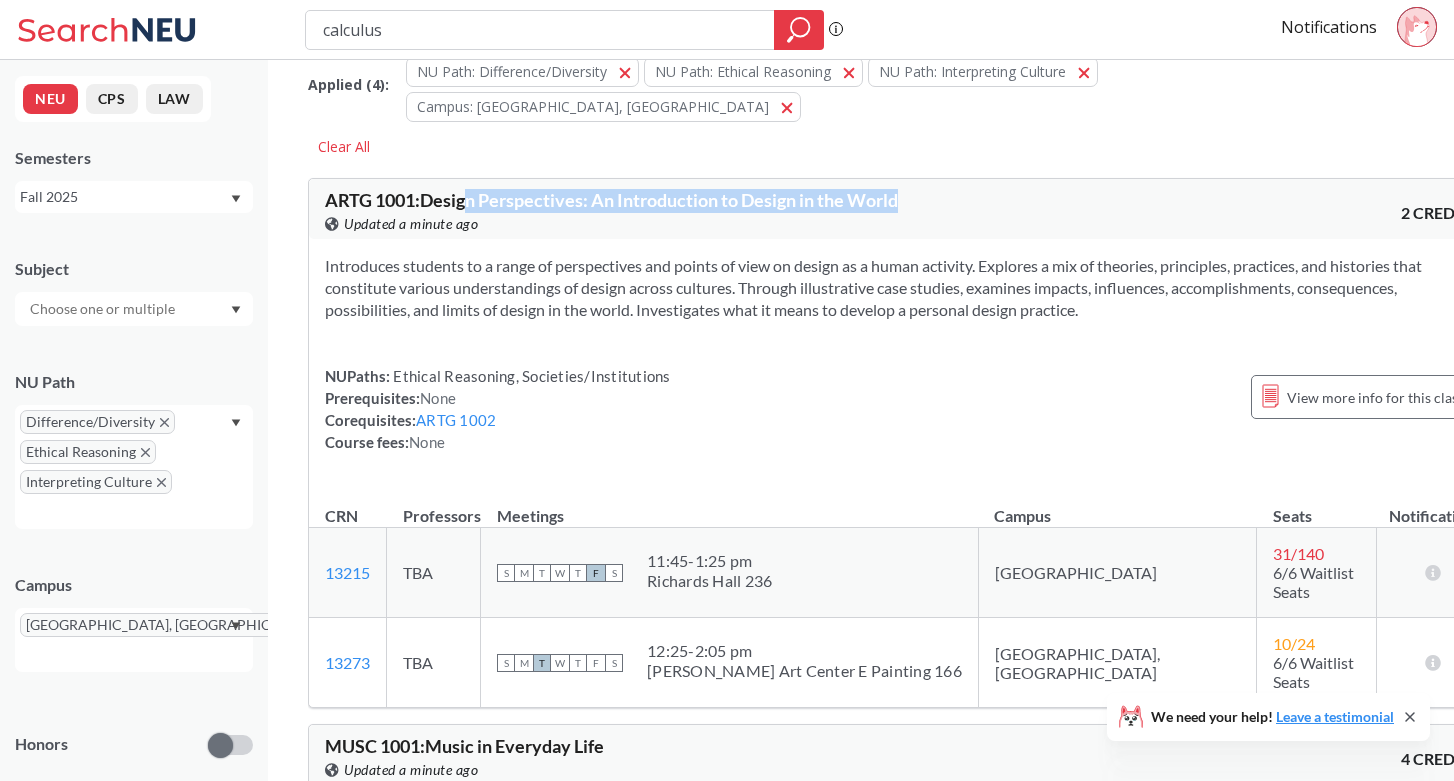 drag, startPoint x: 466, startPoint y: 164, endPoint x: 558, endPoint y: 182, distance: 93.74433 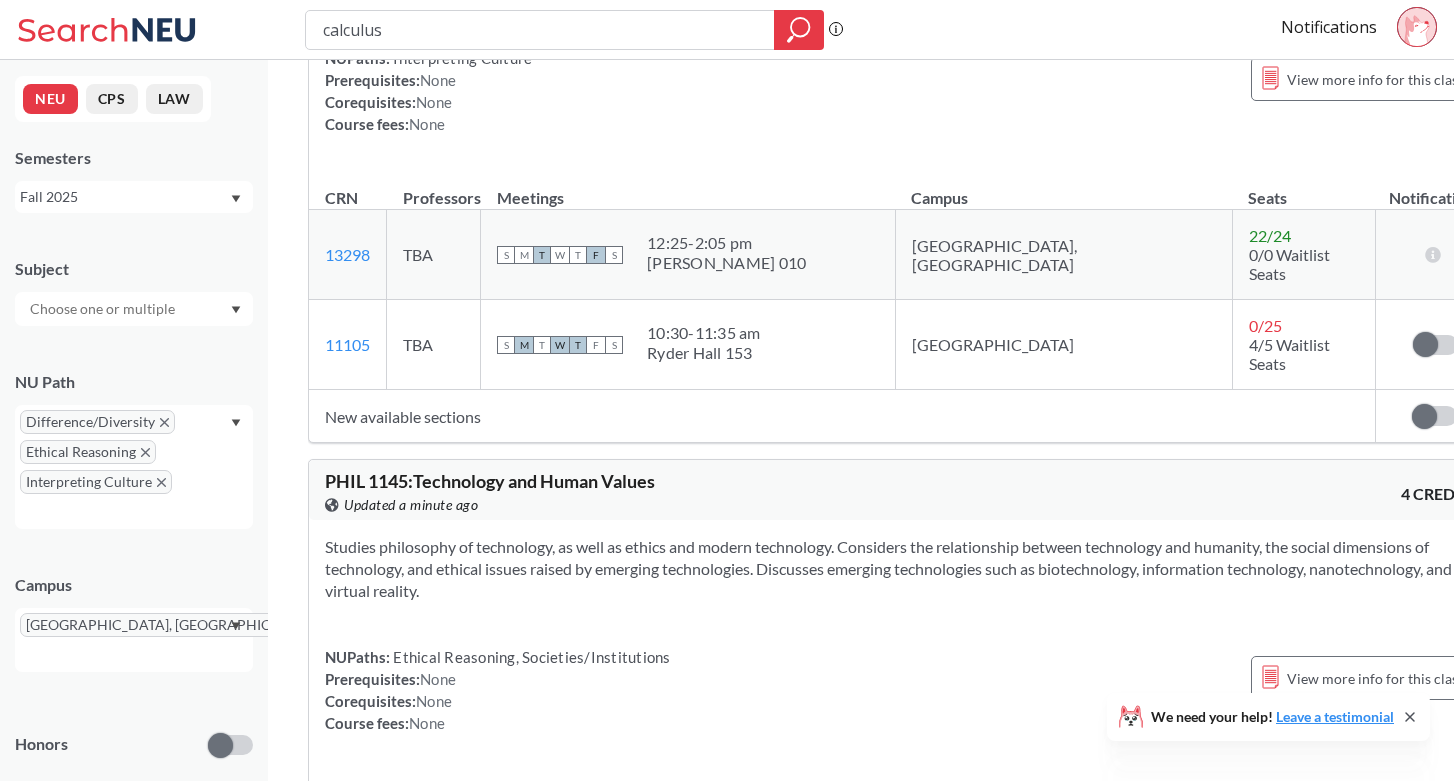 scroll, scrollTop: 4195, scrollLeft: 0, axis: vertical 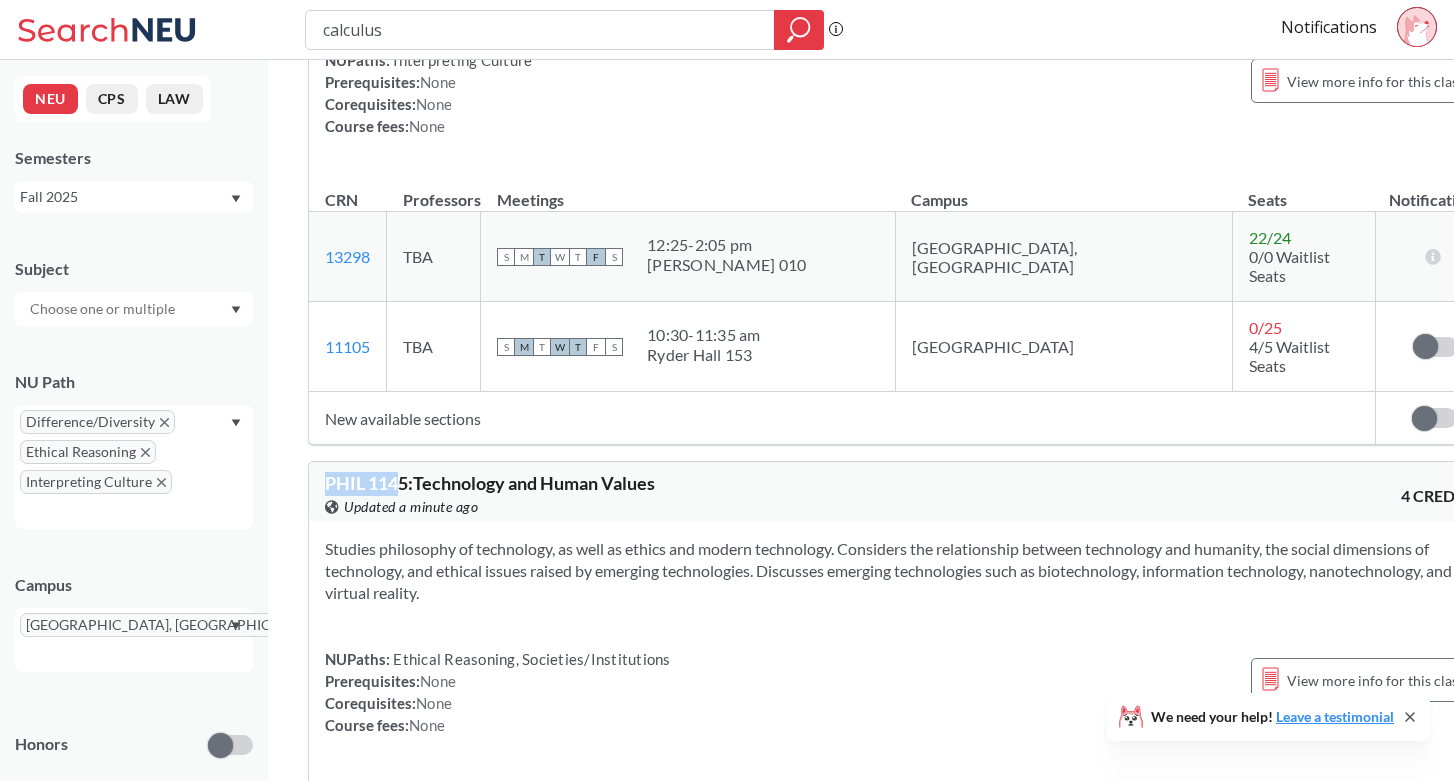 drag, startPoint x: 323, startPoint y: 220, endPoint x: 397, endPoint y: 232, distance: 74.96666 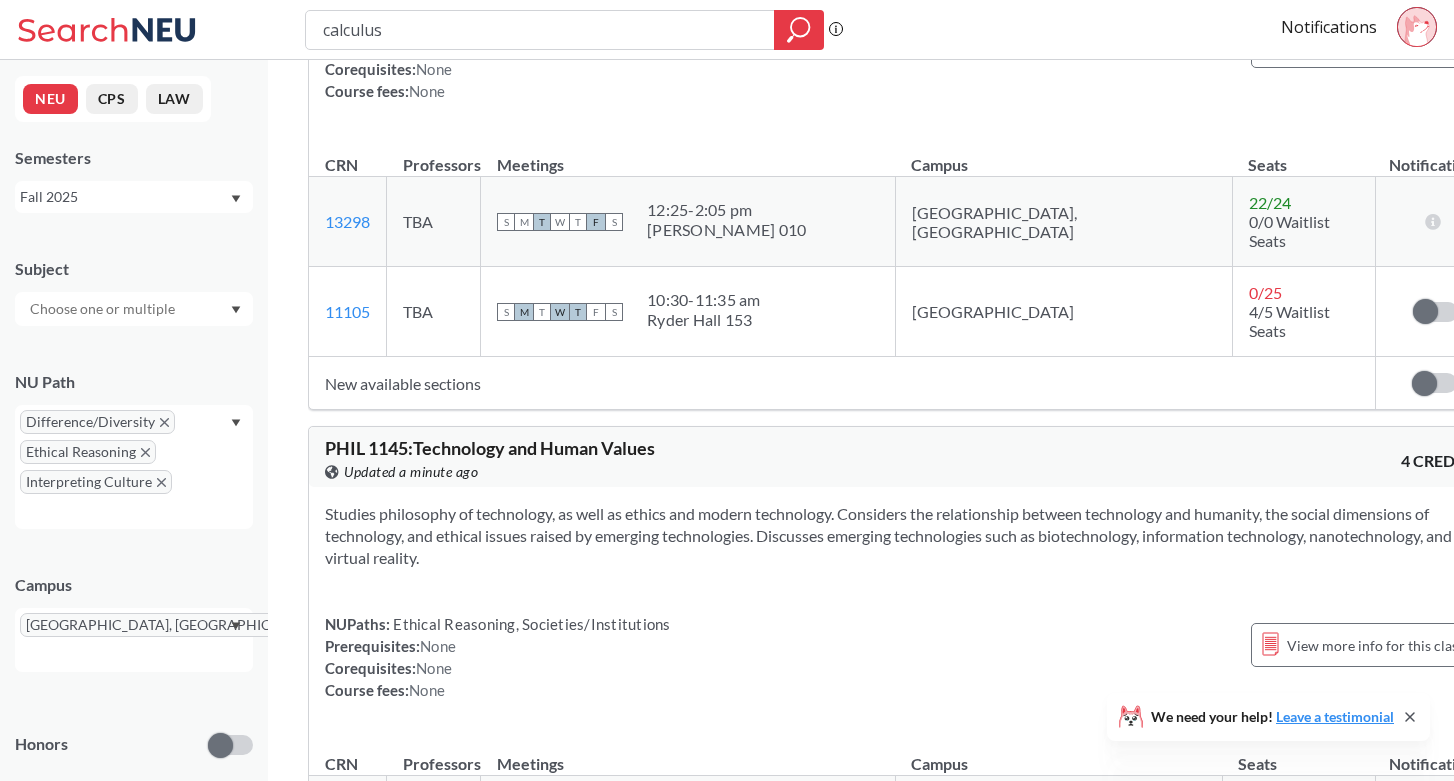 scroll, scrollTop: 4232, scrollLeft: 0, axis: vertical 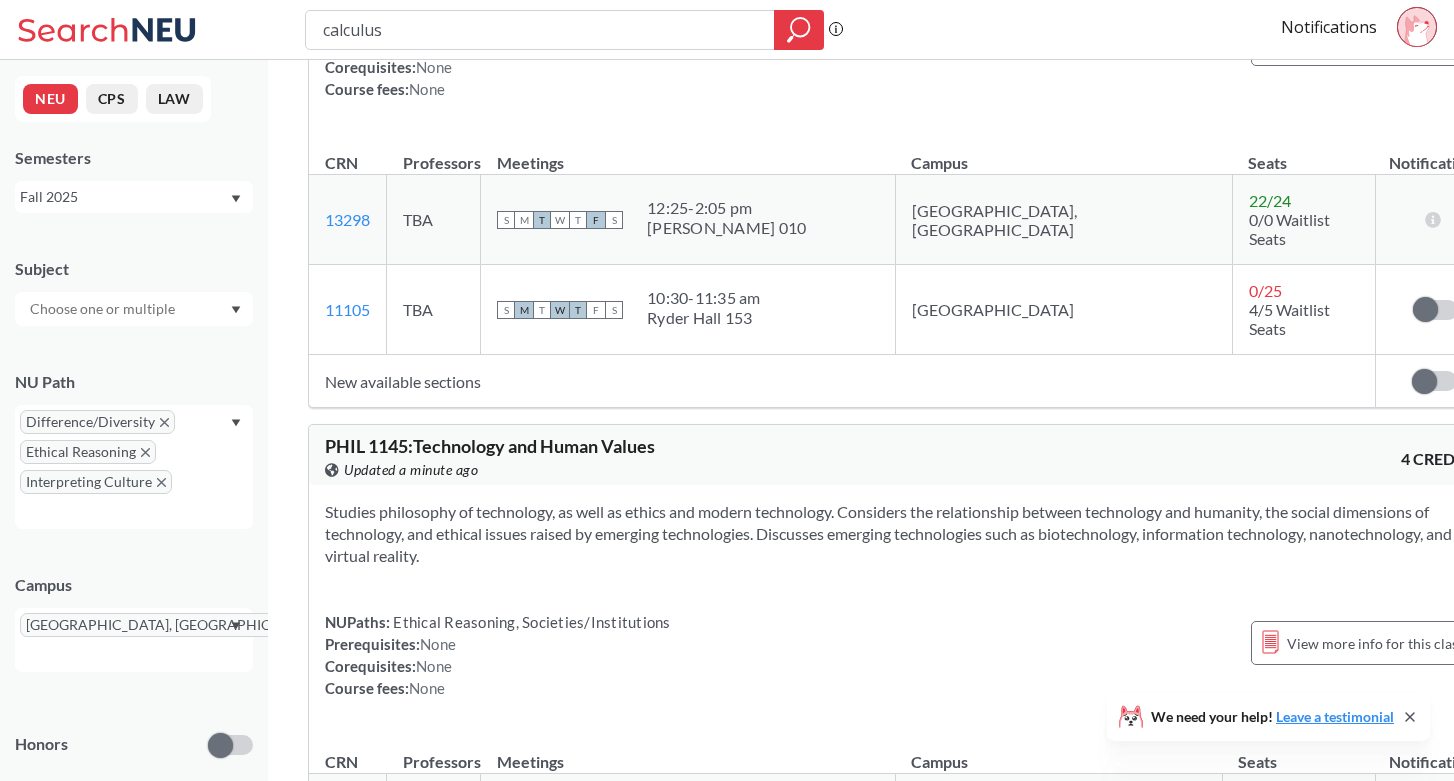 drag, startPoint x: 658, startPoint y: 249, endPoint x: 658, endPoint y: 304, distance: 55 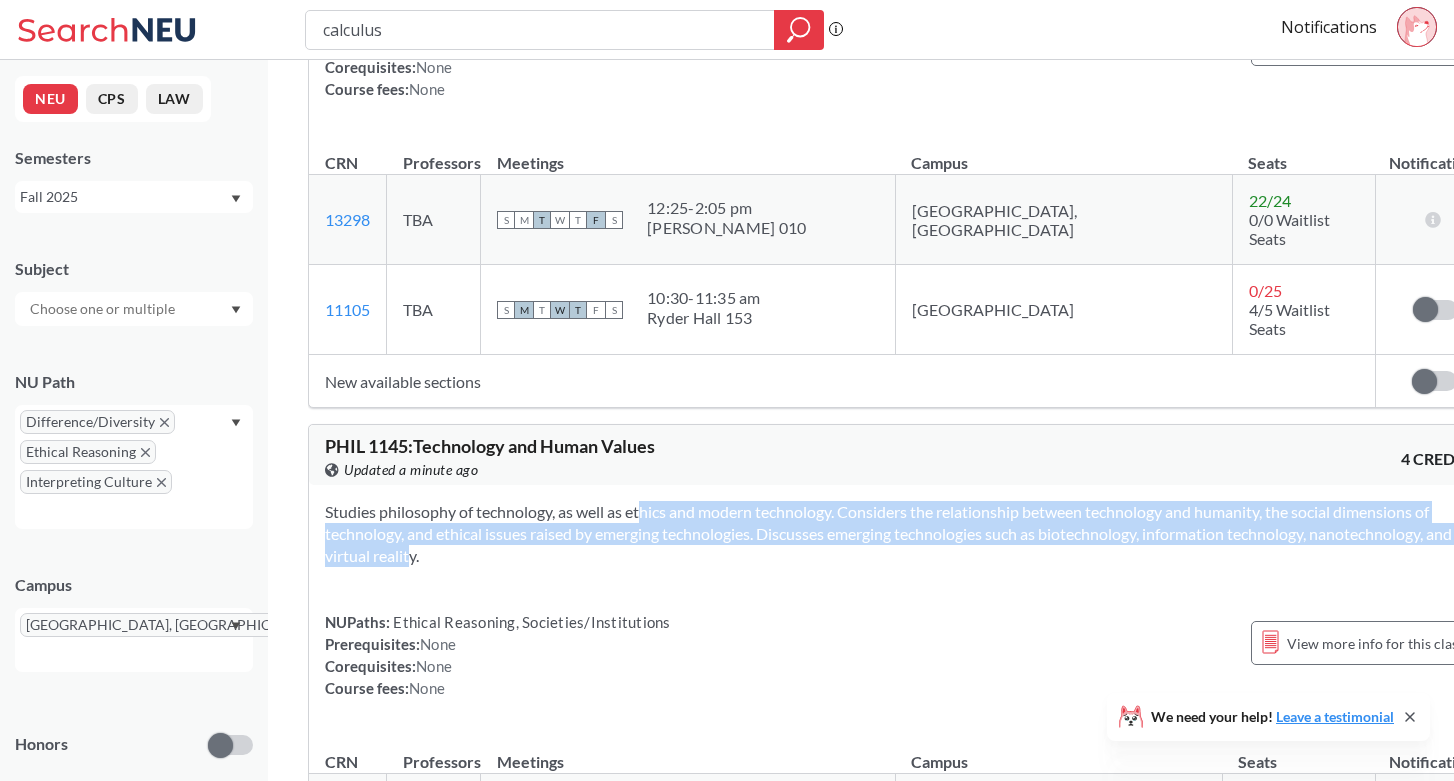 drag, startPoint x: 609, startPoint y: 242, endPoint x: 609, endPoint y: 295, distance: 53 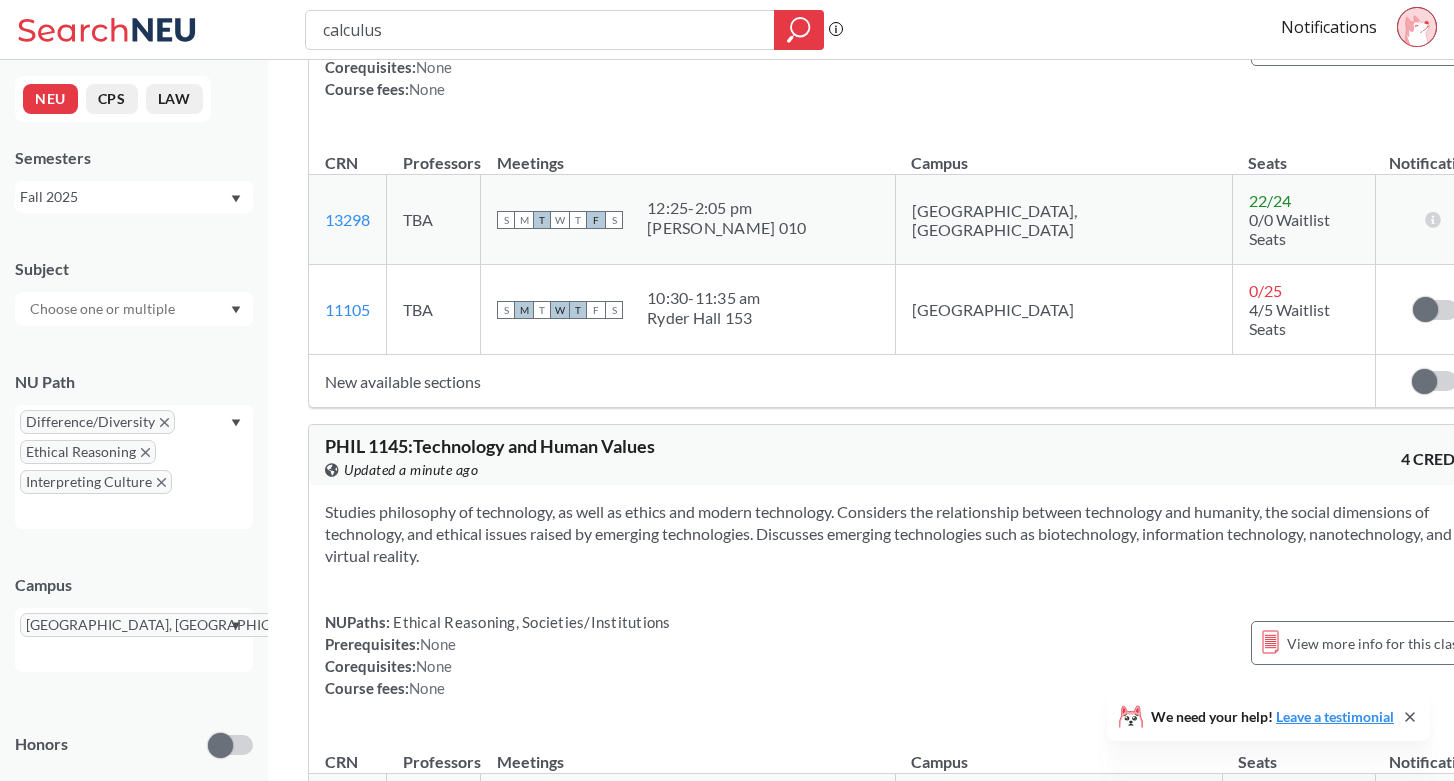 click on "Studies philosophy of technology, as well as ethics and modern technology. Considers the relationship between technology and humanity, the social dimensions of technology, and ethical issues raised by emerging technologies. Discusses emerging technologies such as biotechnology, information technology, nanotechnology, and virtual reality." at bounding box center [902, 534] 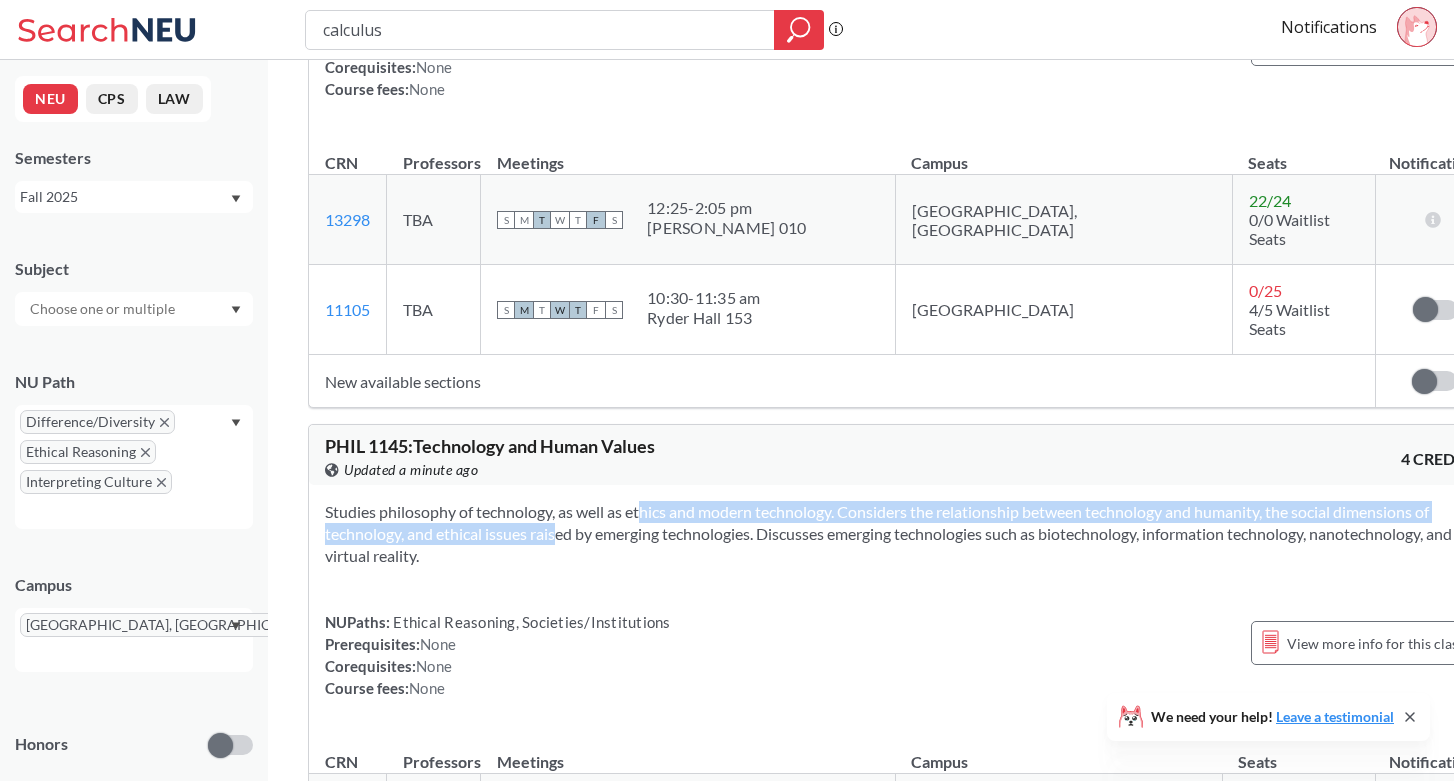 click on "Studies philosophy of technology, as well as ethics and modern technology. Considers the relationship between technology and humanity, the social dimensions of technology, and ethical issues raised by emerging technologies. Discusses emerging technologies such as biotechnology, information technology, nanotechnology, and virtual reality." at bounding box center (902, 534) 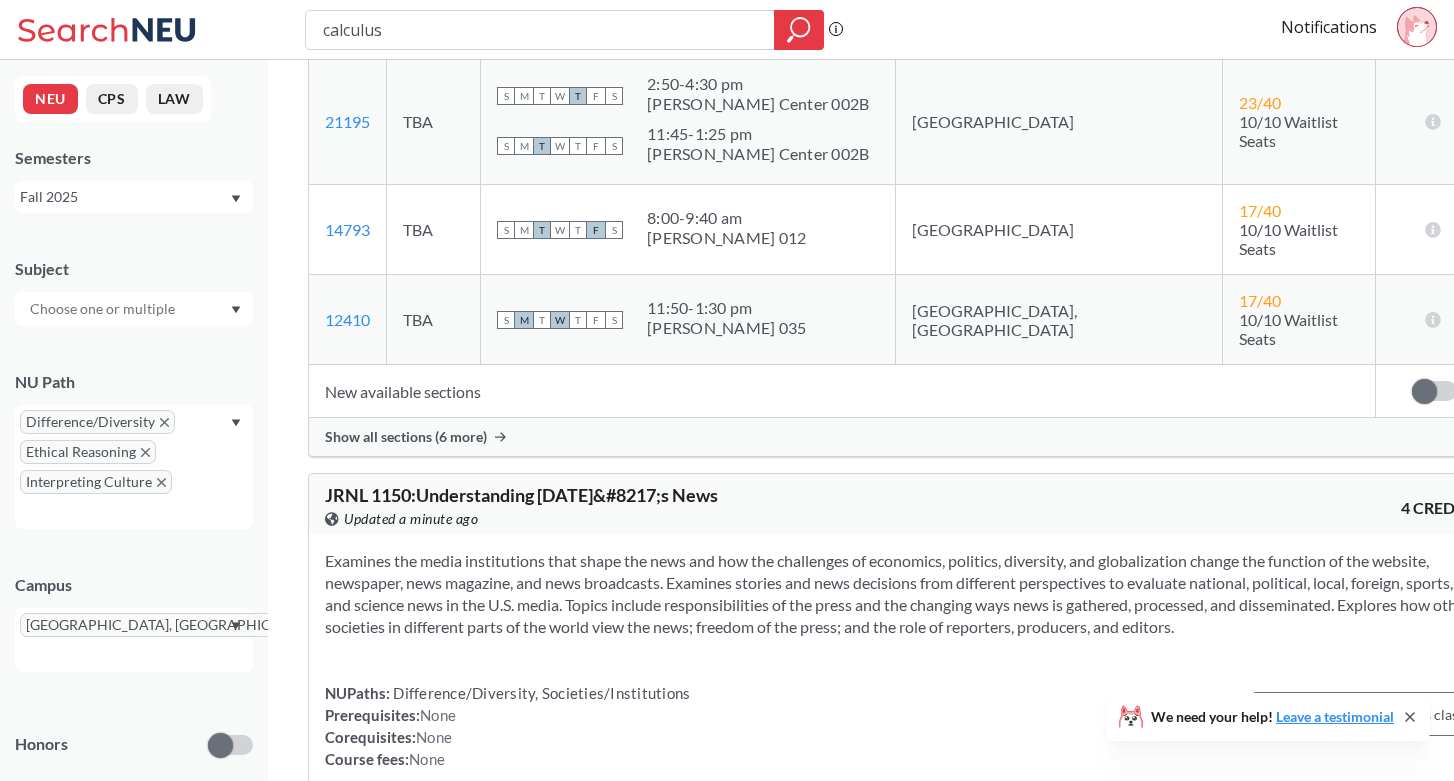 scroll, scrollTop: 4955, scrollLeft: 0, axis: vertical 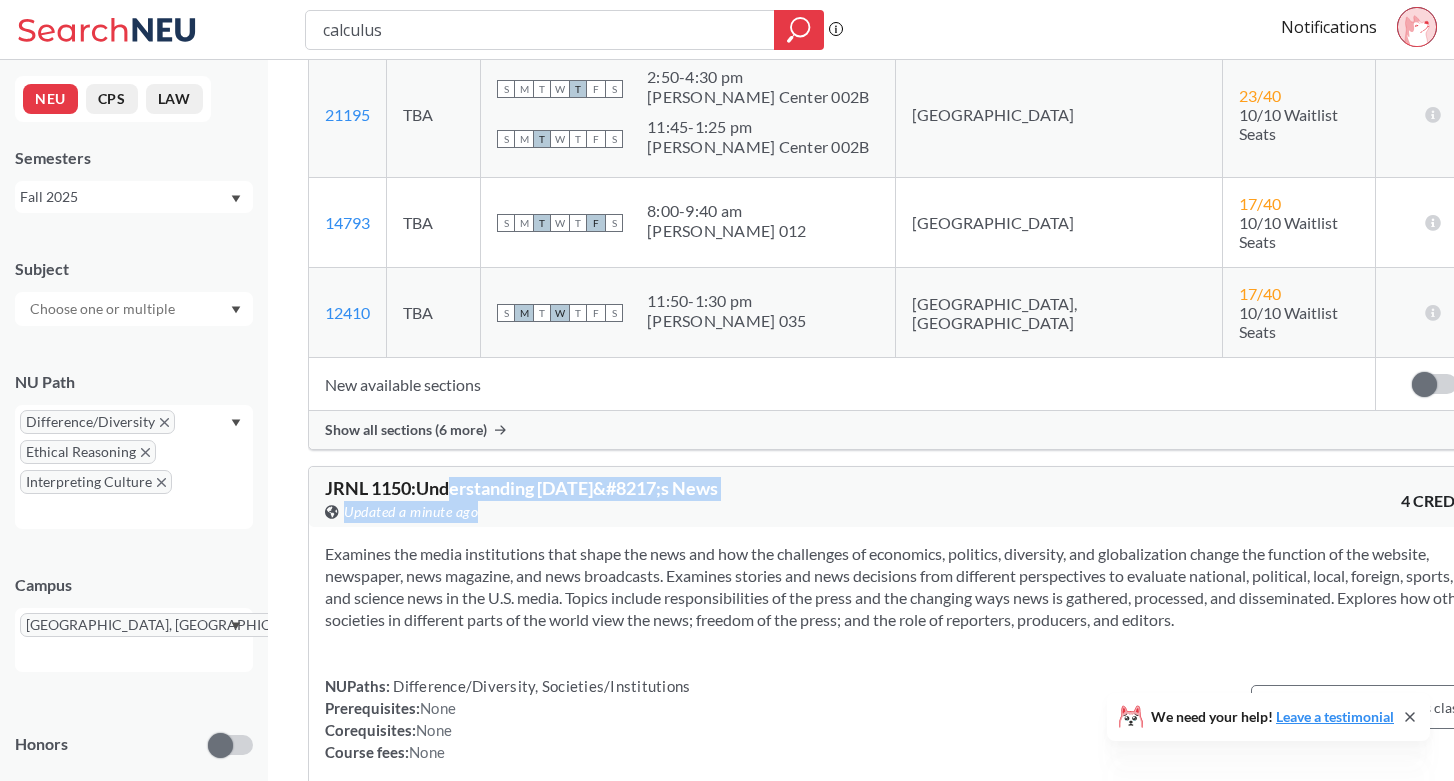 drag, startPoint x: 455, startPoint y: 209, endPoint x: 590, endPoint y: 225, distance: 135.94484 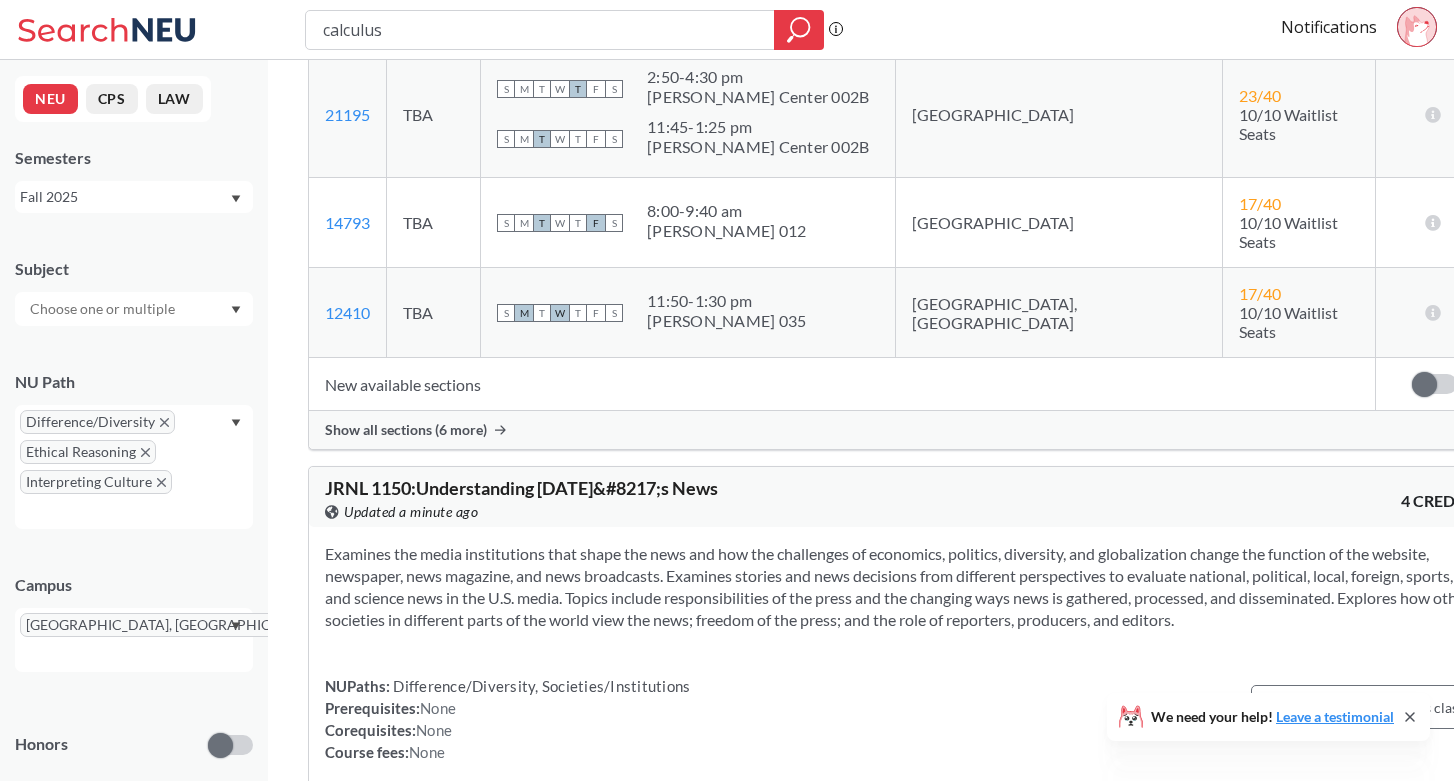 click on "View this course on Banner. Updated a minute ago" at bounding box center (613, 512) 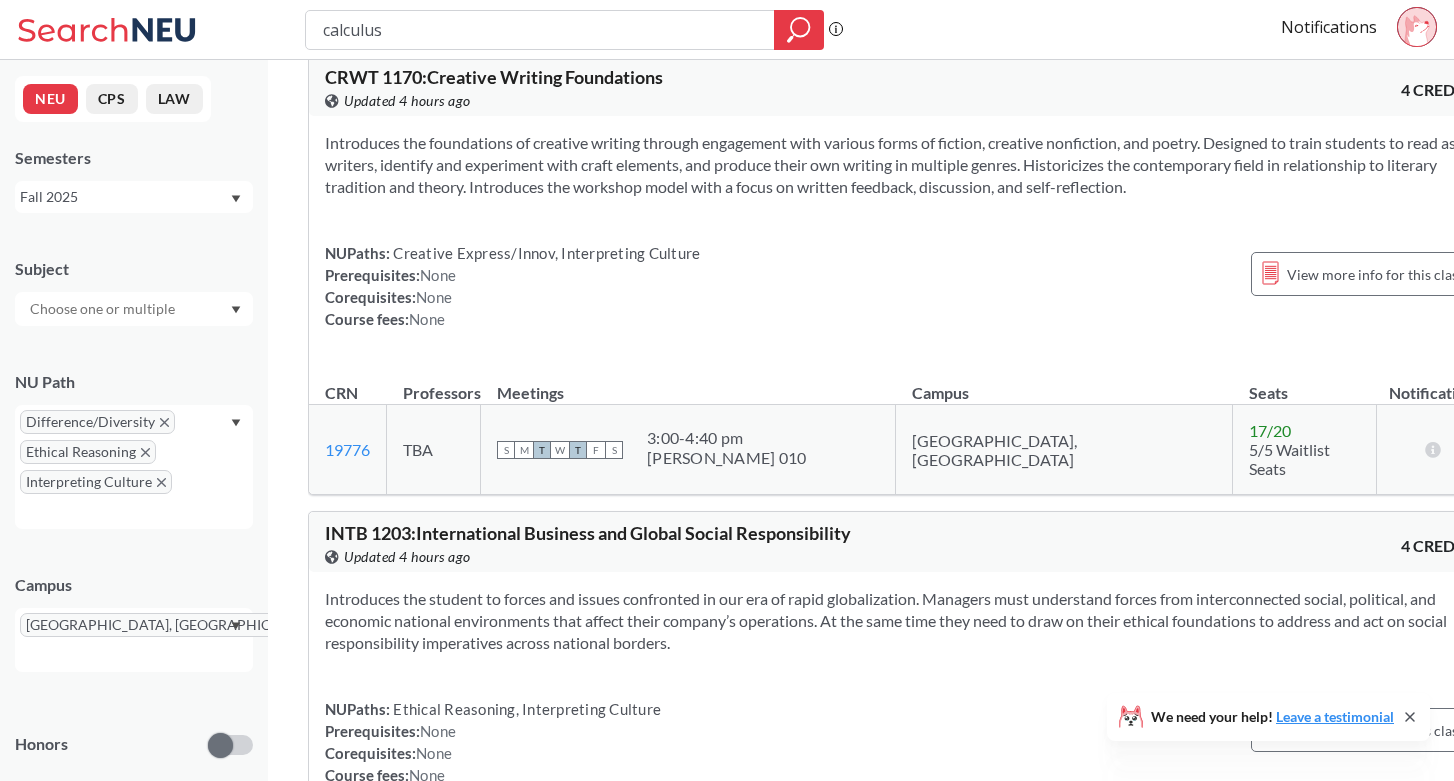 scroll, scrollTop: 6820, scrollLeft: 0, axis: vertical 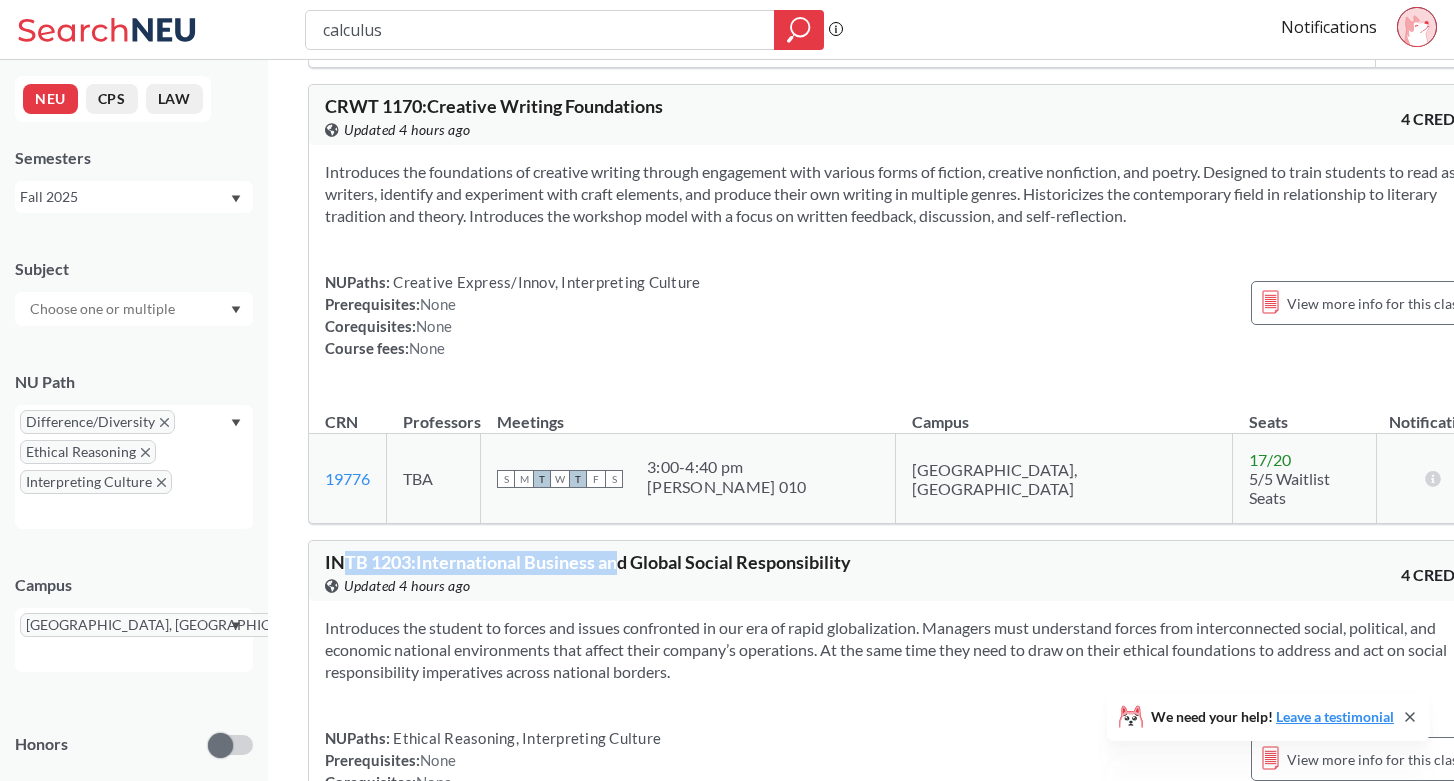drag, startPoint x: 339, startPoint y: 121, endPoint x: 622, endPoint y: 129, distance: 283.11304 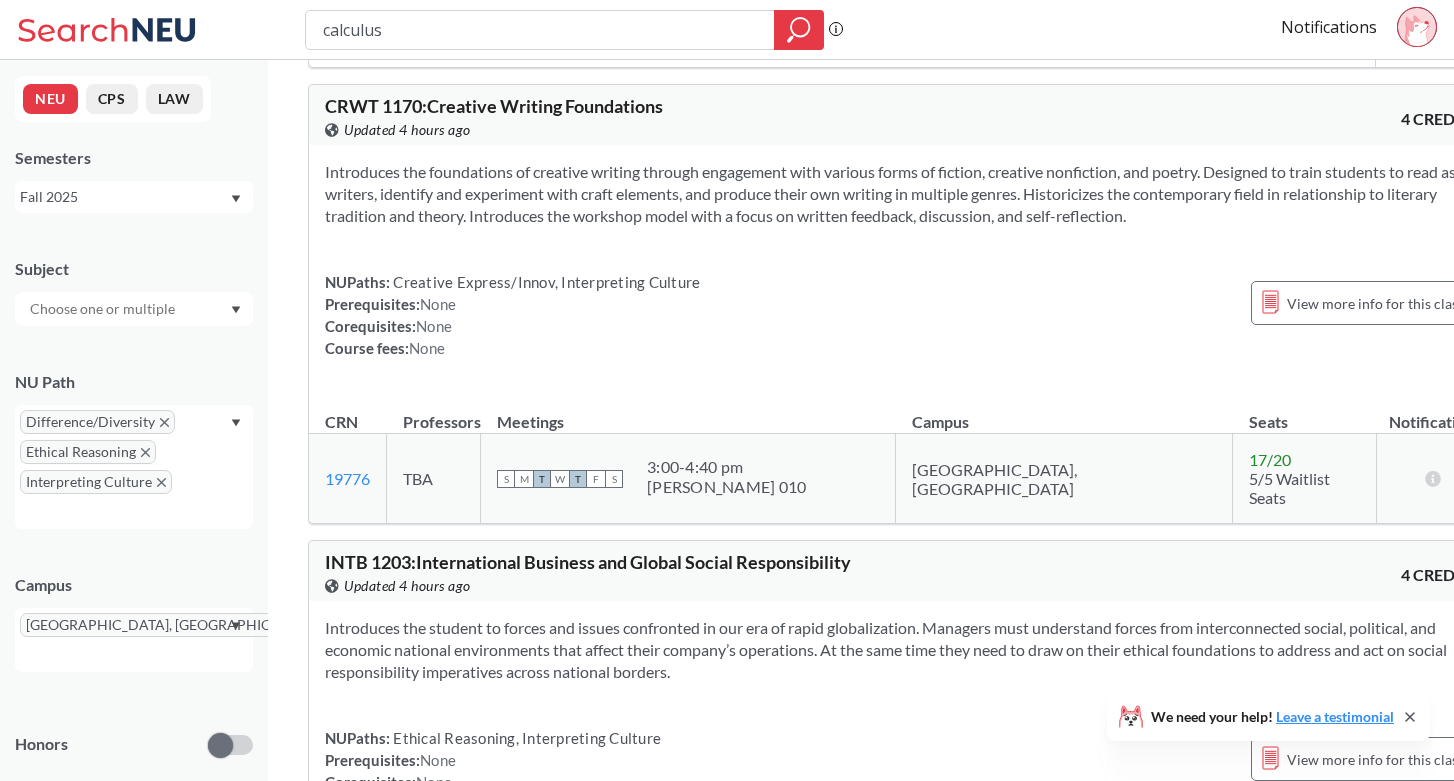 click on "View this course on Banner. Updated 4 hours ago" at bounding box center [613, 586] 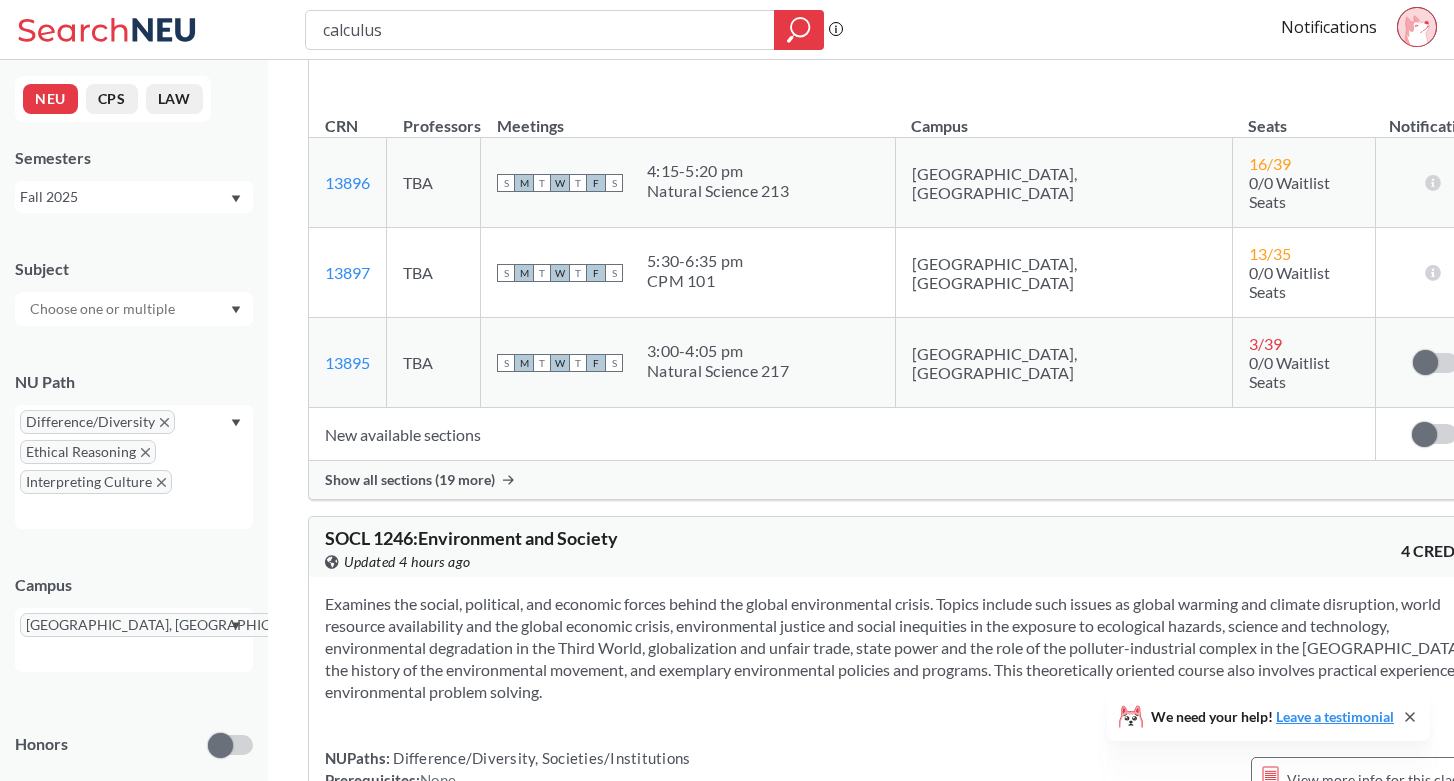scroll, scrollTop: 7390, scrollLeft: 0, axis: vertical 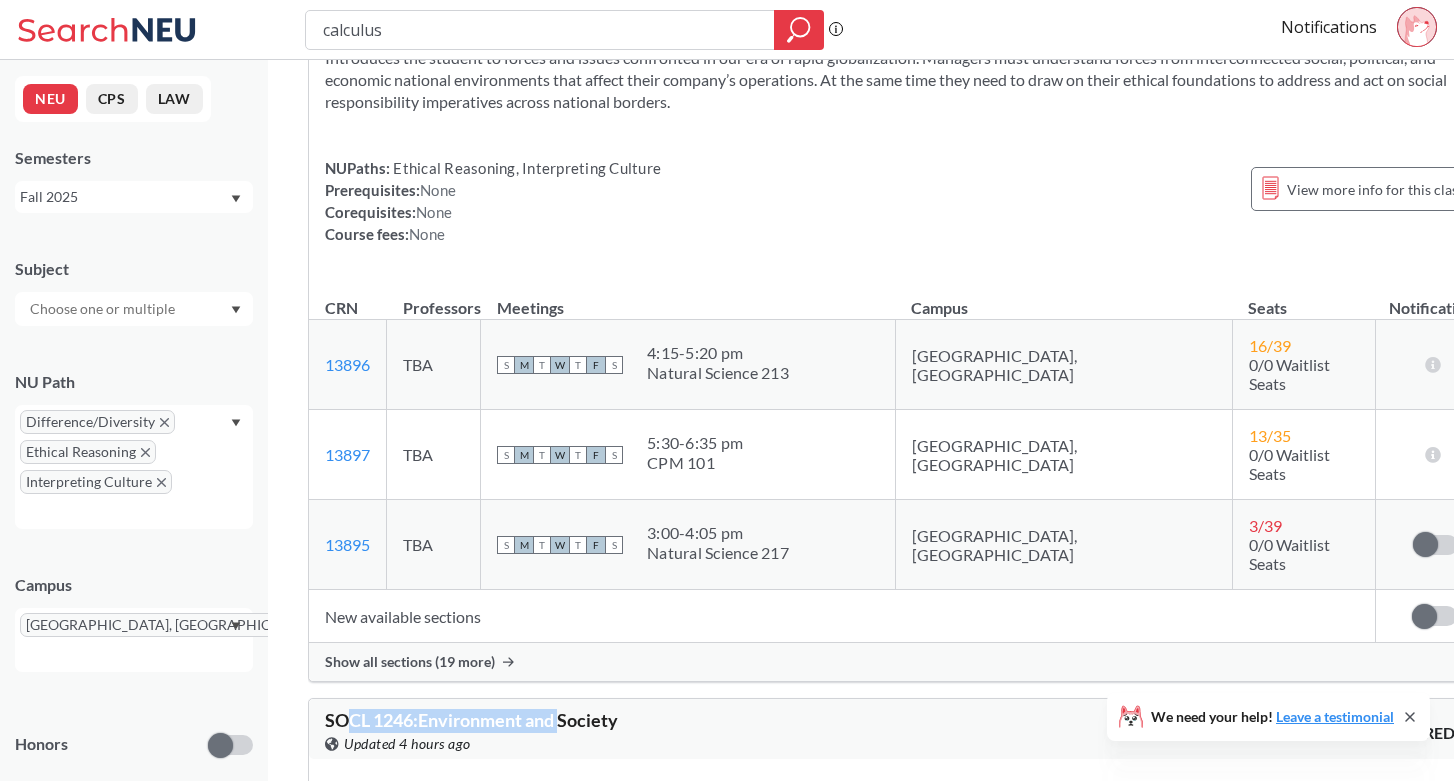 drag, startPoint x: 342, startPoint y: 232, endPoint x: 566, endPoint y: 232, distance: 224 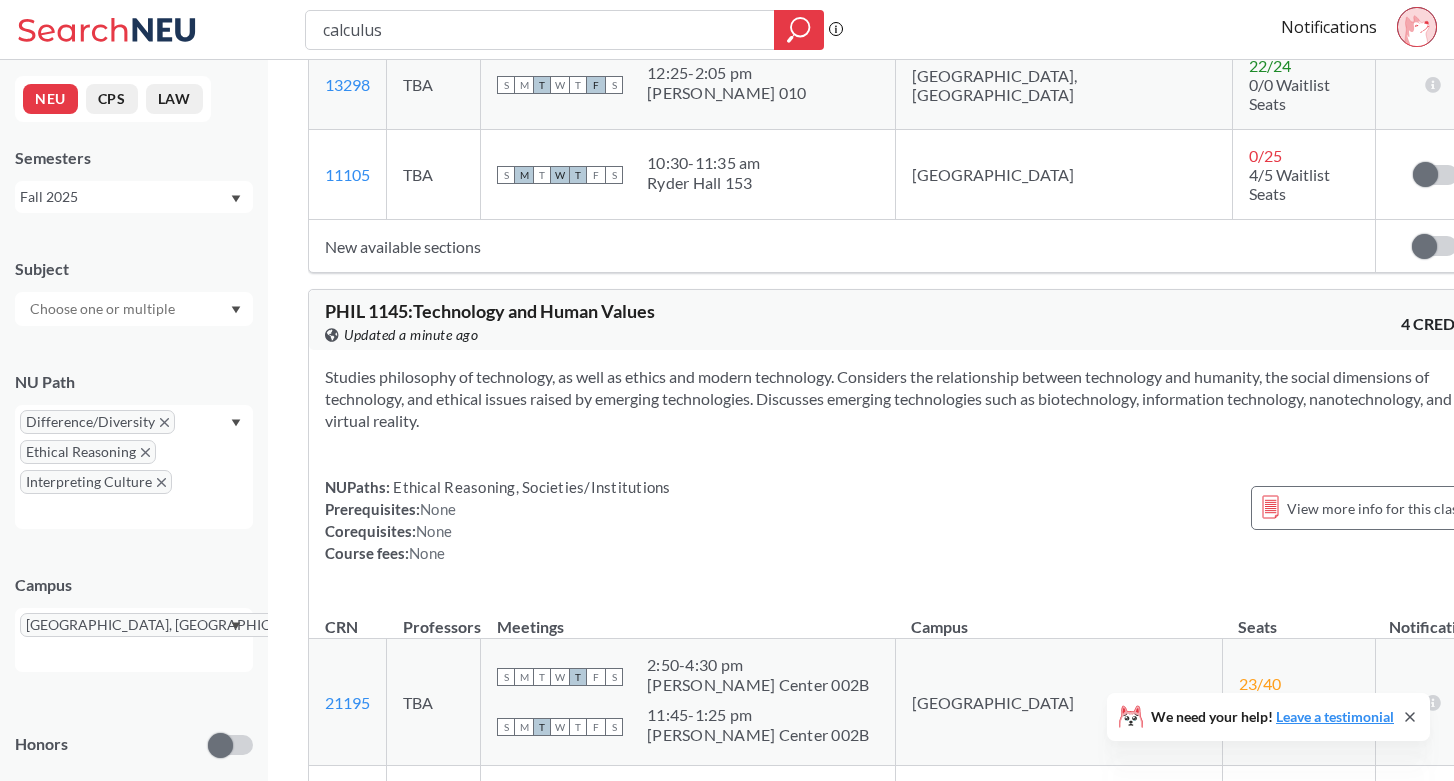 scroll, scrollTop: 4262, scrollLeft: 0, axis: vertical 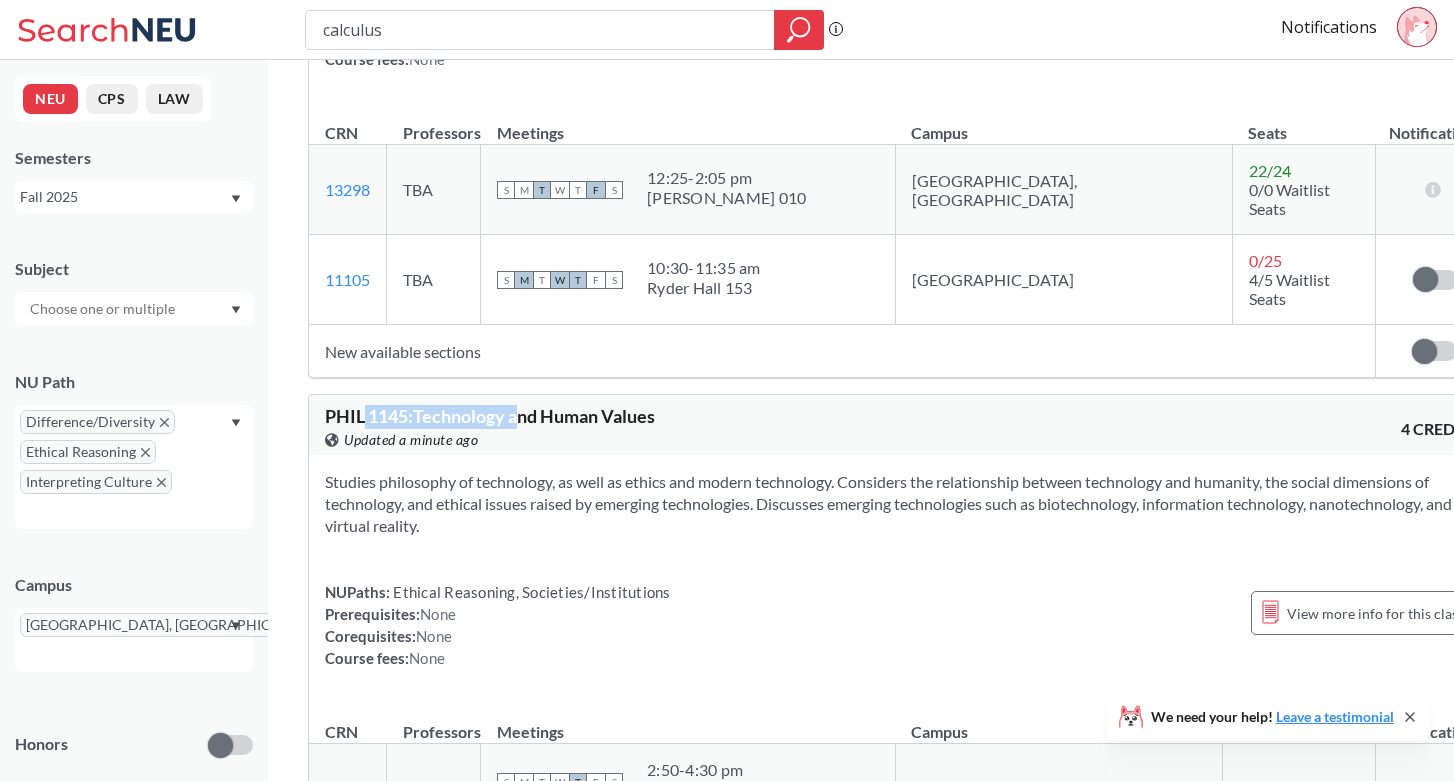 drag, startPoint x: 361, startPoint y: 160, endPoint x: 525, endPoint y: 160, distance: 164 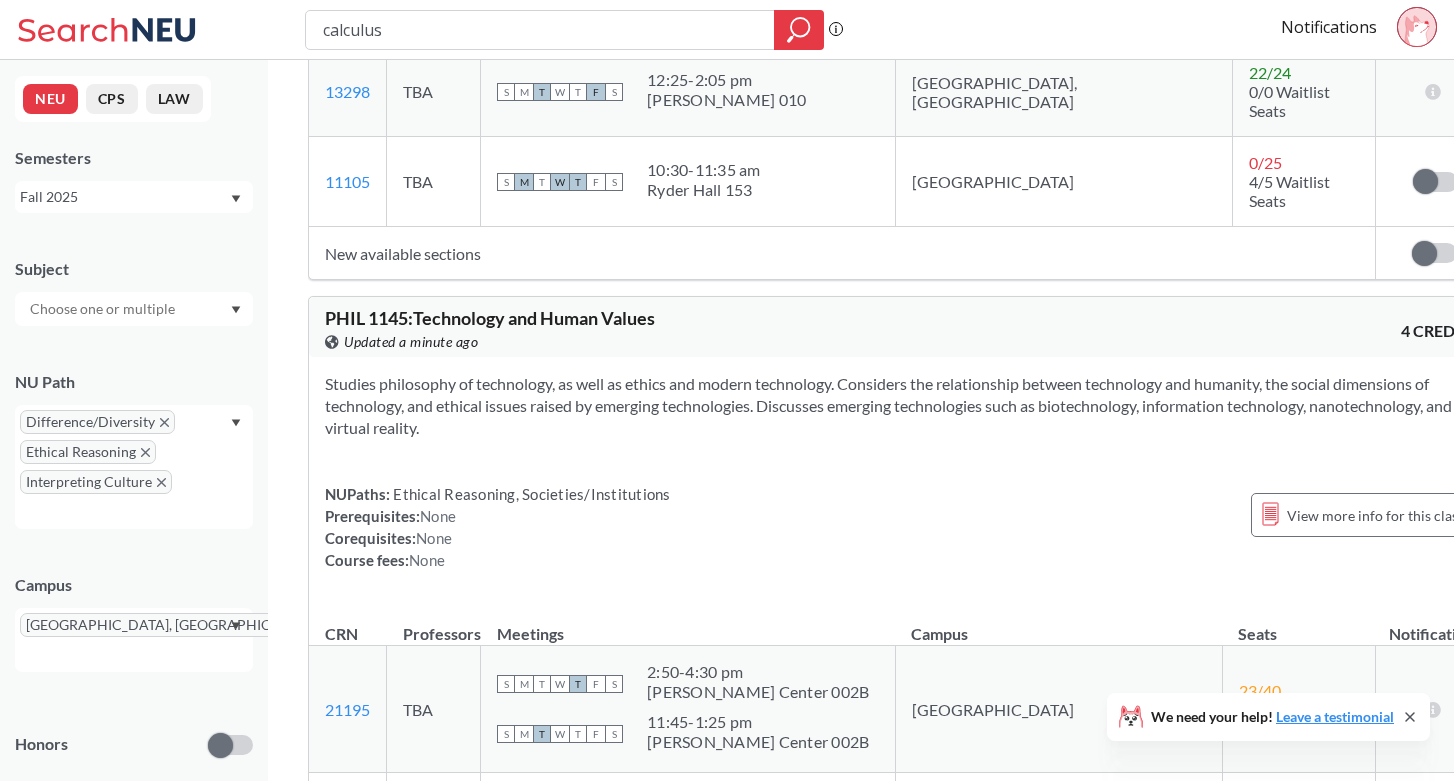 scroll, scrollTop: 4240, scrollLeft: 0, axis: vertical 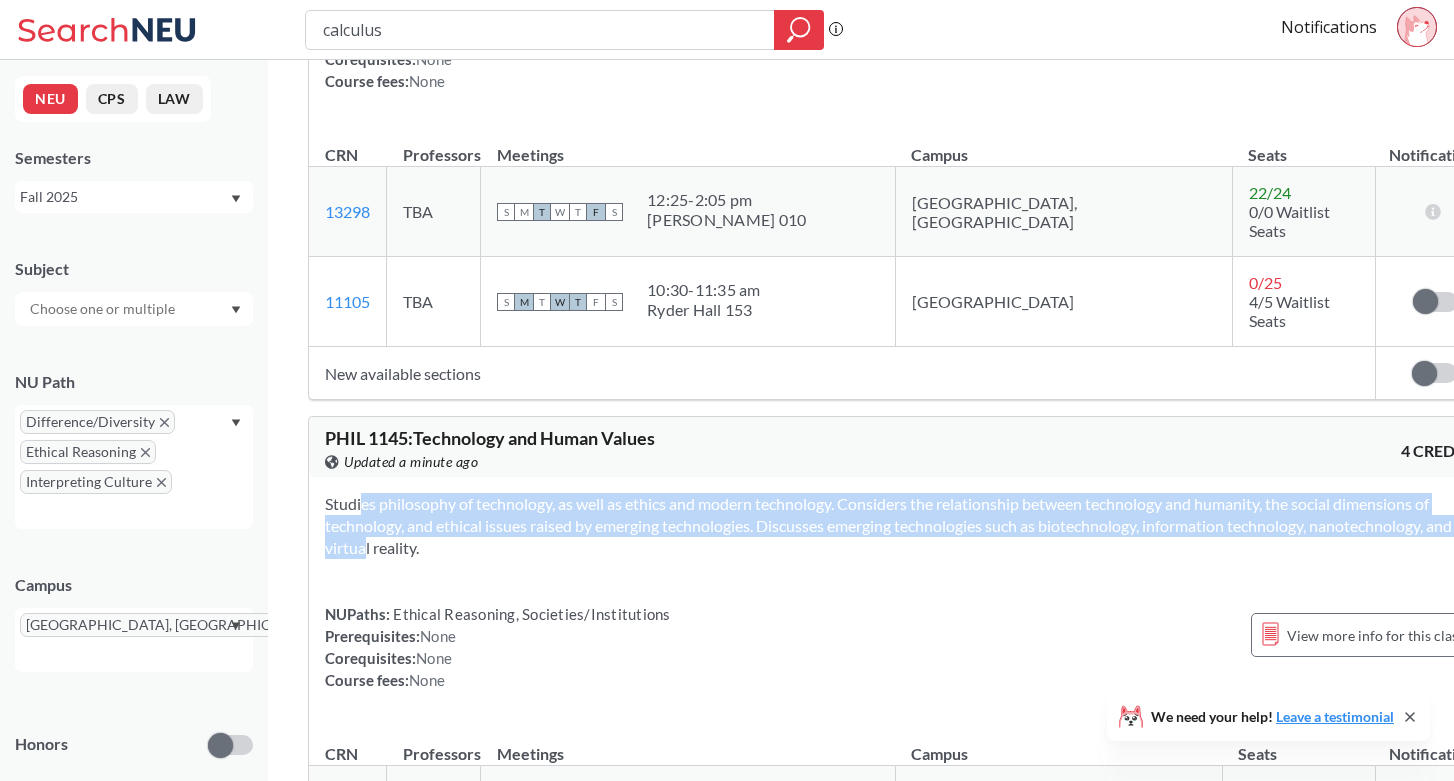drag, startPoint x: 516, startPoint y: 231, endPoint x: 566, endPoint y: 282, distance: 71.42129 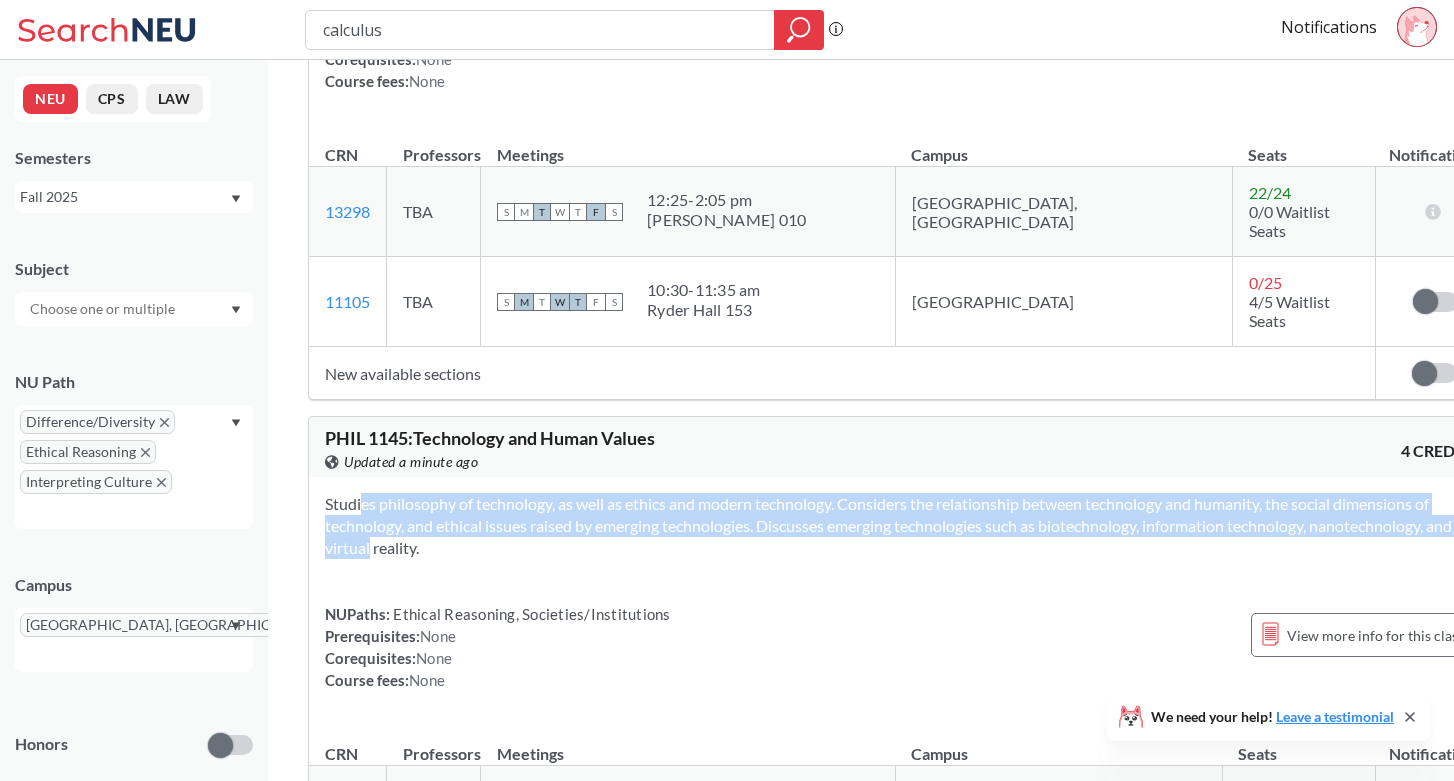 click on "Studies philosophy of technology, as well as ethics and modern technology. Considers the relationship between technology and humanity, the social dimensions of technology, and ethical issues raised by emerging technologies. Discusses emerging technologies such as biotechnology, information technology, nanotechnology, and virtual reality." at bounding box center (902, 526) 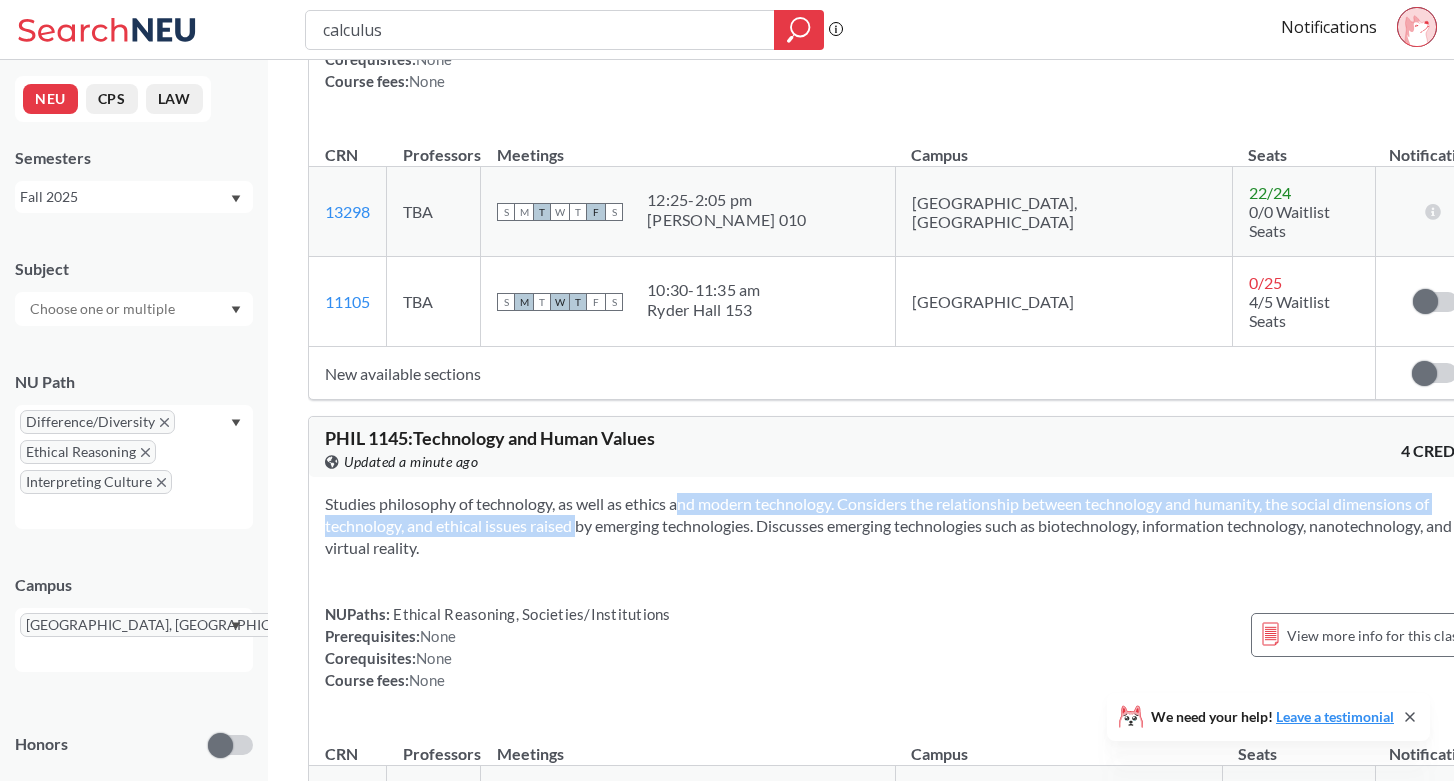 drag, startPoint x: 648, startPoint y: 237, endPoint x: 648, endPoint y: 279, distance: 42 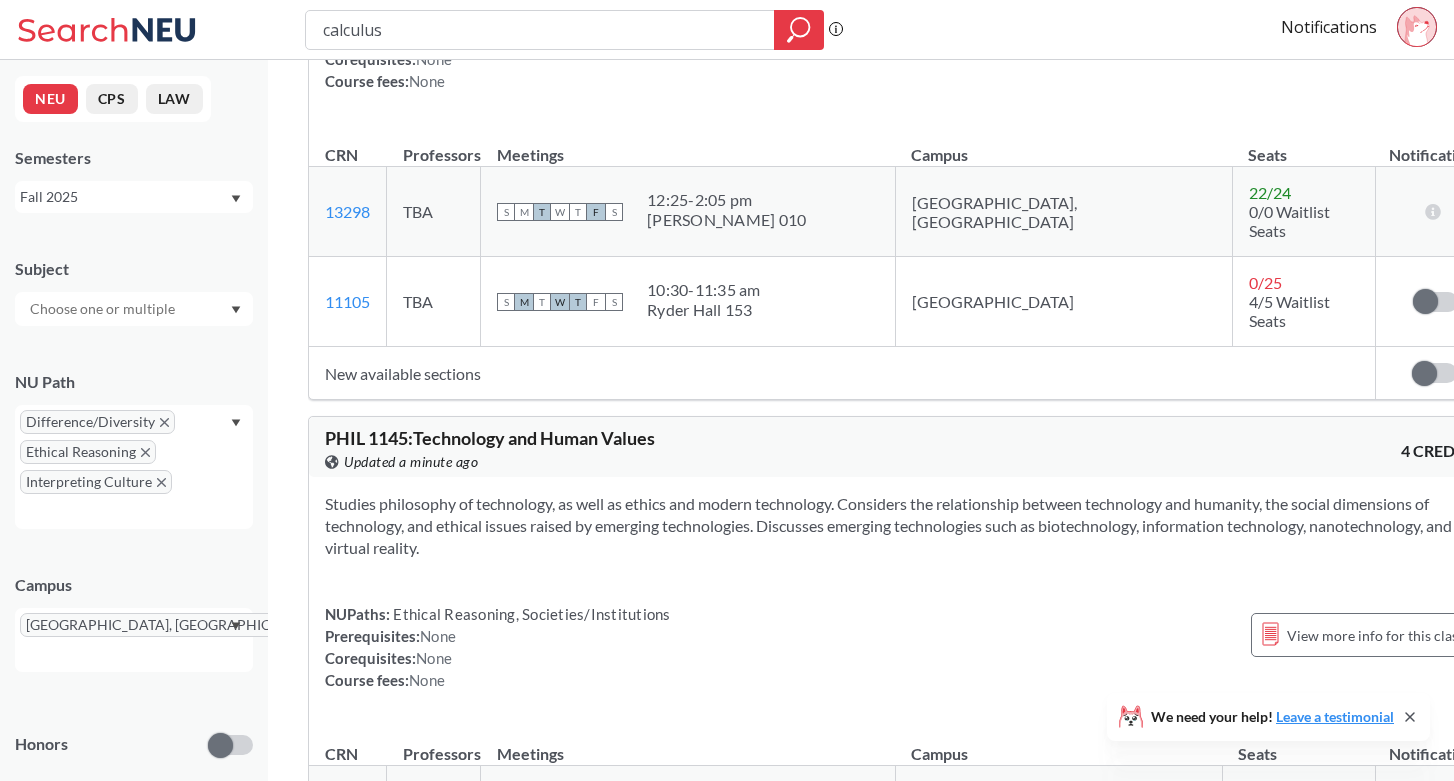 click on "Studies philosophy of technology, as well as ethics and modern technology. Considers the relationship between technology and humanity, the social dimensions of technology, and ethical issues raised by emerging technologies. Discusses emerging technologies such as biotechnology, information technology, nanotechnology, and virtual reality.
NUPaths:   Ethical Reasoning, Societies/Institutions Prerequisites:  None Corequisites:  None Course fees:  None View more info for this class" at bounding box center (902, 600) 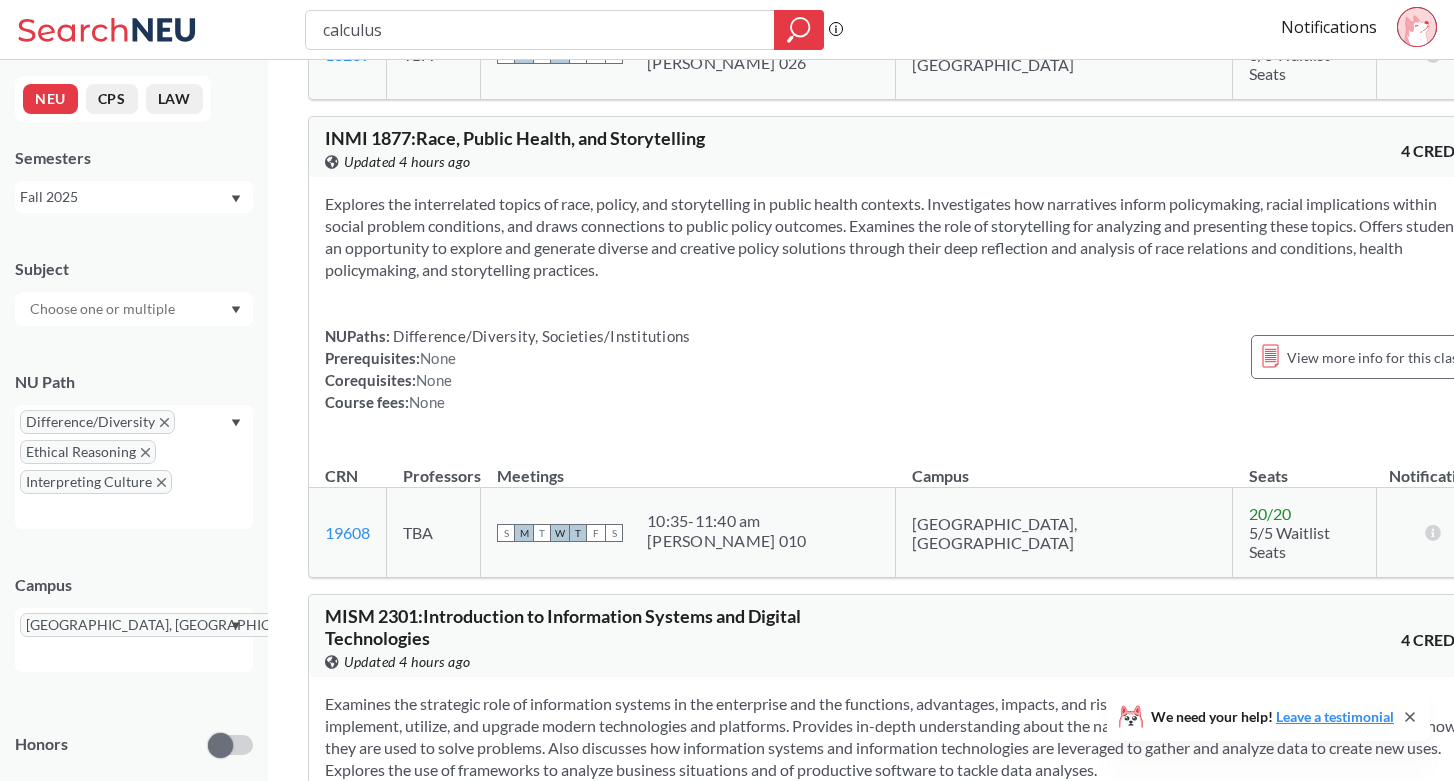 scroll, scrollTop: 9229, scrollLeft: 0, axis: vertical 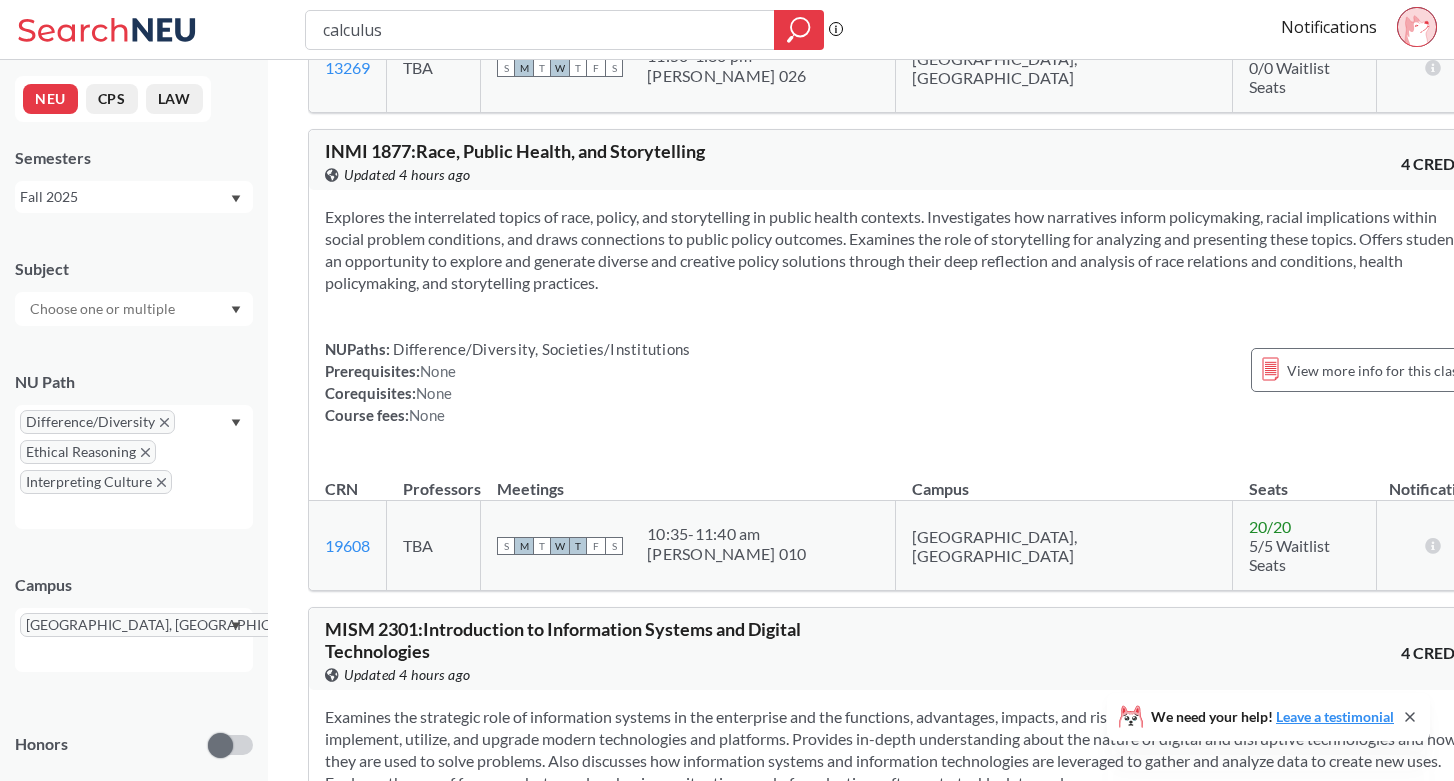 click on "View more info for this class" at bounding box center [1363, 870] 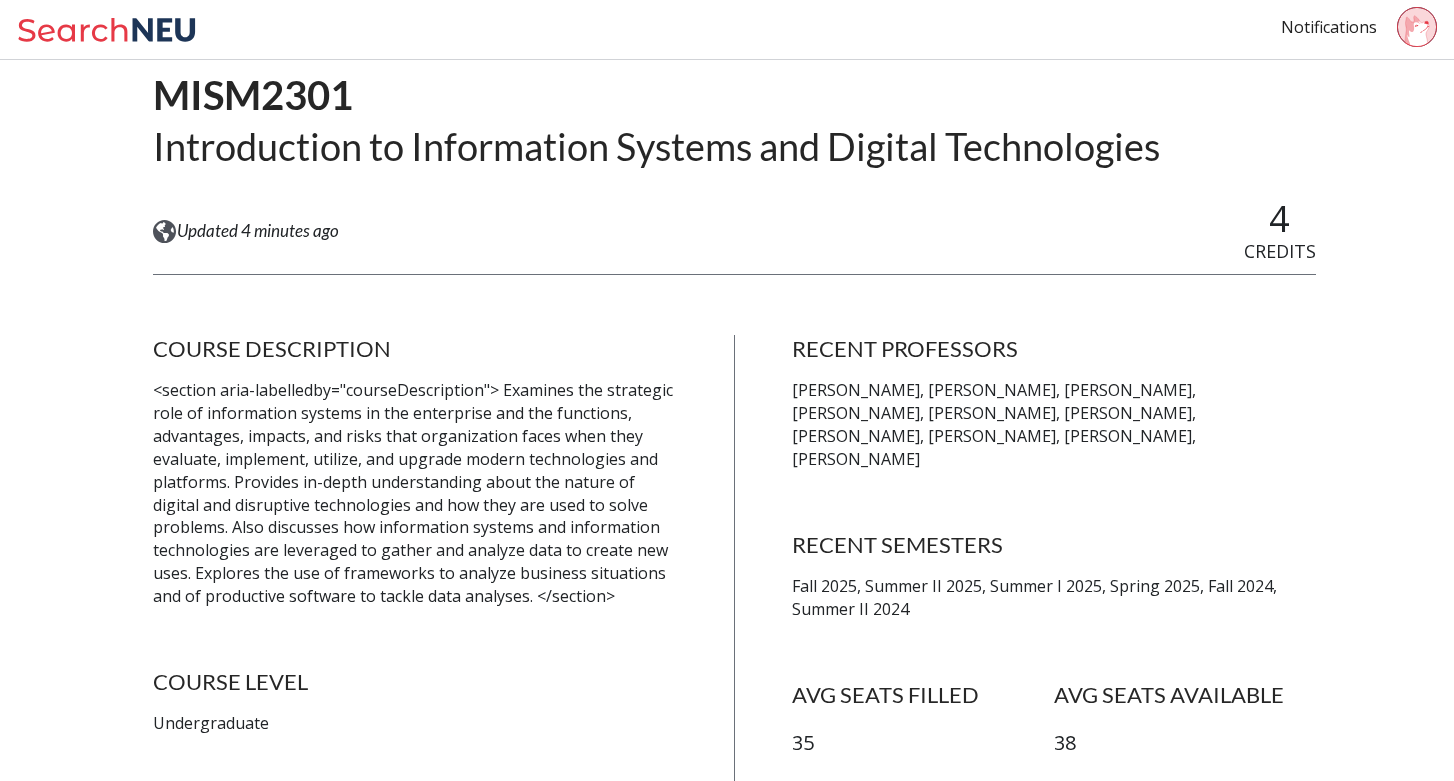 scroll, scrollTop: 46, scrollLeft: 0, axis: vertical 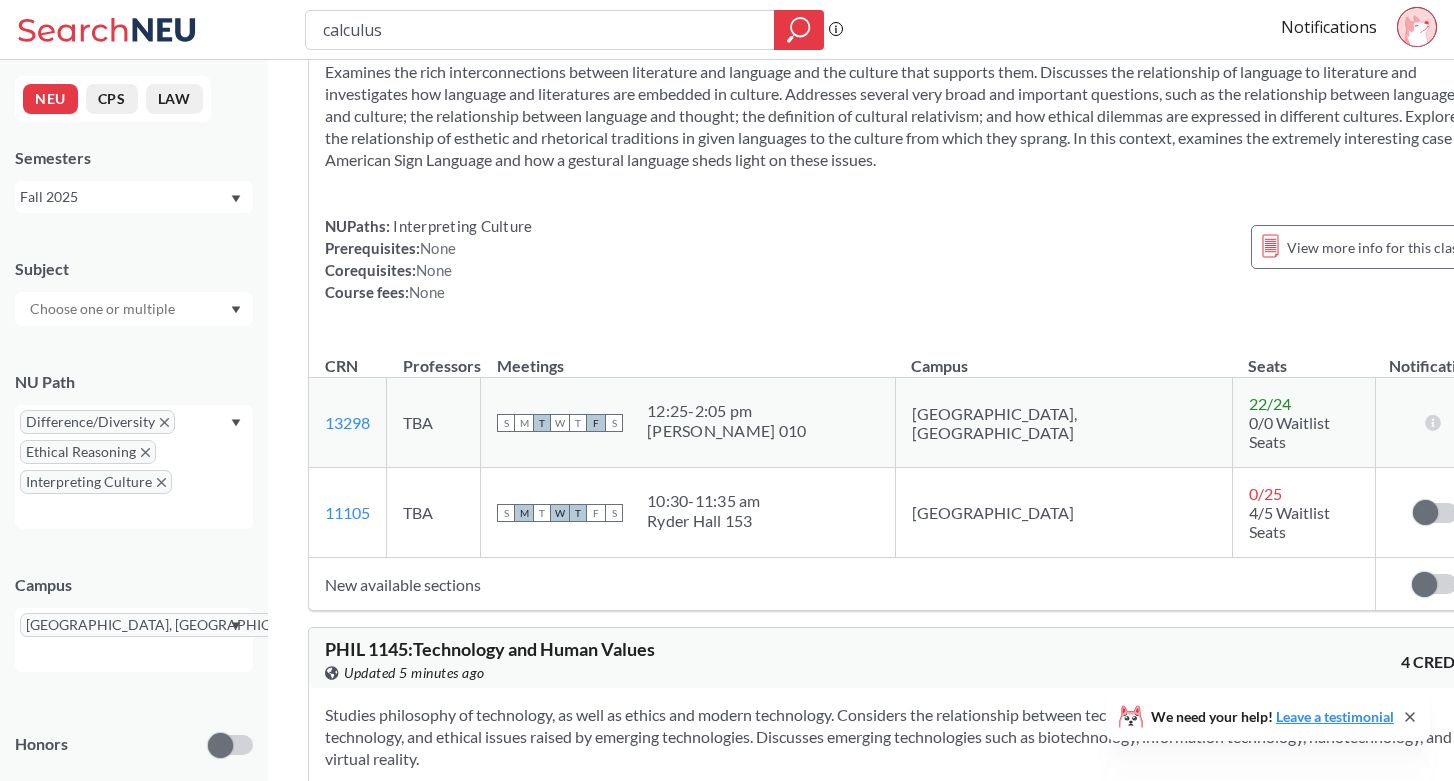 click on "Studies philosophy of technology, as well as ethics and modern technology. Considers the relationship between technology and humanity, the social dimensions of technology, and ethical issues raised by emerging technologies. Discusses emerging technologies such as biotechnology, information technology, nanotechnology, and virtual reality.
NUPaths:   Ethical Reasoning, Societies/Institutions Prerequisites:  None Corequisites:  None Course fees:  None View more info for this class" at bounding box center [902, 811] 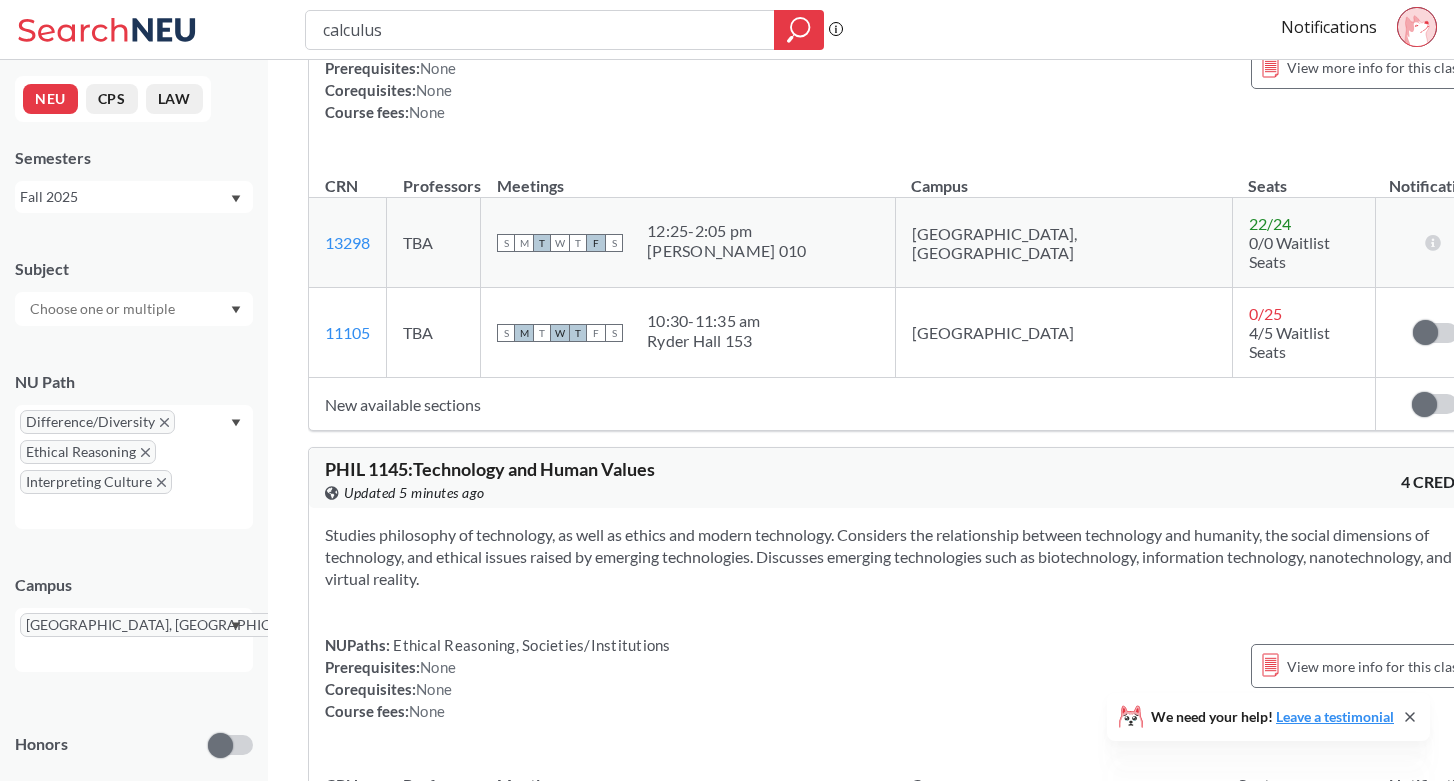 scroll, scrollTop: 4336, scrollLeft: 0, axis: vertical 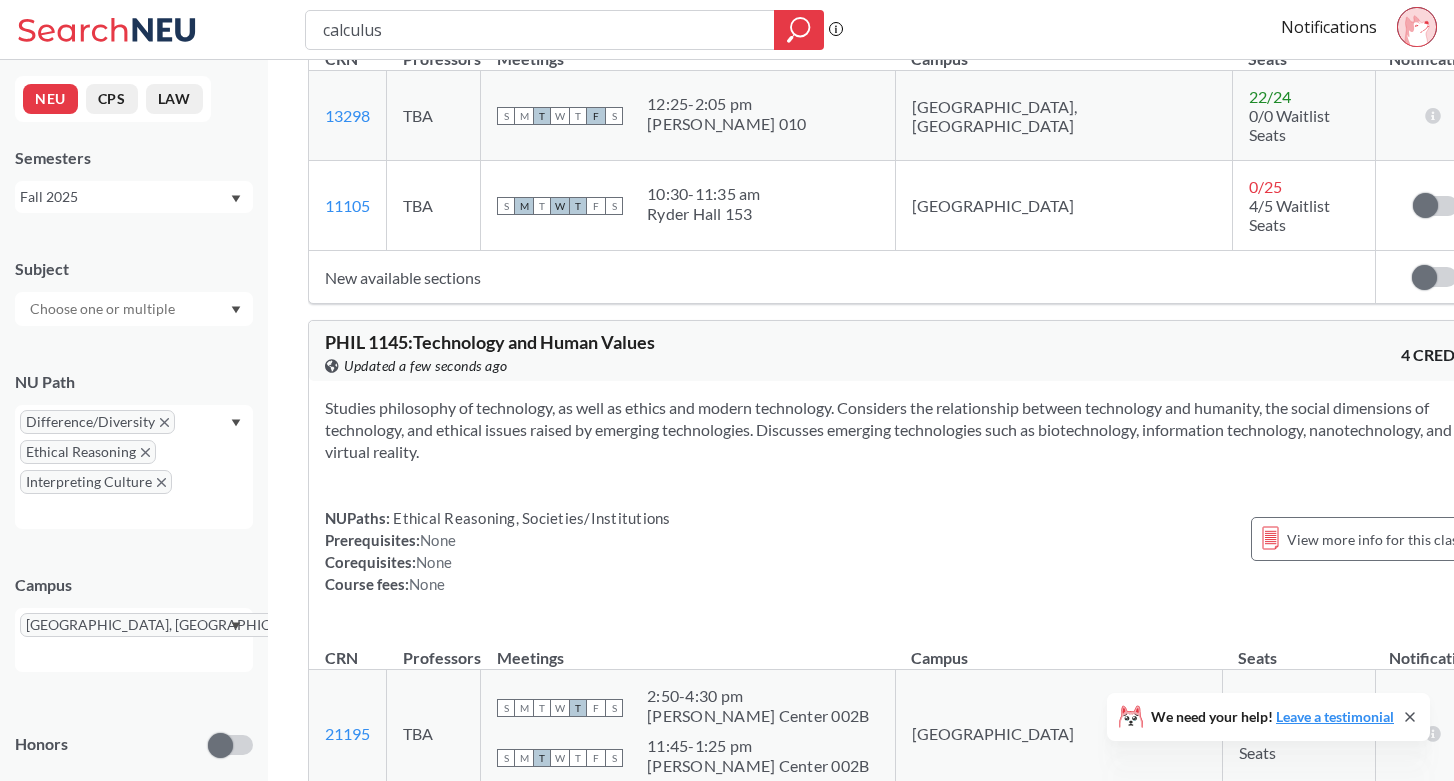 click on "[GEOGRAPHIC_DATA], [GEOGRAPHIC_DATA]" at bounding box center (1058, 932) 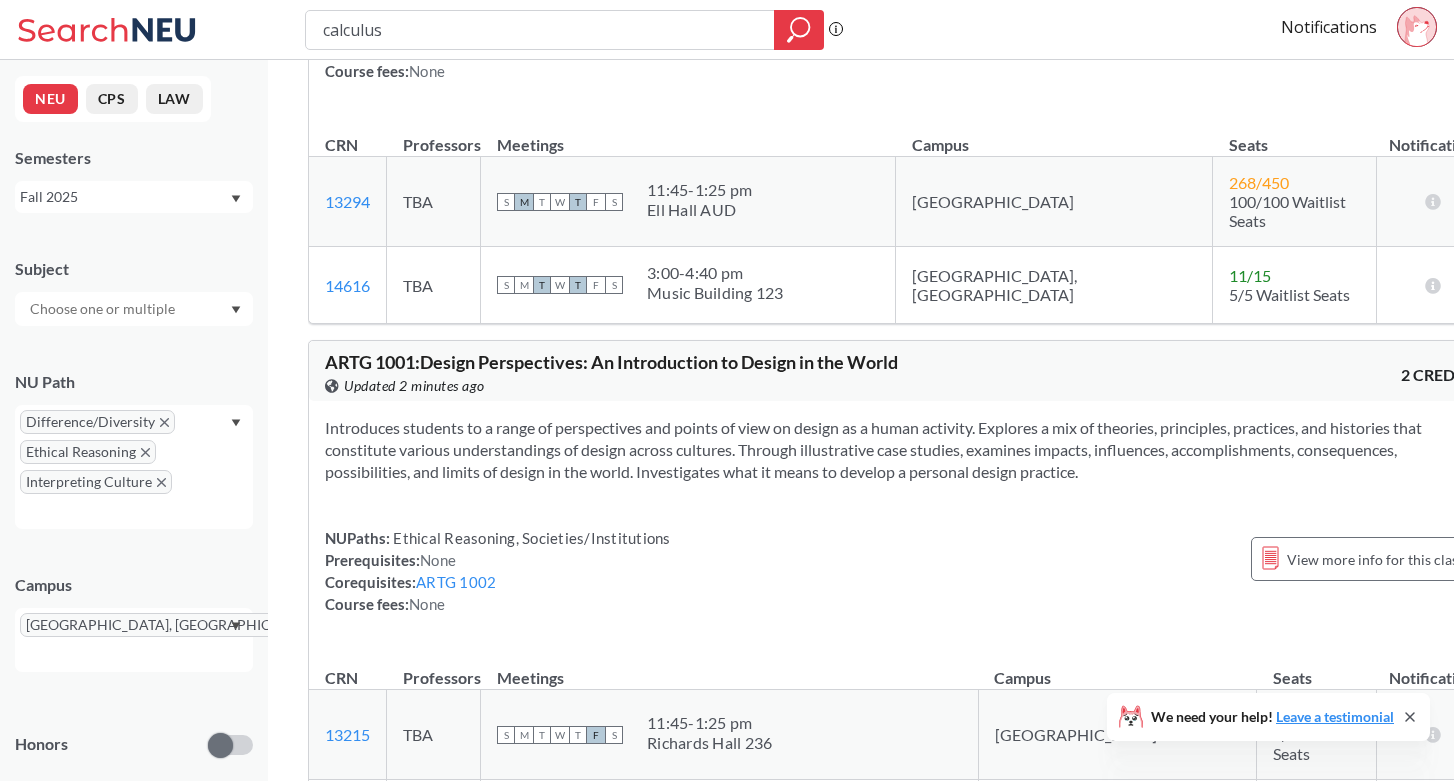 scroll, scrollTop: 0, scrollLeft: 0, axis: both 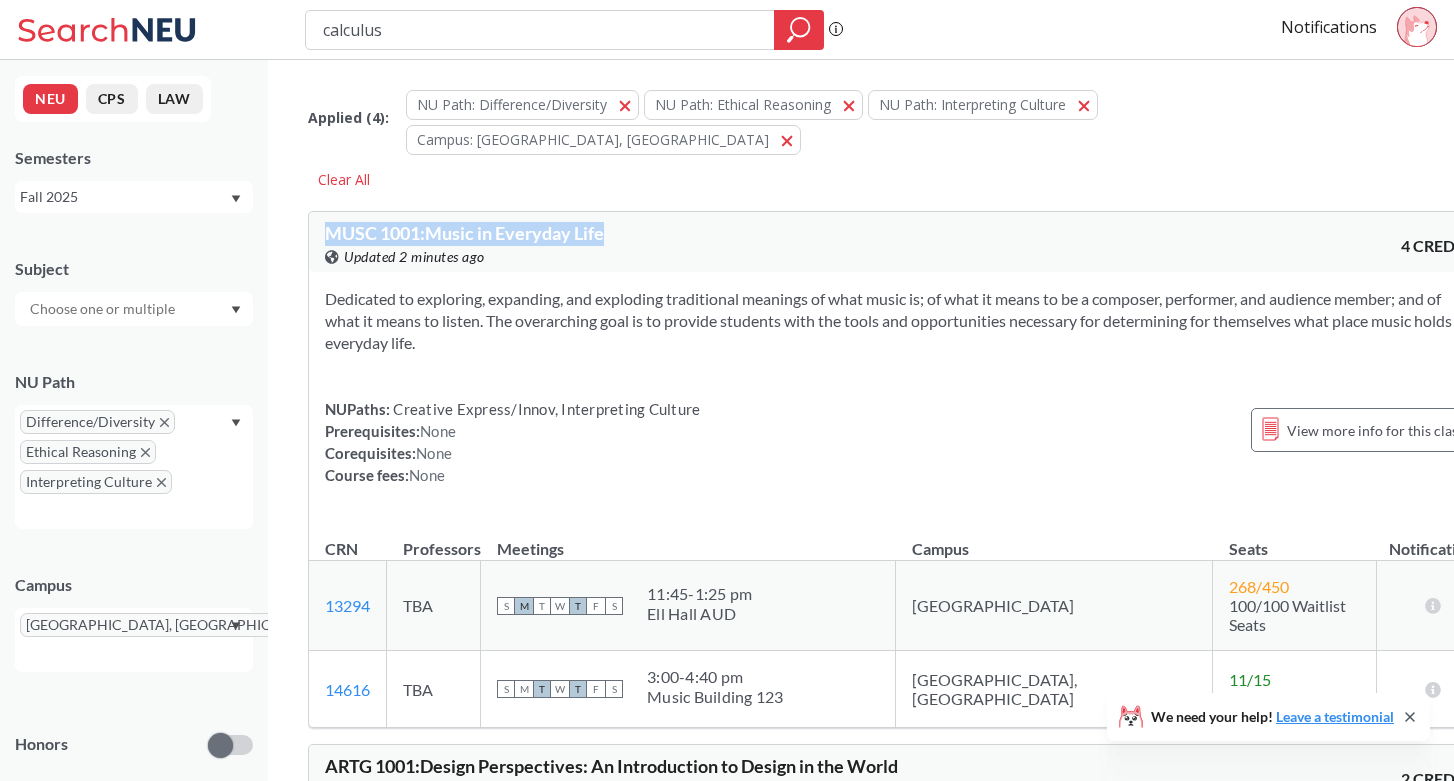 drag, startPoint x: 328, startPoint y: 197, endPoint x: 607, endPoint y: 201, distance: 279.0287 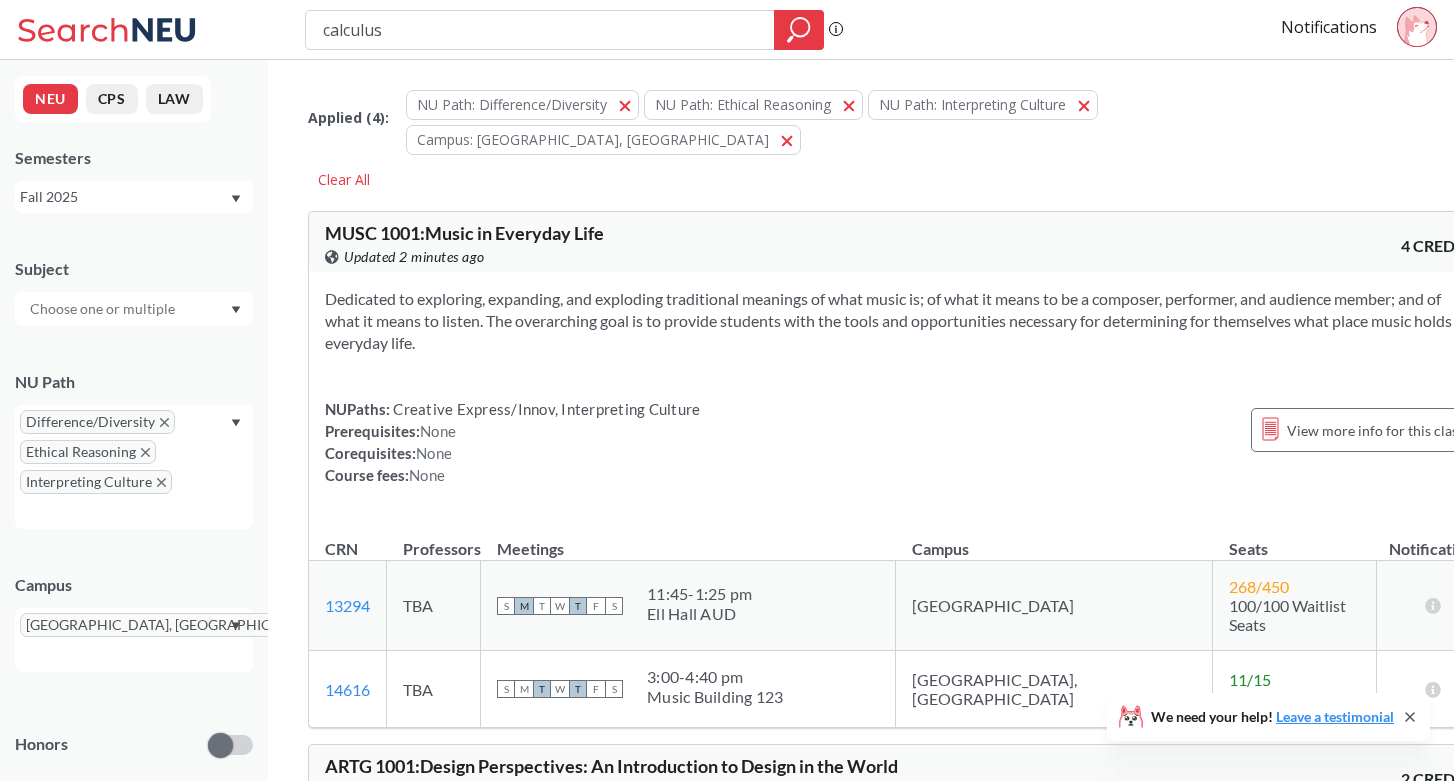 click on "Dedicated to exploring, expanding, and exploding traditional meanings of what music is; of what it means to be a composer, performer, and audience member; and of what it means to listen. The overarching goal is to provide students with the tools and opportunities necessary for determining for themselves what place music holds in everyday life.
NUPaths:   Creative Express/Innov, Interpreting Culture Prerequisites:  None Corequisites:  None Course fees:  None View more info for this class" at bounding box center (902, 395) 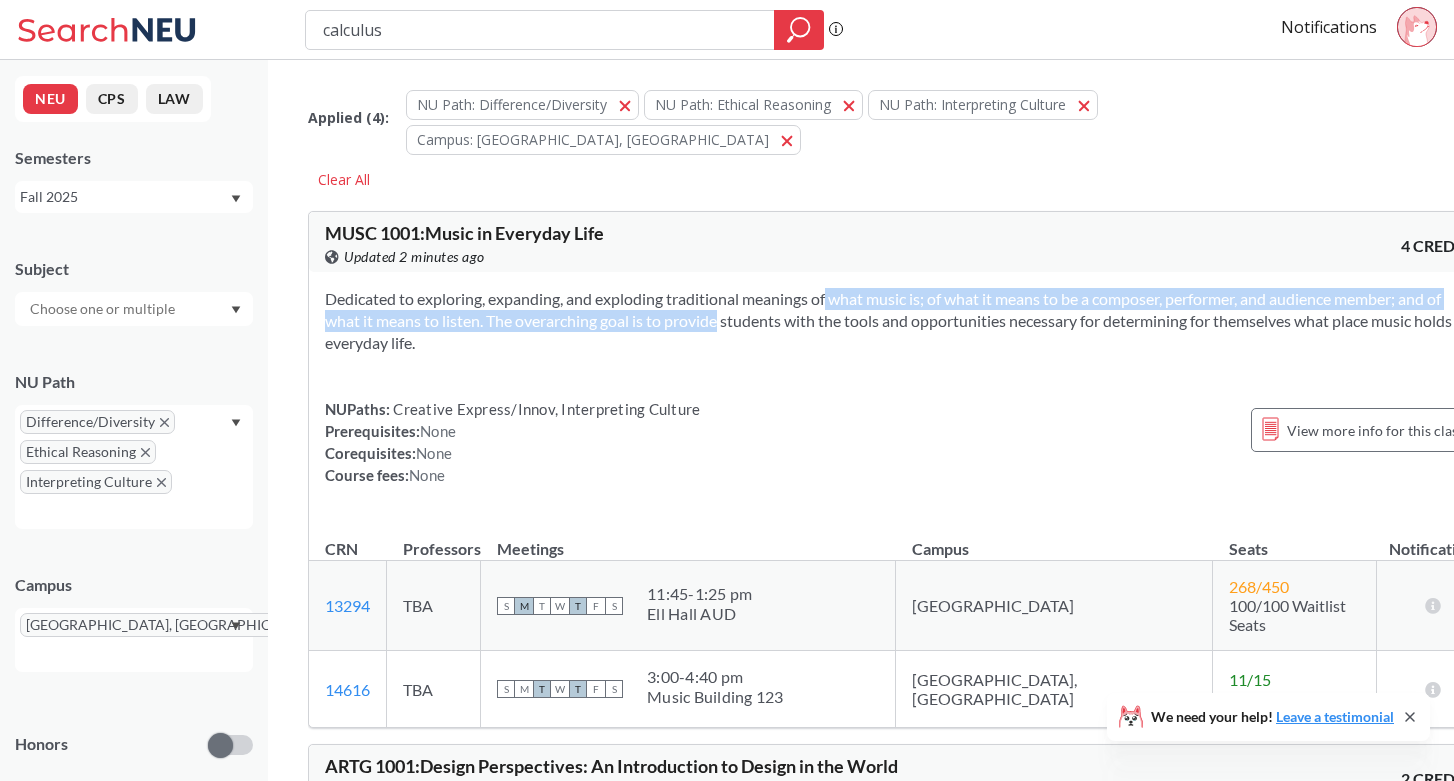 drag, startPoint x: 796, startPoint y: 265, endPoint x: 796, endPoint y: 277, distance: 12 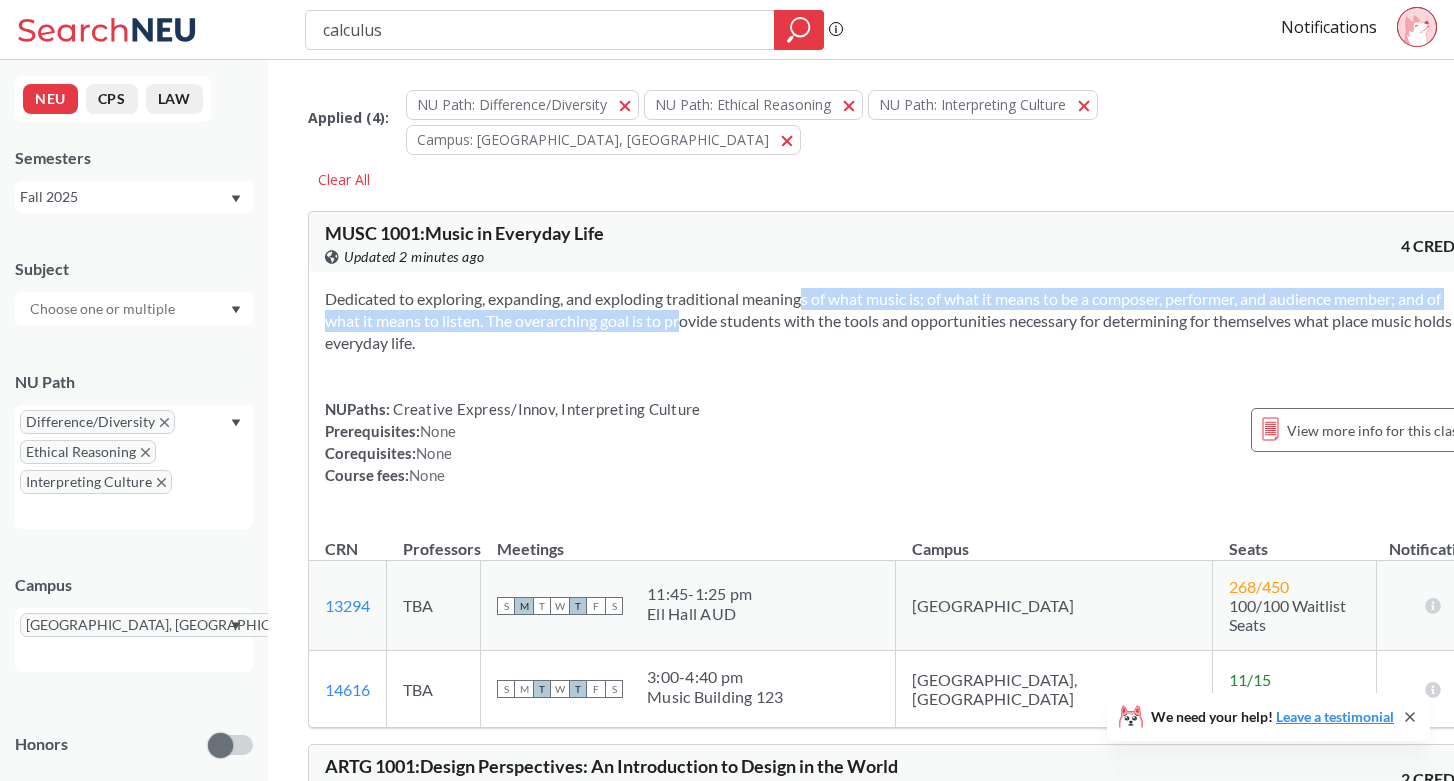 drag, startPoint x: 764, startPoint y: 270, endPoint x: 764, endPoint y: 296, distance: 26 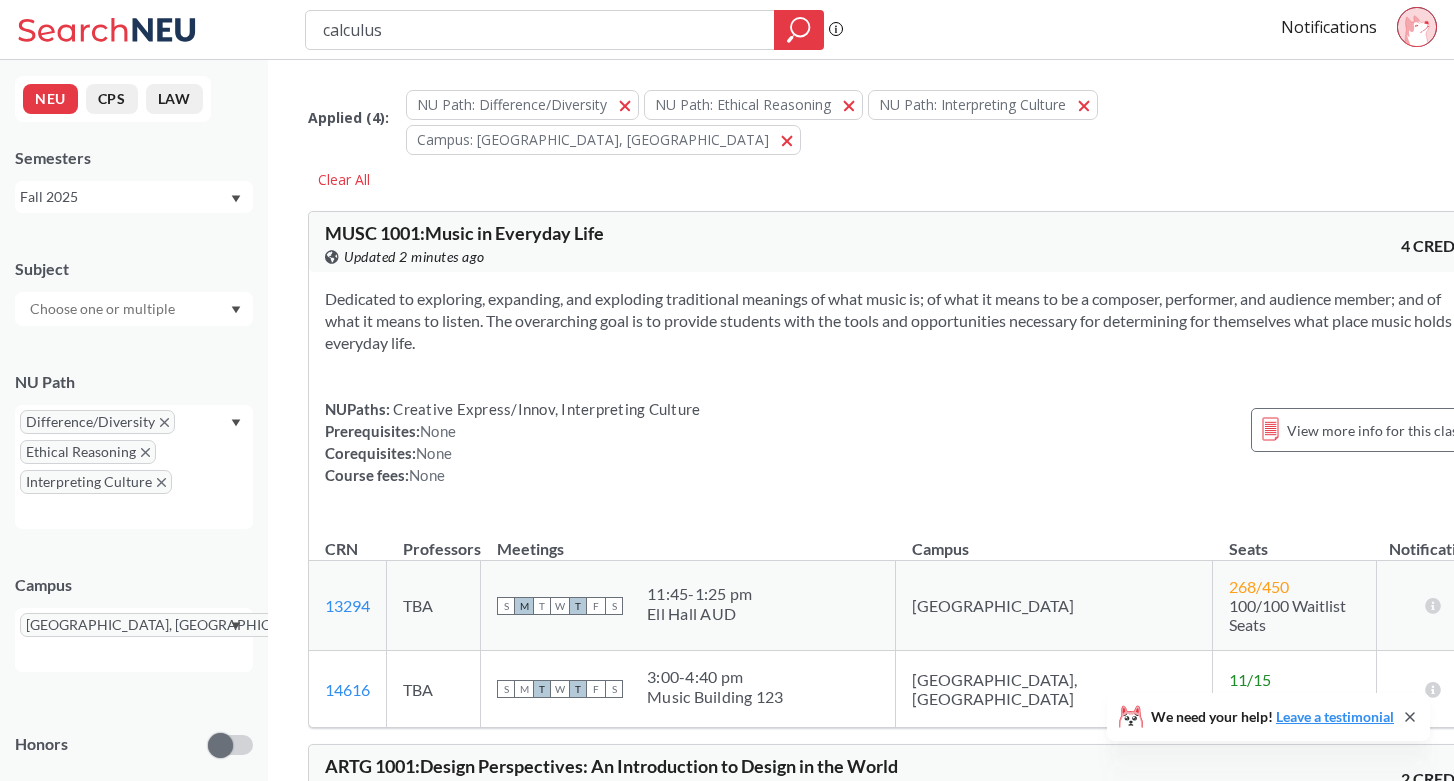 drag, startPoint x: 708, startPoint y: 286, endPoint x: 708, endPoint y: 315, distance: 29 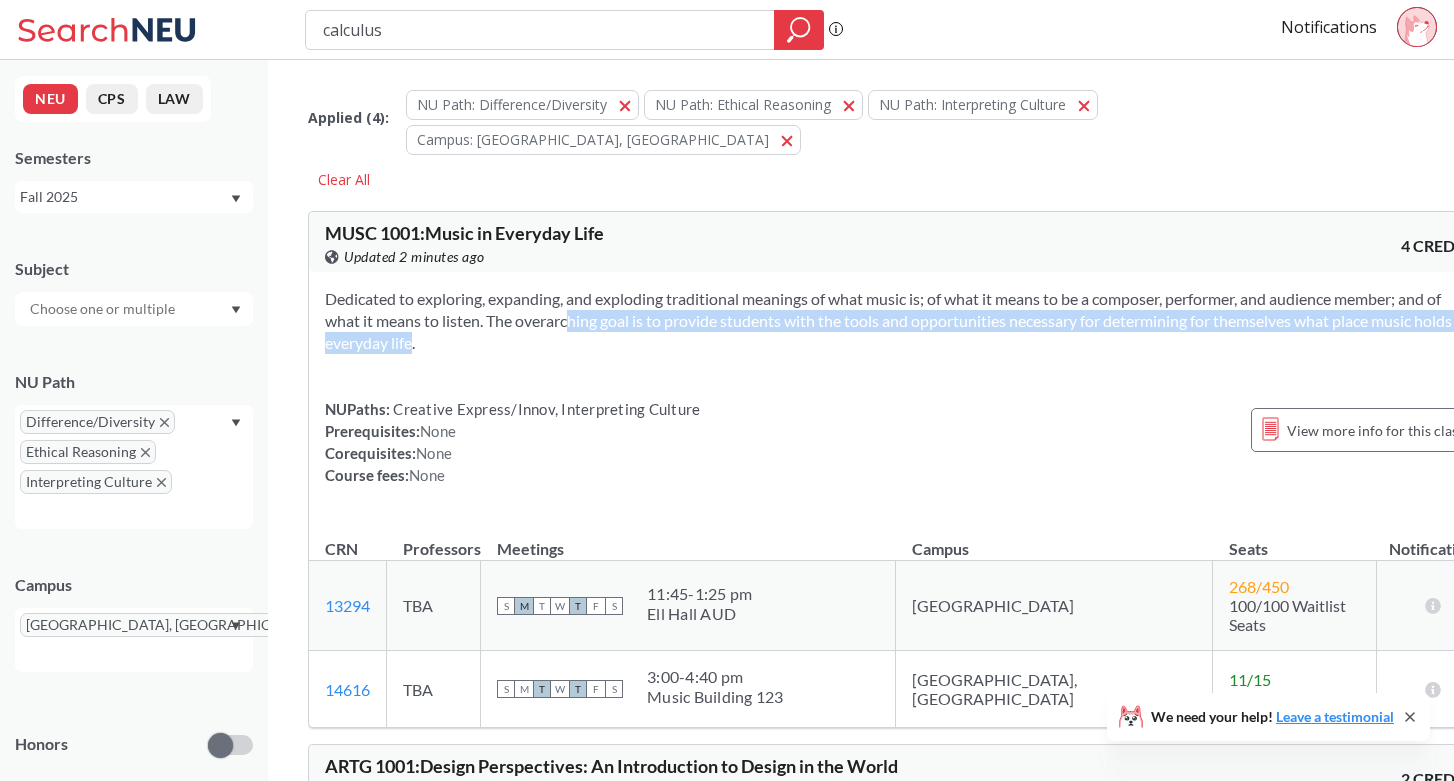drag, startPoint x: 647, startPoint y: 283, endPoint x: 650, endPoint y: 314, distance: 31.144823 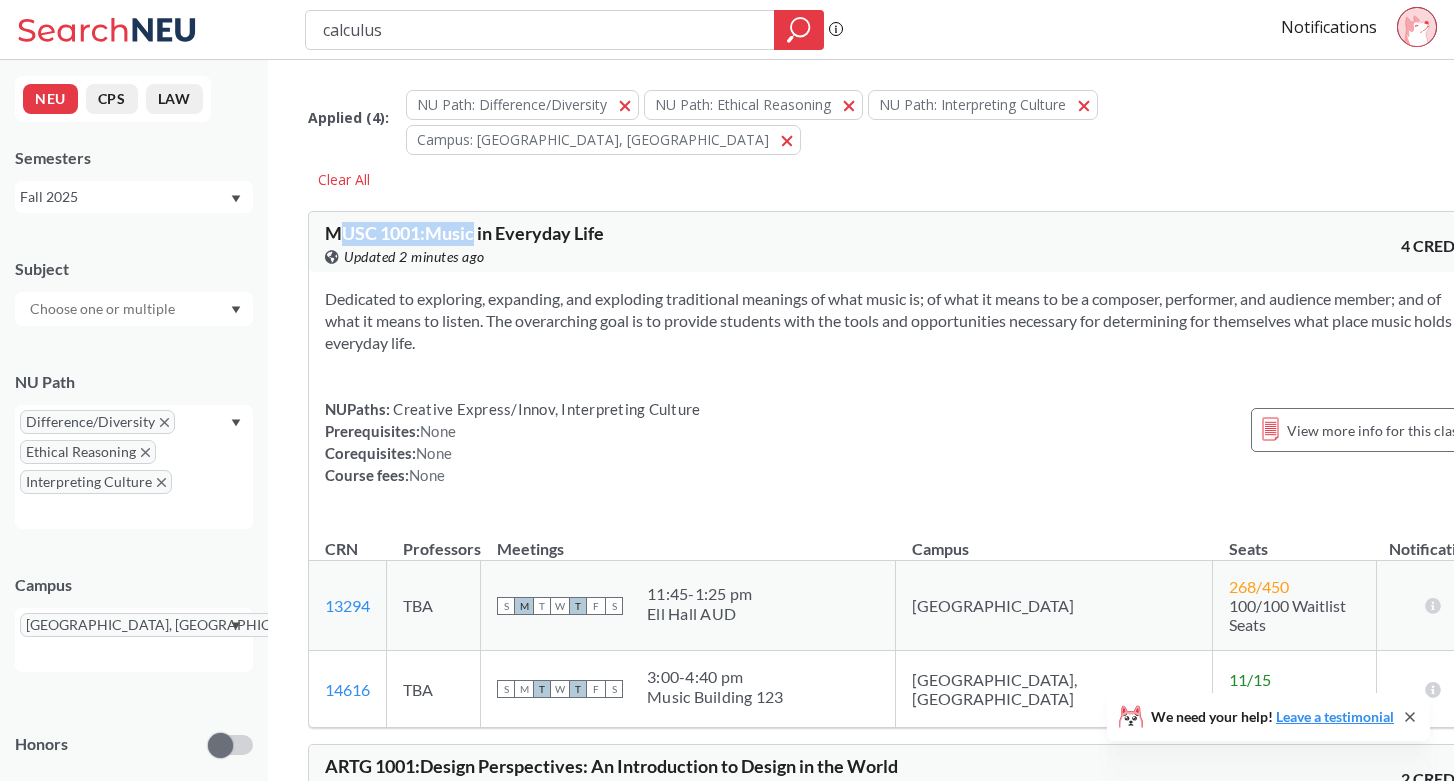 drag, startPoint x: 336, startPoint y: 198, endPoint x: 476, endPoint y: 198, distance: 140 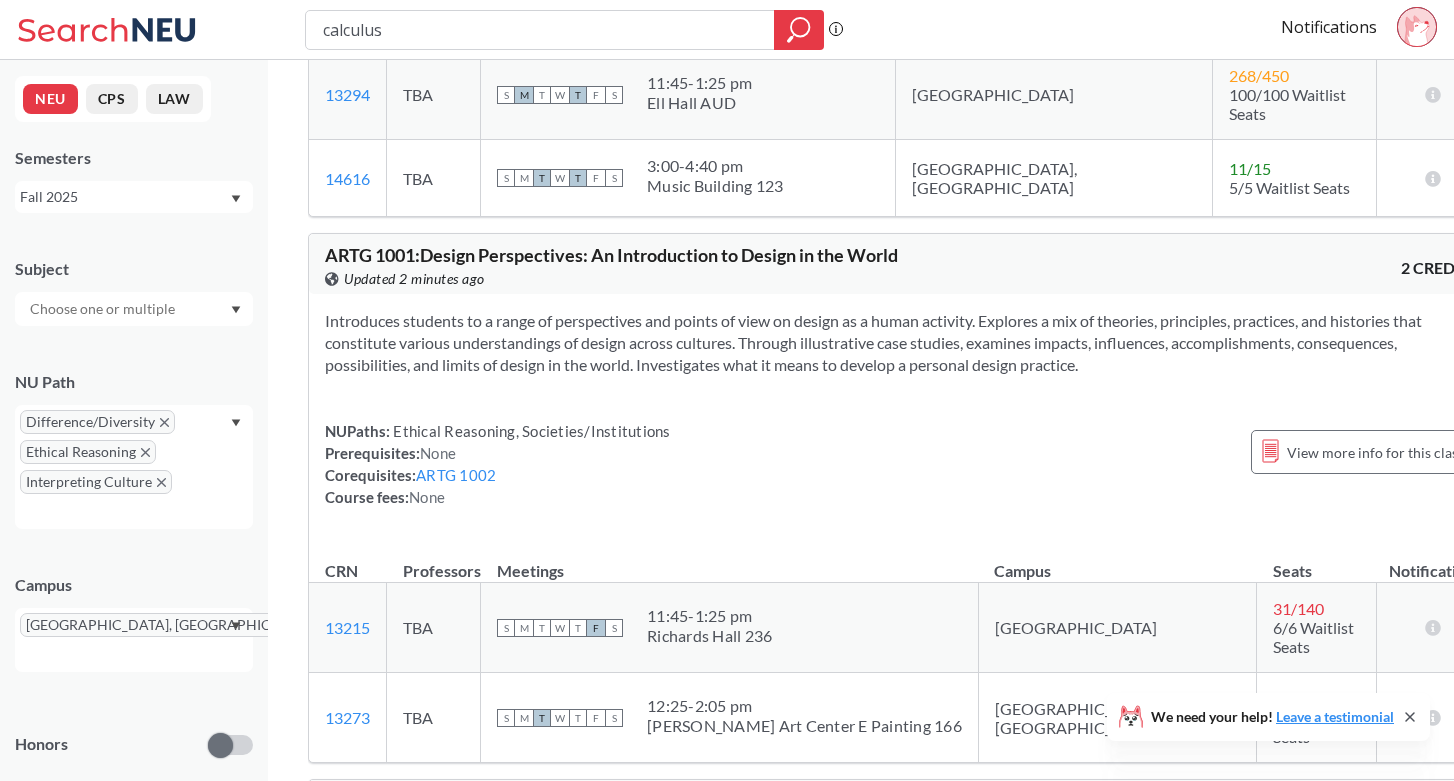 scroll, scrollTop: 514, scrollLeft: 0, axis: vertical 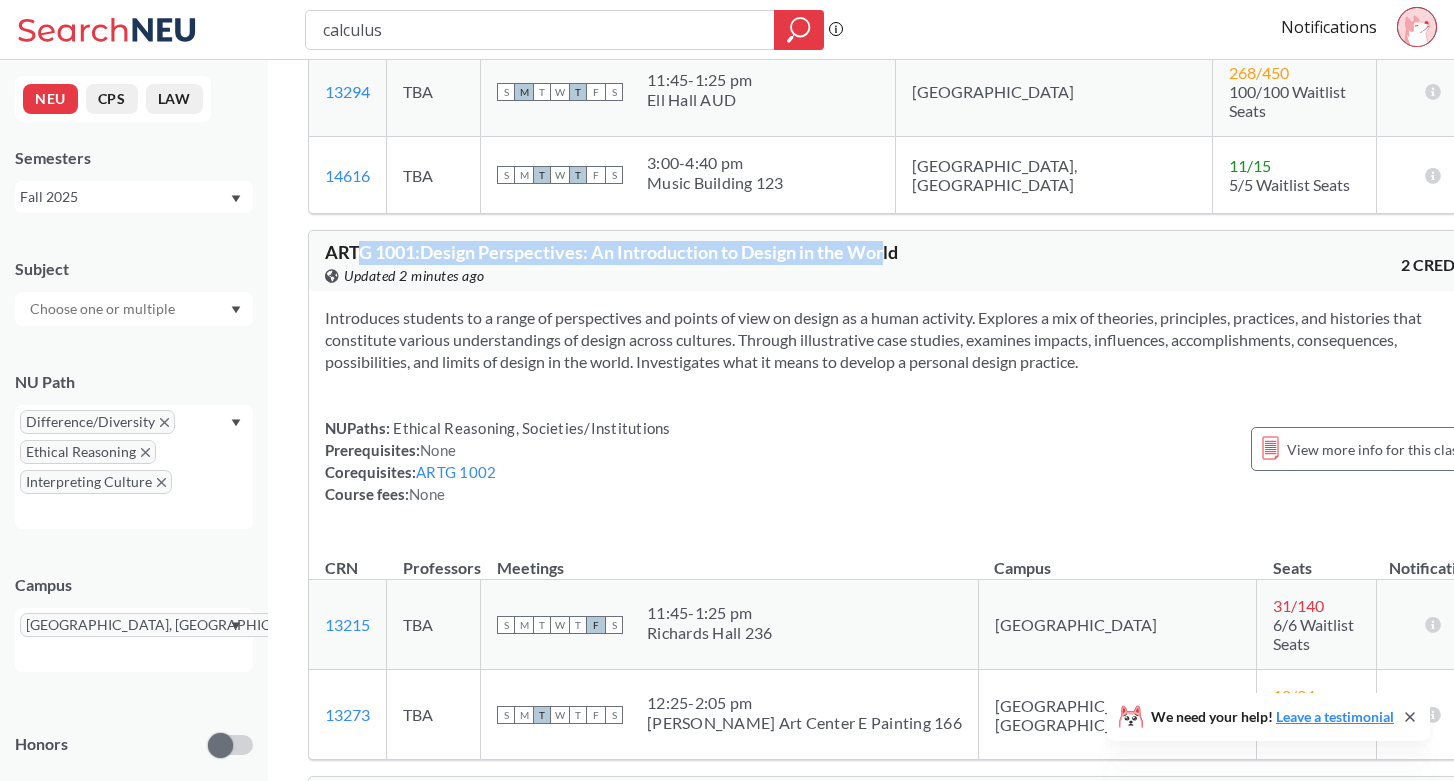 drag, startPoint x: 360, startPoint y: 210, endPoint x: 360, endPoint y: 225, distance: 15 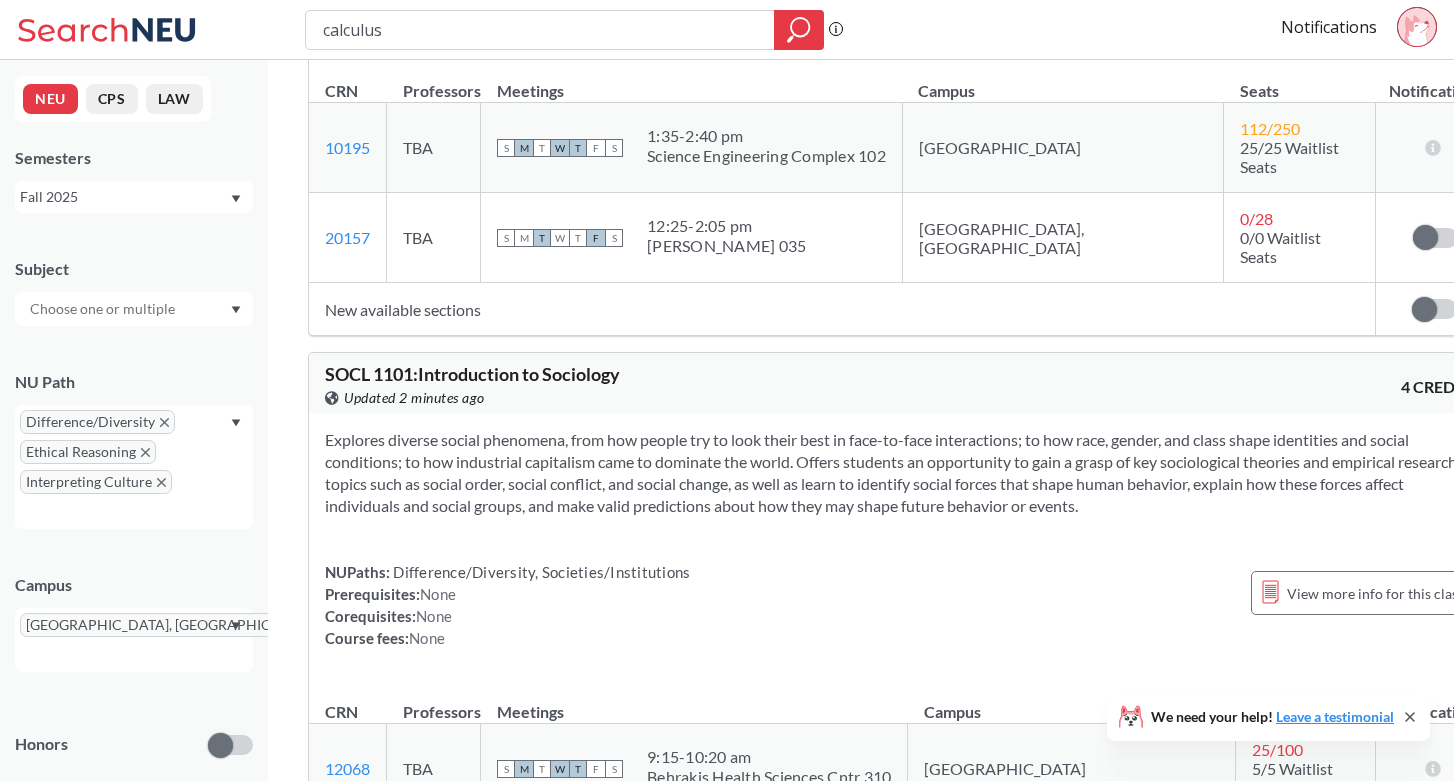 scroll, scrollTop: 2162, scrollLeft: 0, axis: vertical 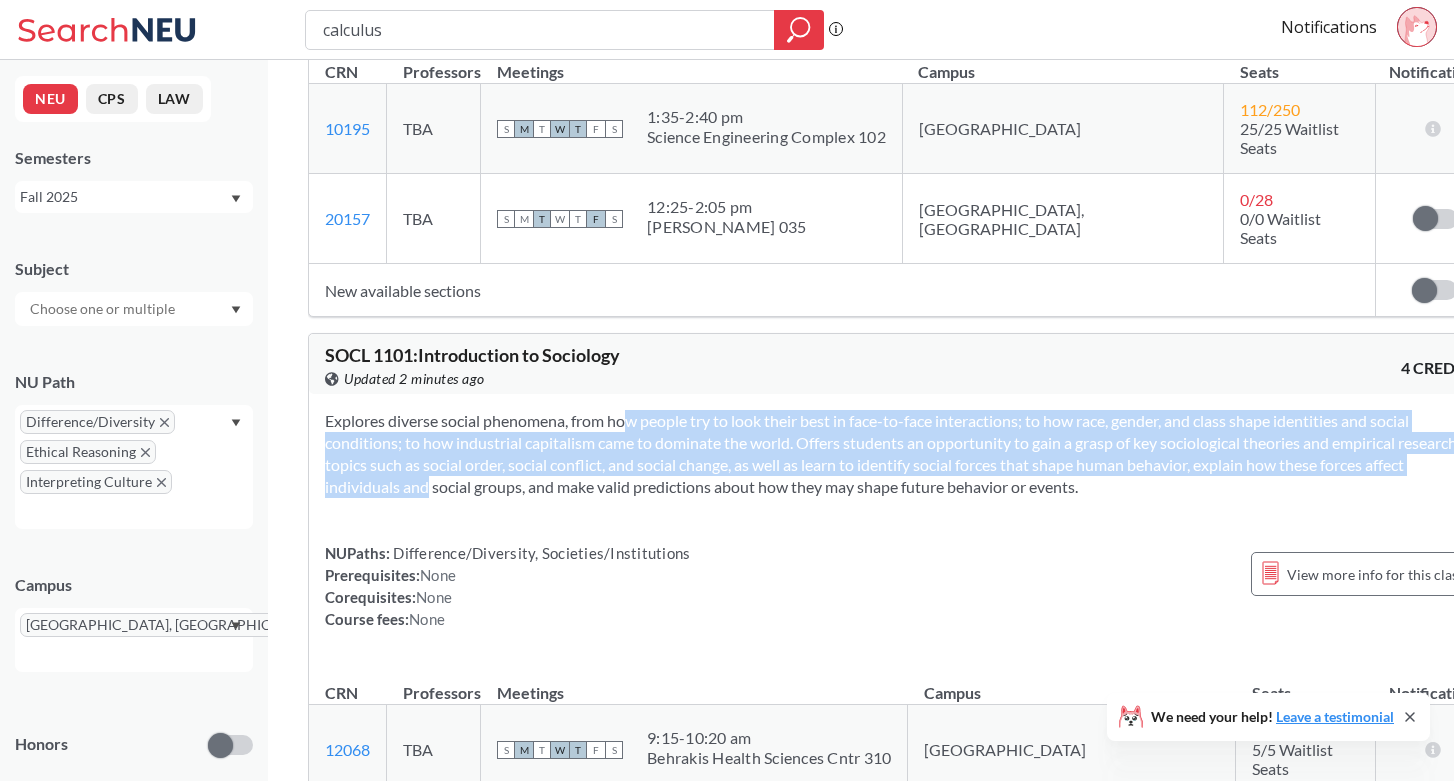 drag, startPoint x: 588, startPoint y: 301, endPoint x: 613, endPoint y: 357, distance: 61.326992 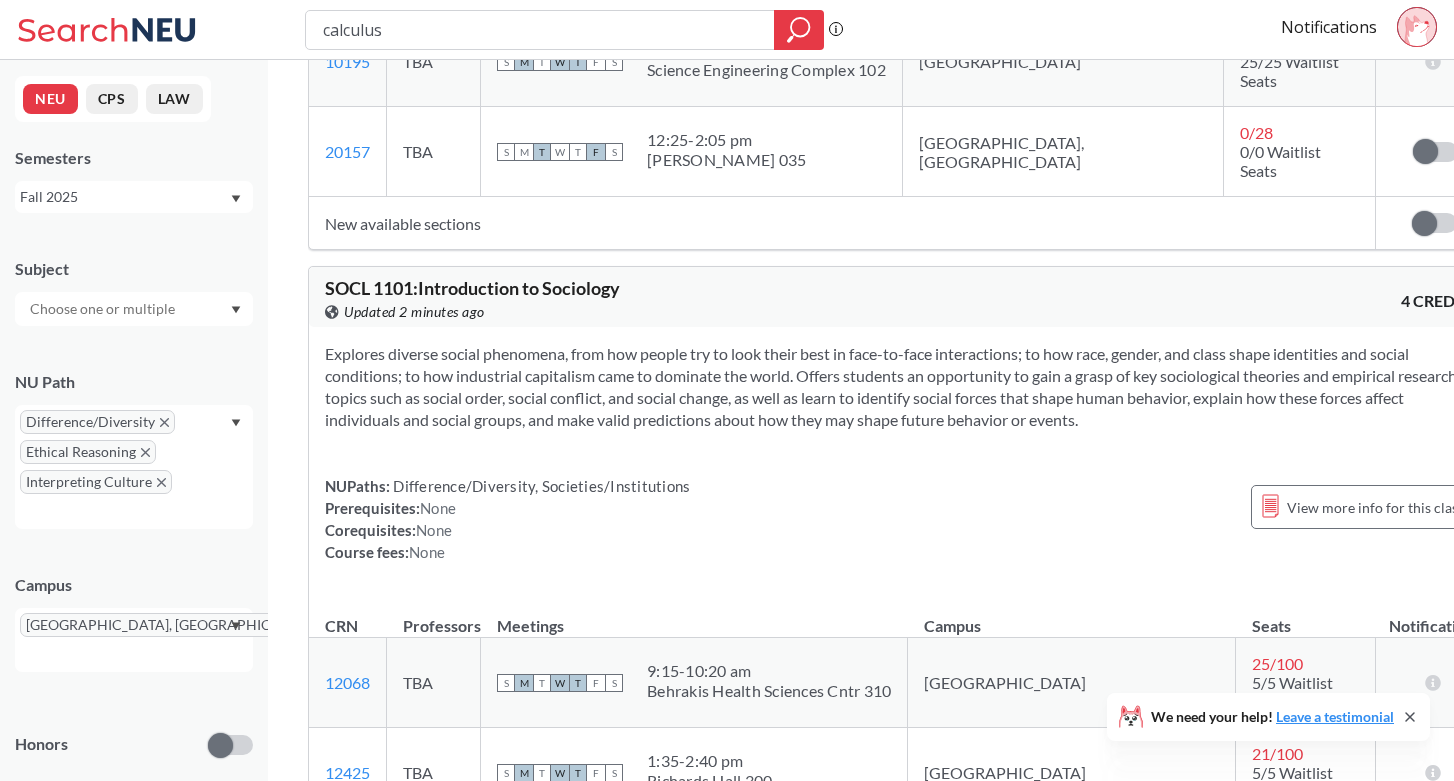 scroll, scrollTop: 2222, scrollLeft: 0, axis: vertical 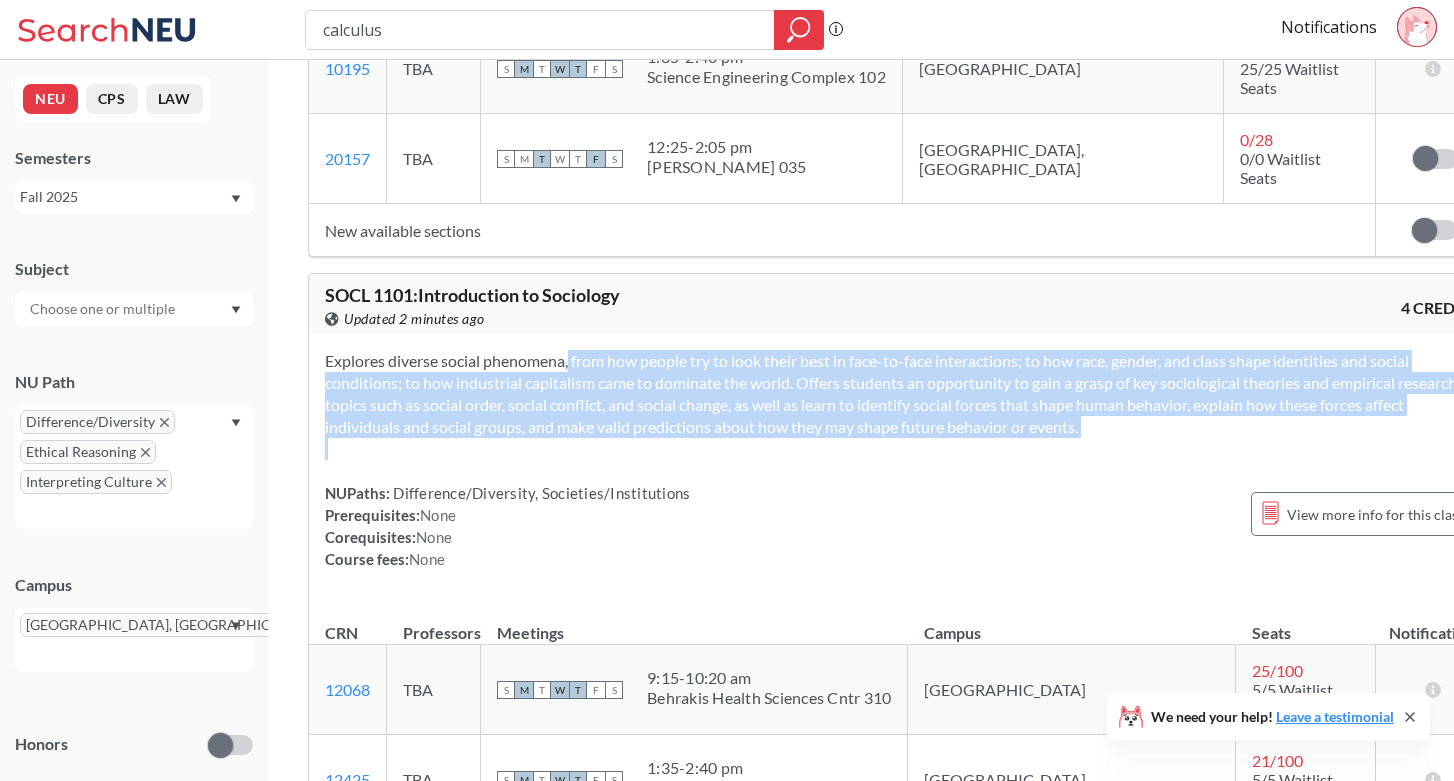 drag, startPoint x: 535, startPoint y: 234, endPoint x: 535, endPoint y: 345, distance: 111 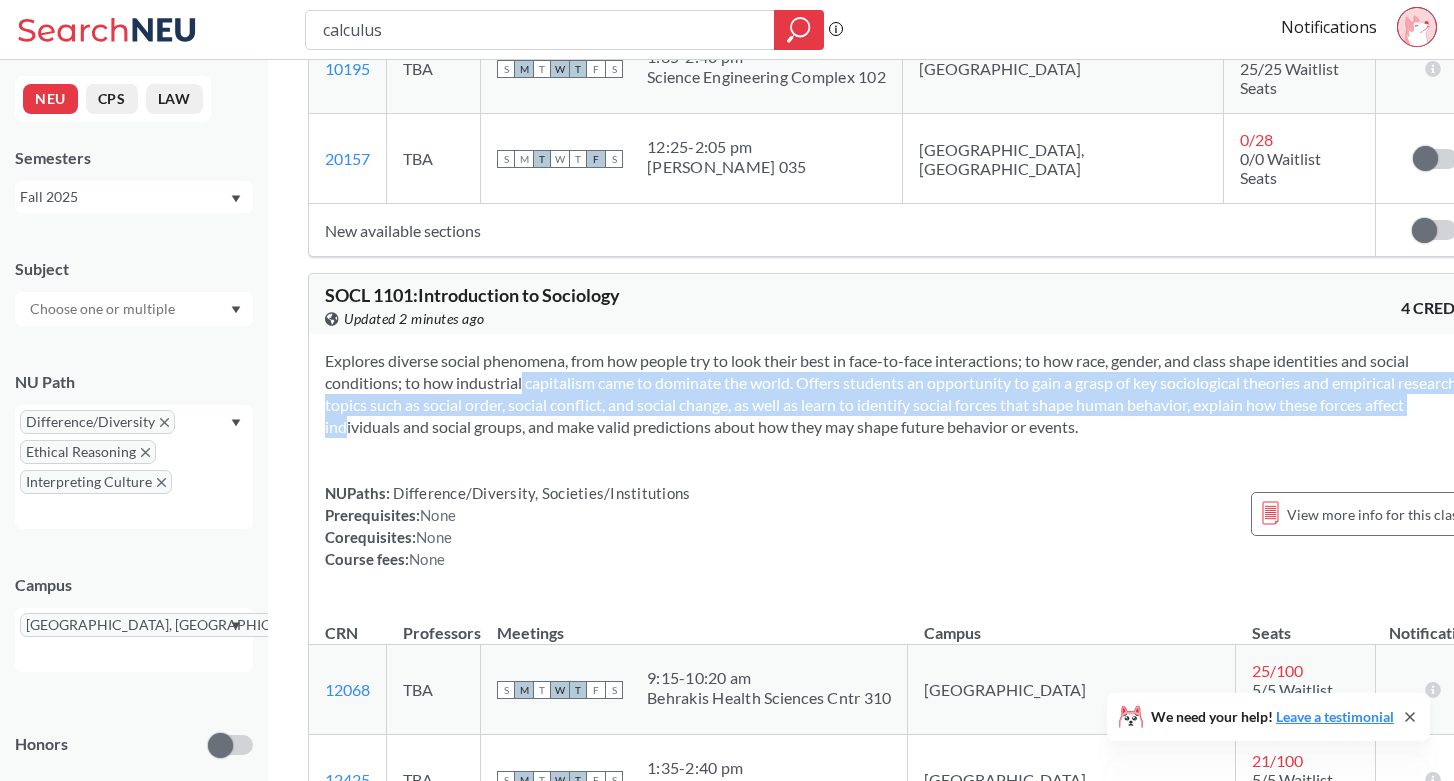drag, startPoint x: 534, startPoint y: 256, endPoint x: 534, endPoint y: 306, distance: 50 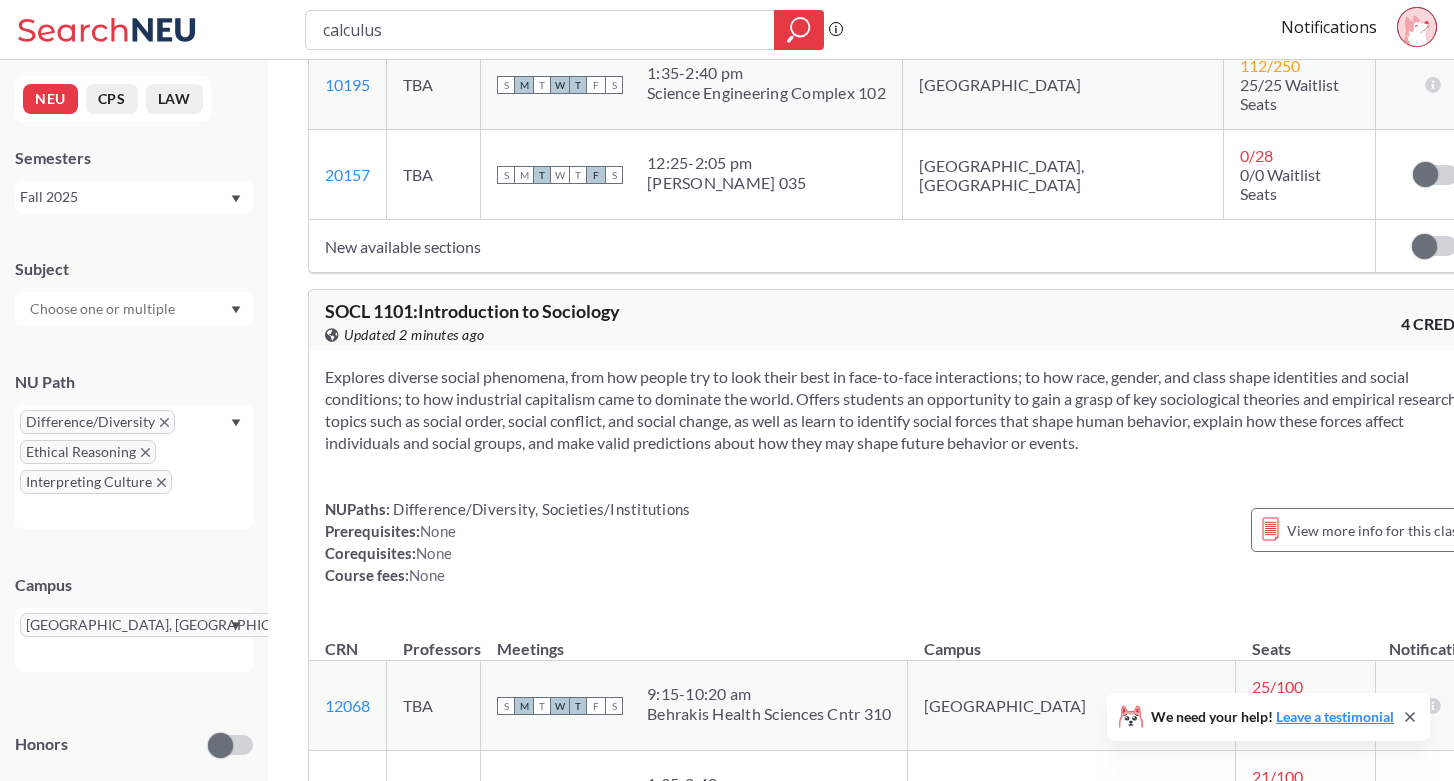 scroll, scrollTop: 2155, scrollLeft: 0, axis: vertical 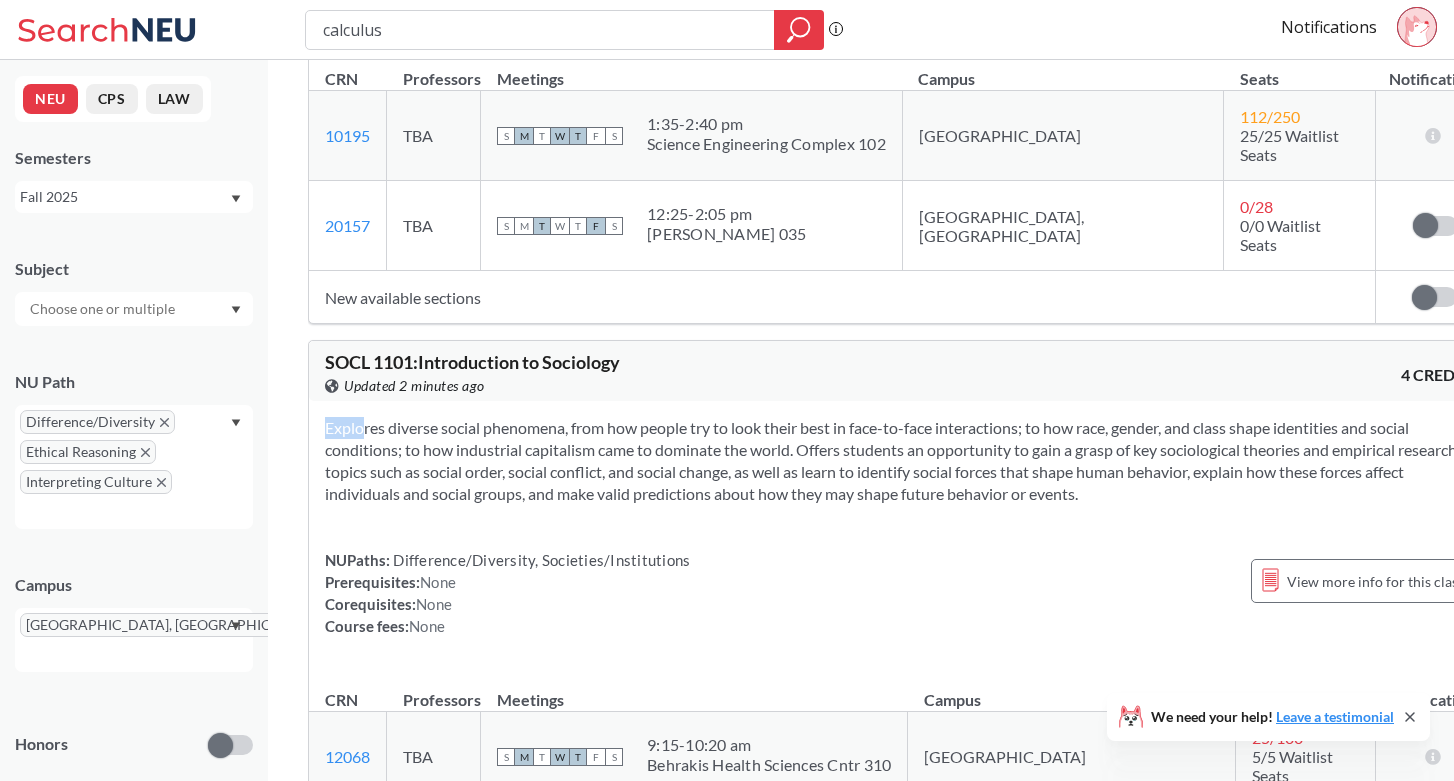 drag, startPoint x: 439, startPoint y: 292, endPoint x: 510, endPoint y: 394, distance: 124.277916 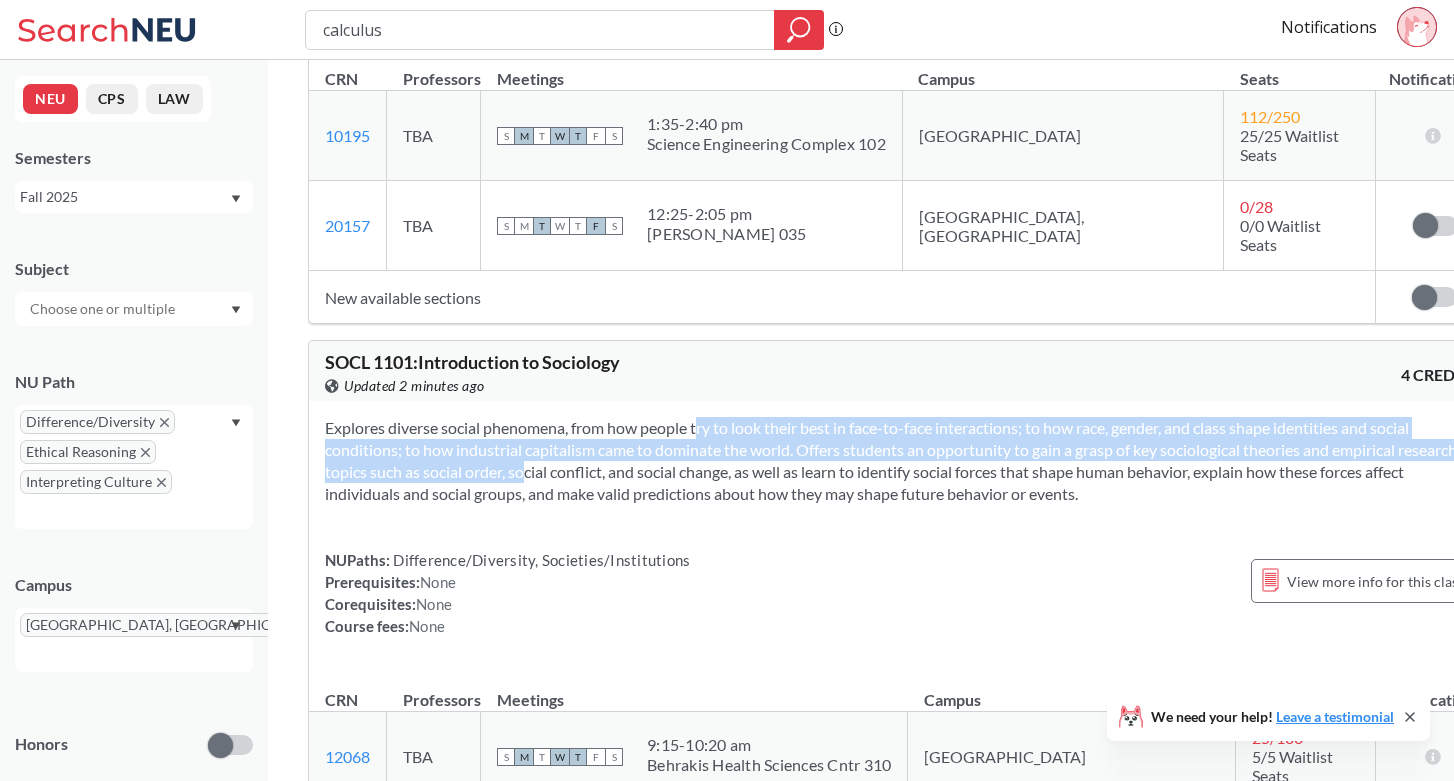 drag, startPoint x: 671, startPoint y: 312, endPoint x: 653, endPoint y: 358, distance: 49.396355 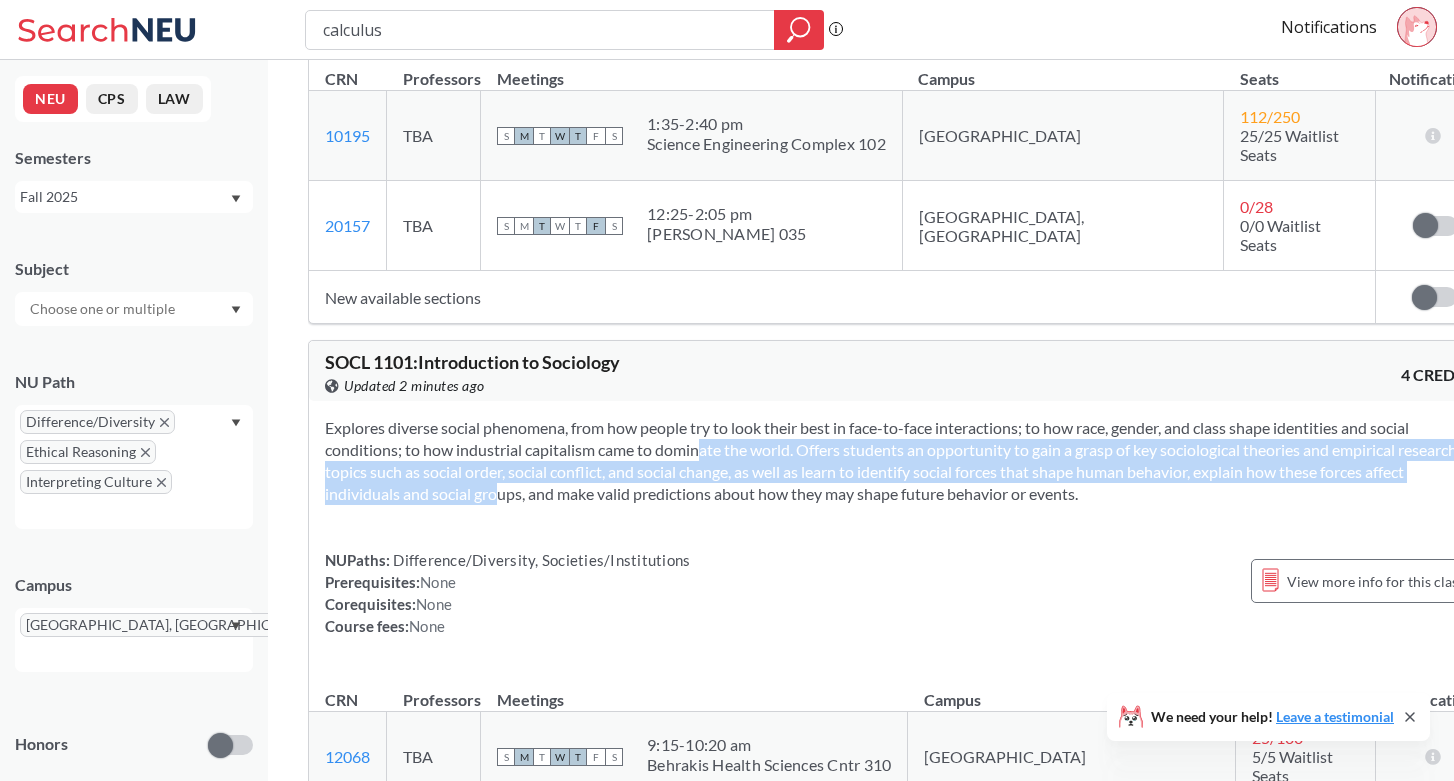 drag, startPoint x: 703, startPoint y: 328, endPoint x: 688, endPoint y: 371, distance: 45.54119 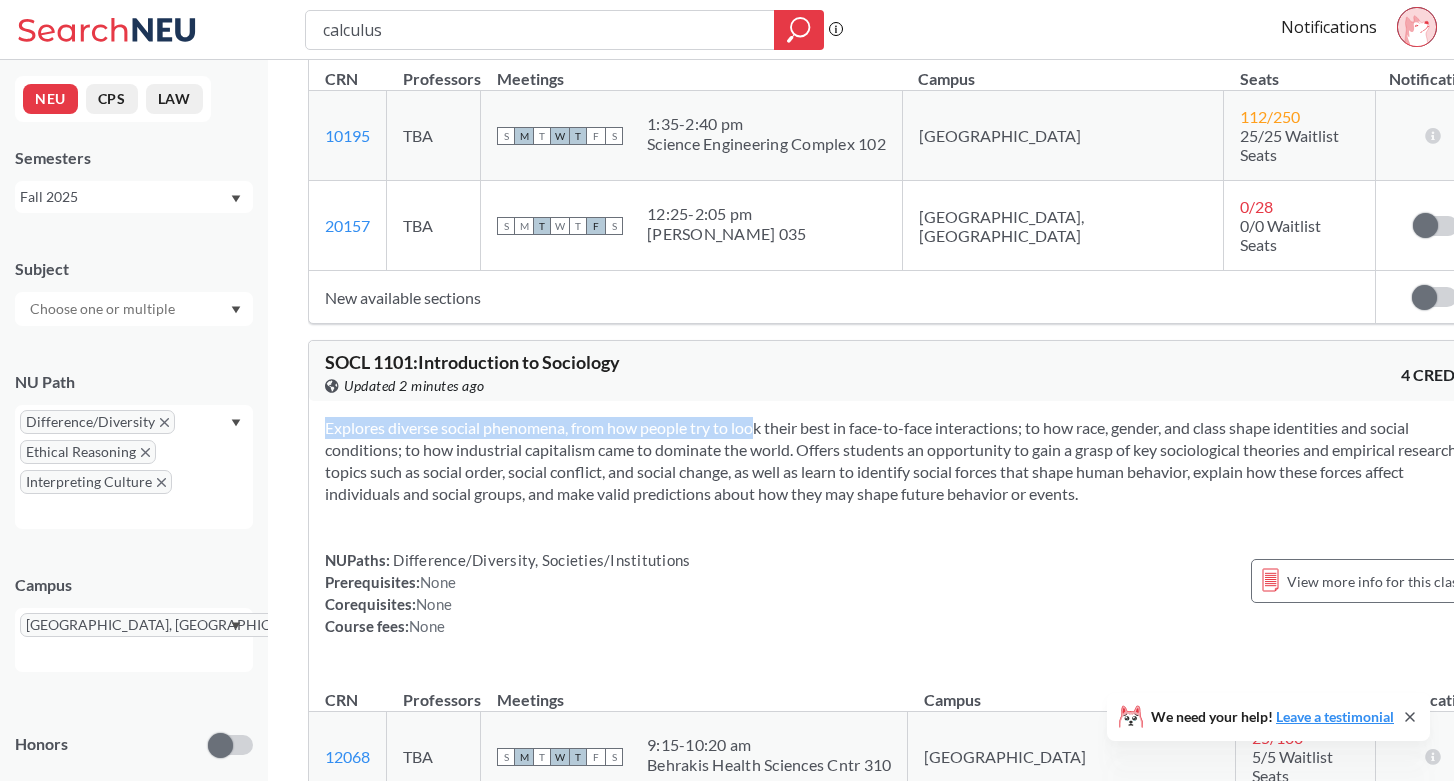 drag, startPoint x: 727, startPoint y: 314, endPoint x: 725, endPoint y: 390, distance: 76.02631 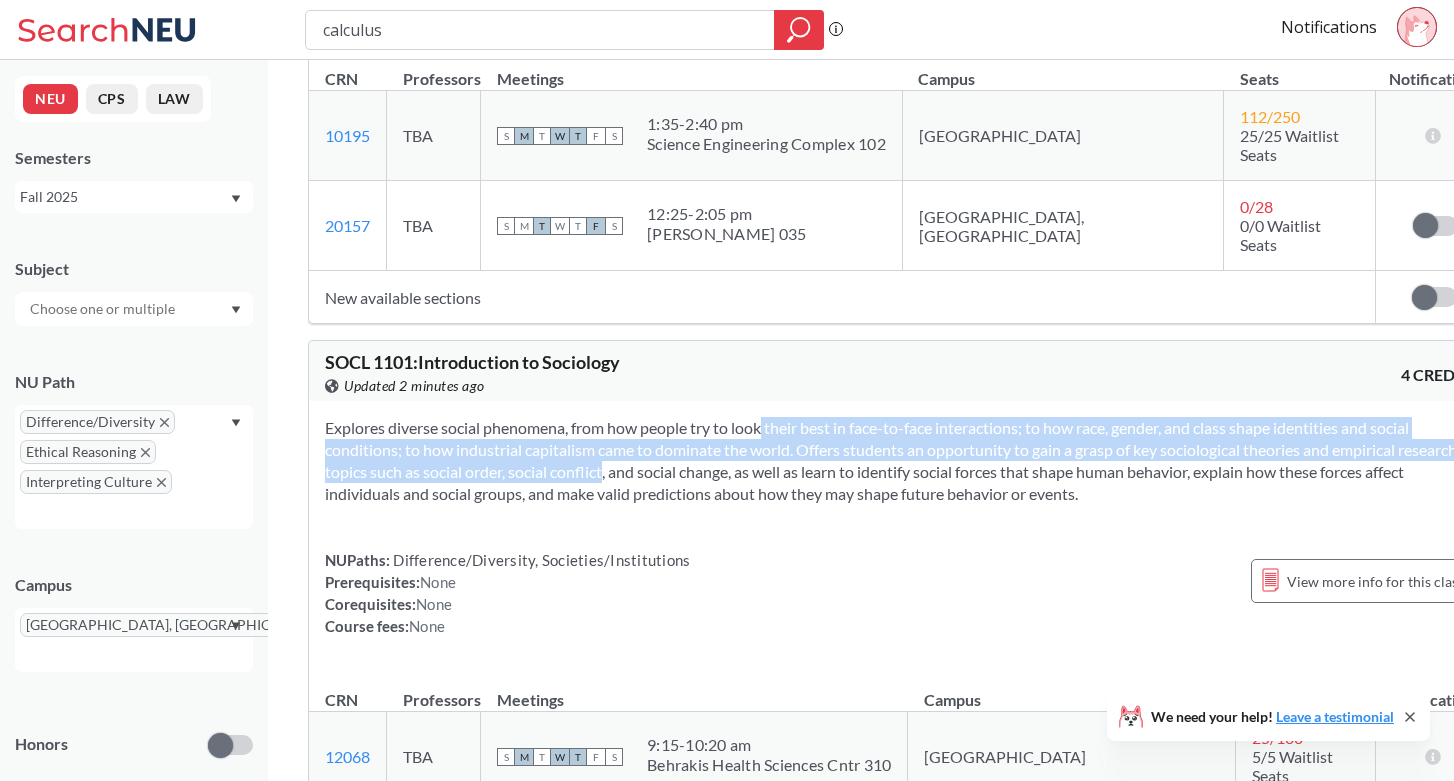 drag, startPoint x: 730, startPoint y: 300, endPoint x: 730, endPoint y: 360, distance: 60 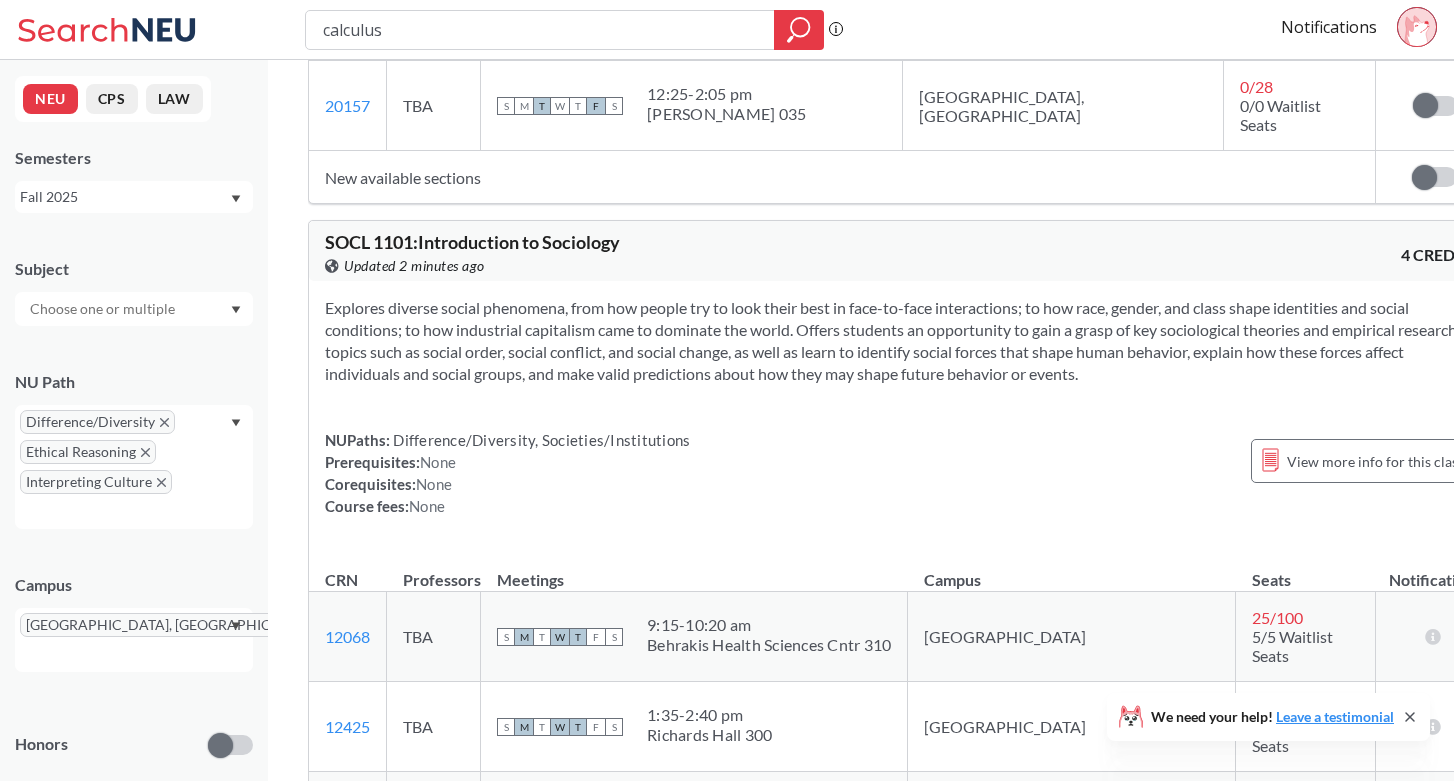 scroll, scrollTop: 2276, scrollLeft: 0, axis: vertical 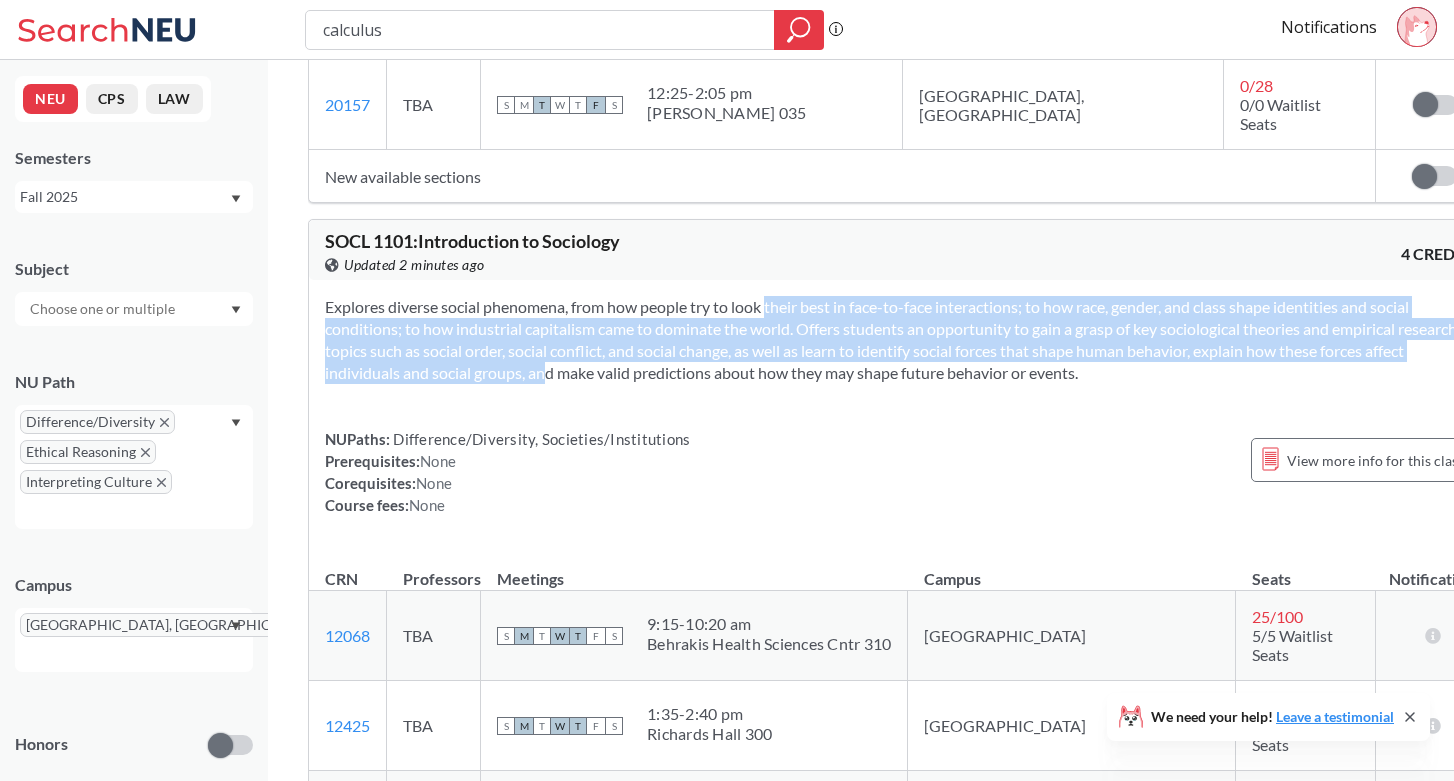 drag, startPoint x: 737, startPoint y: 192, endPoint x: 737, endPoint y: 244, distance: 52 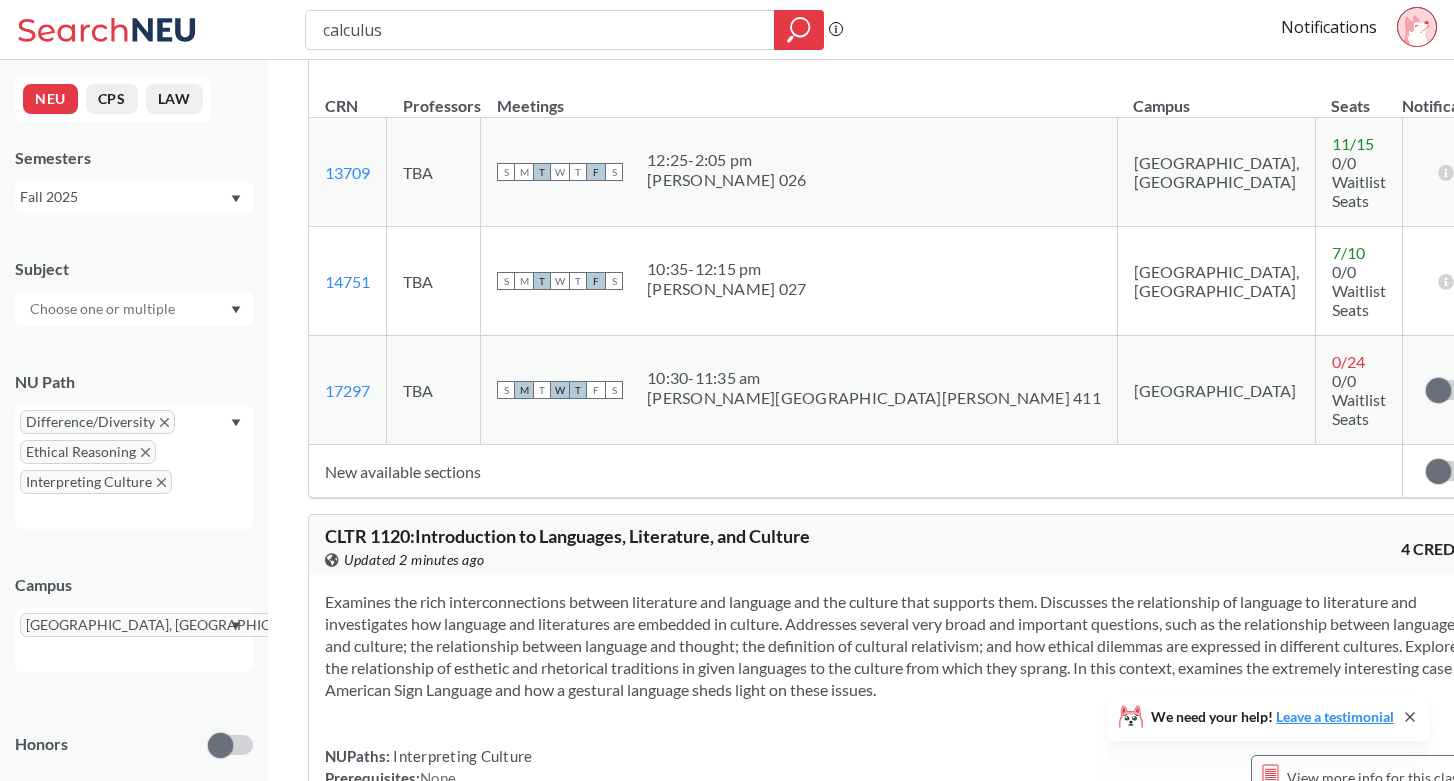 scroll, scrollTop: 3498, scrollLeft: 0, axis: vertical 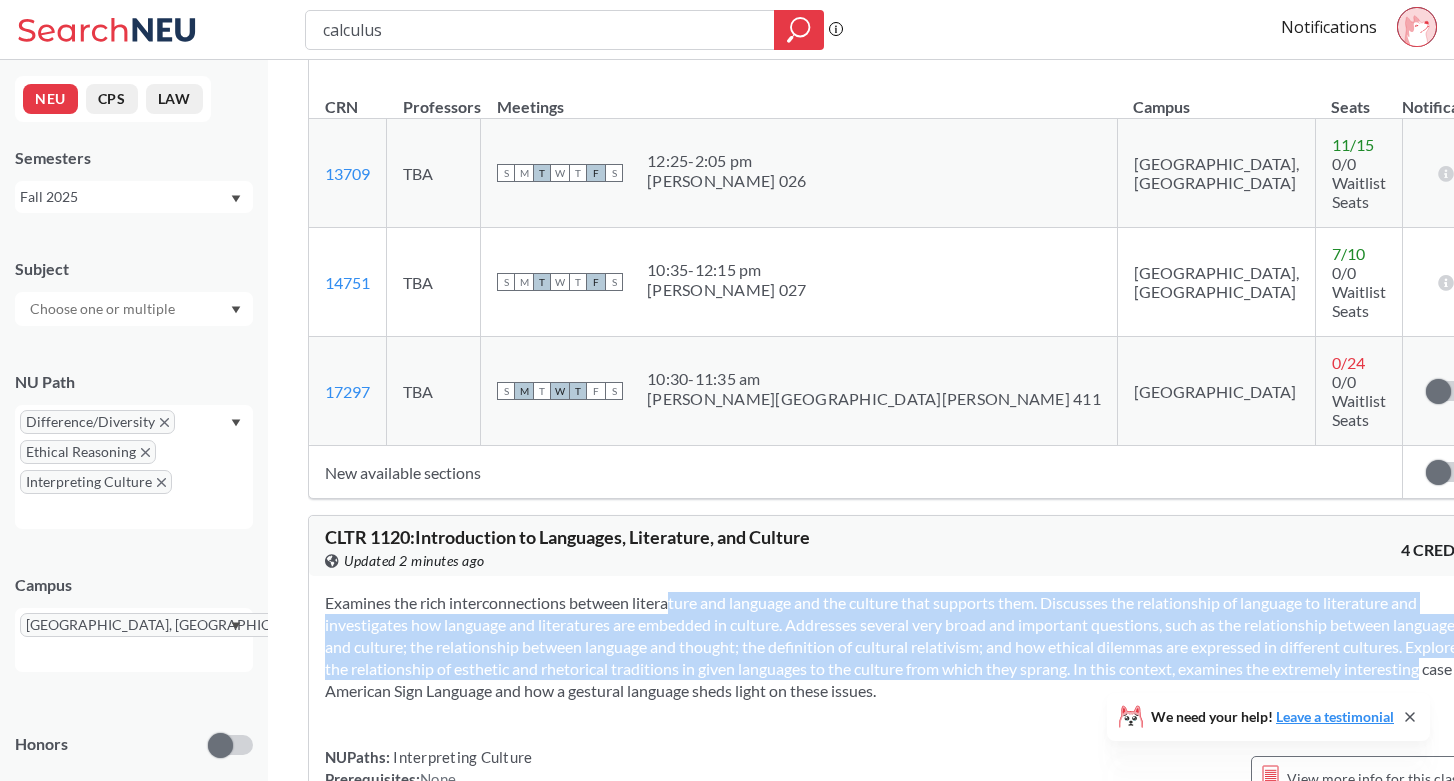 drag, startPoint x: 642, startPoint y: 361, endPoint x: 642, endPoint y: 456, distance: 95 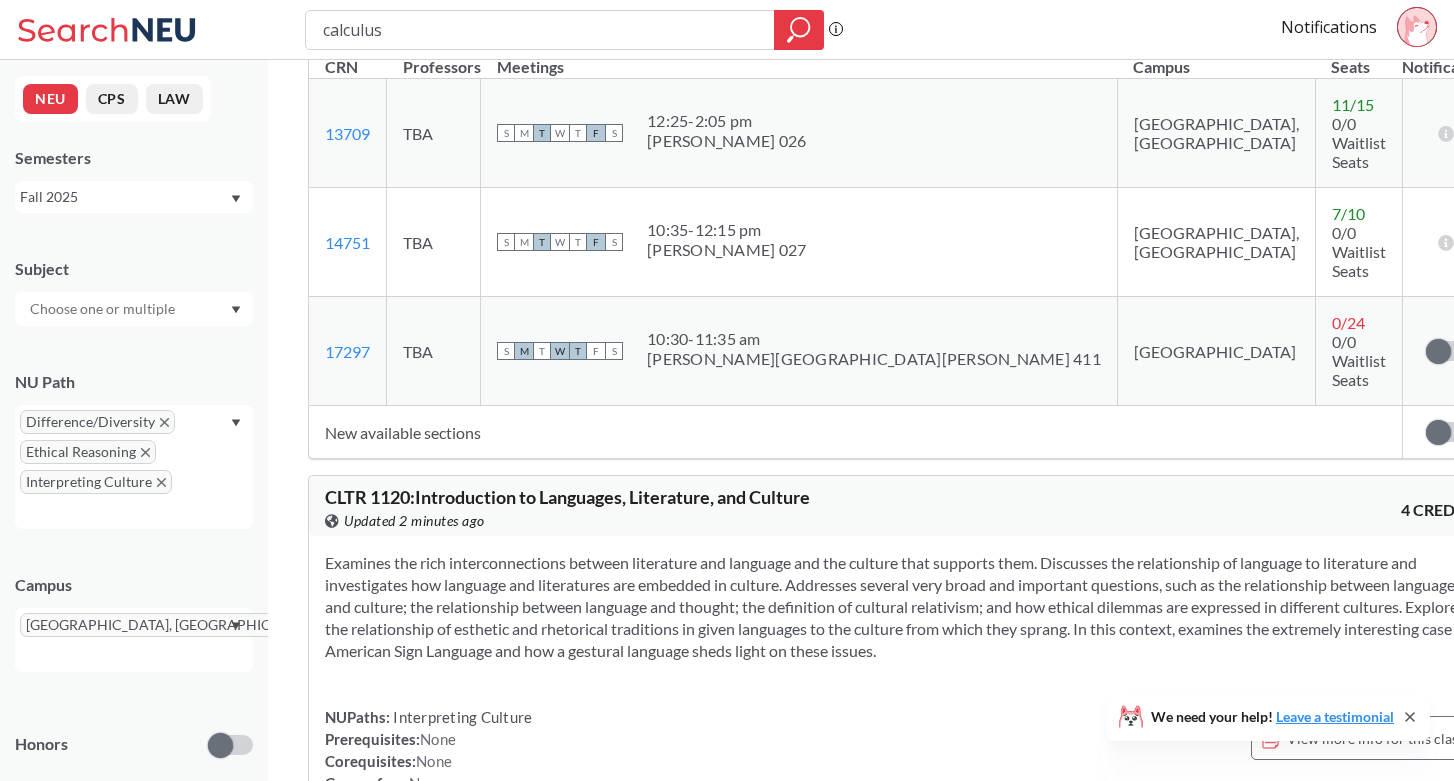 scroll, scrollTop: 3551, scrollLeft: 0, axis: vertical 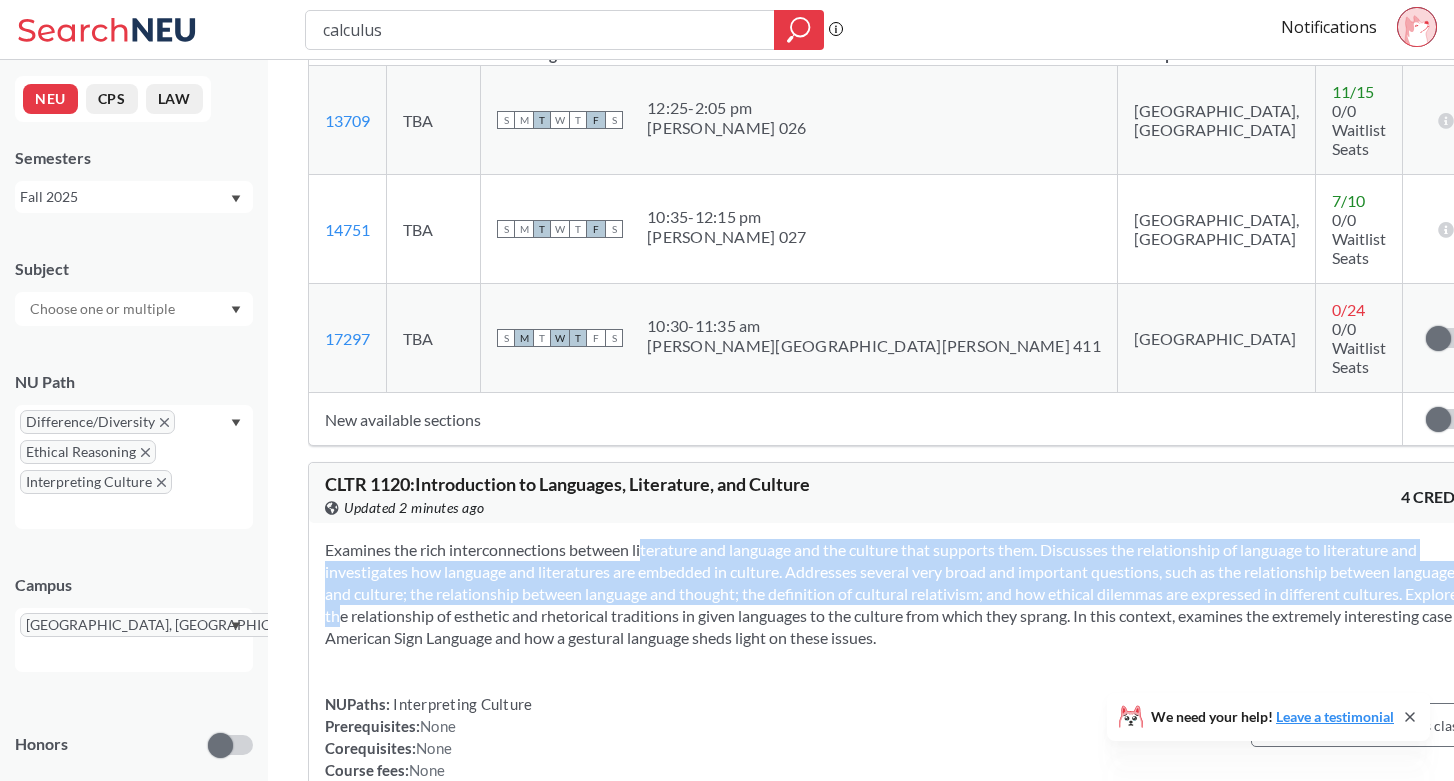 drag, startPoint x: 616, startPoint y: 326, endPoint x: 616, endPoint y: 386, distance: 60 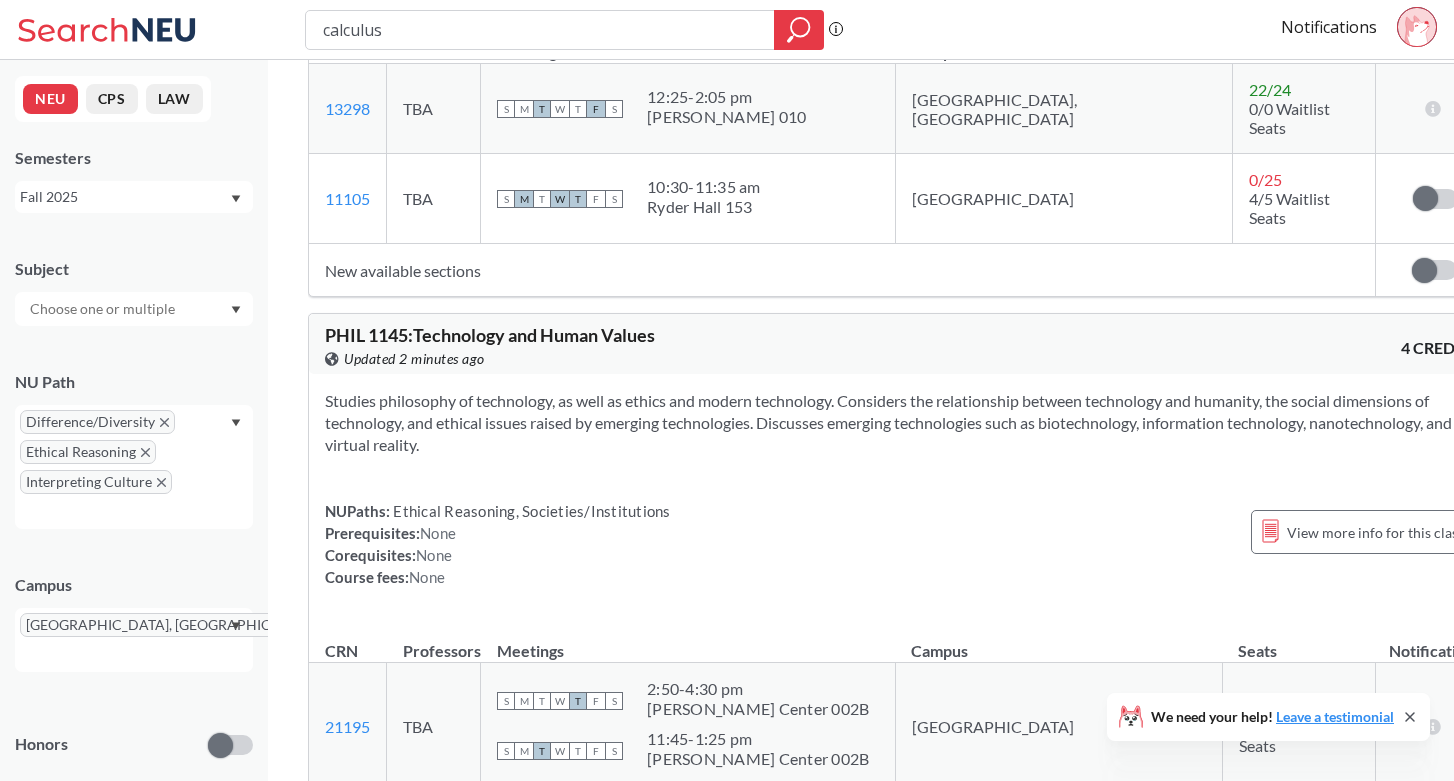 scroll, scrollTop: 4351, scrollLeft: 0, axis: vertical 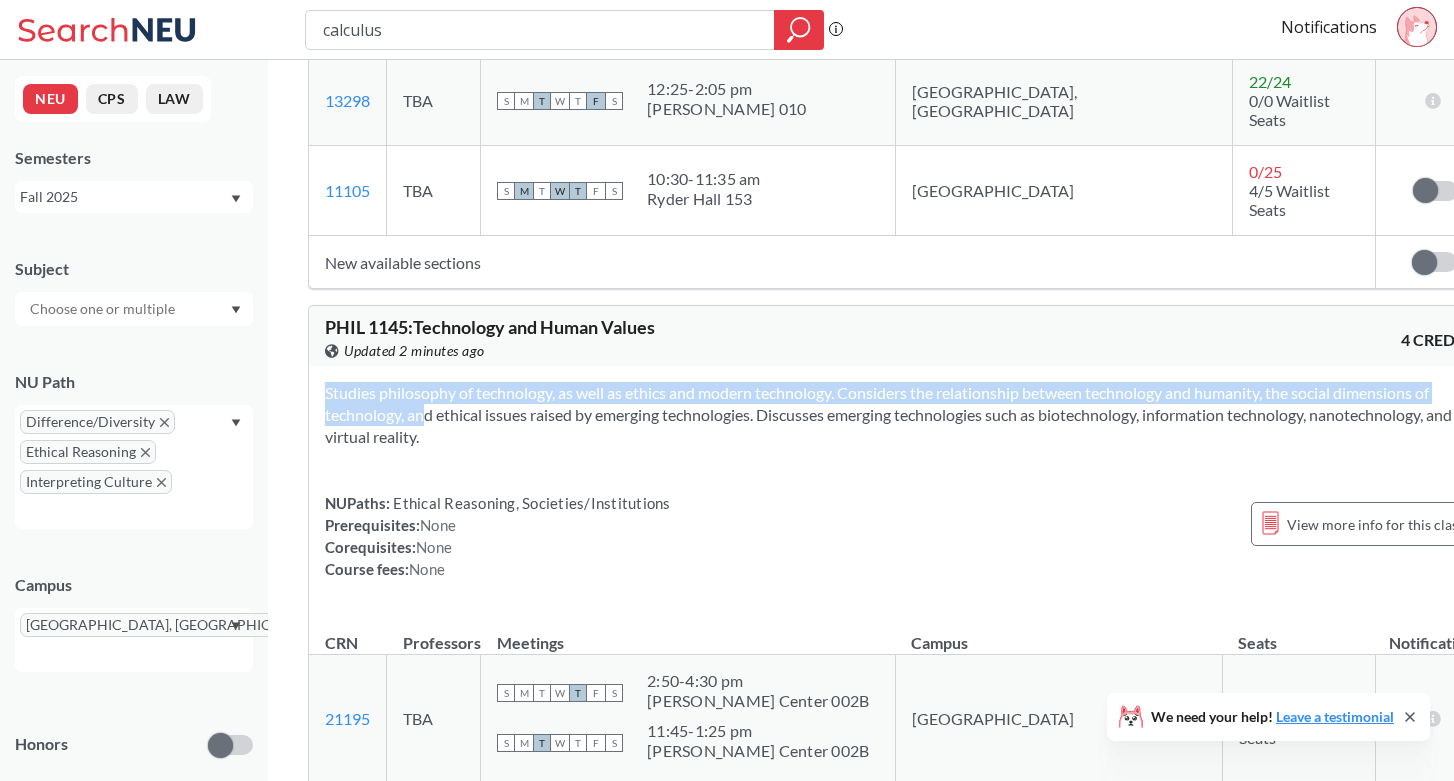 drag, startPoint x: 493, startPoint y: 146, endPoint x: 506, endPoint y: 205, distance: 60.41523 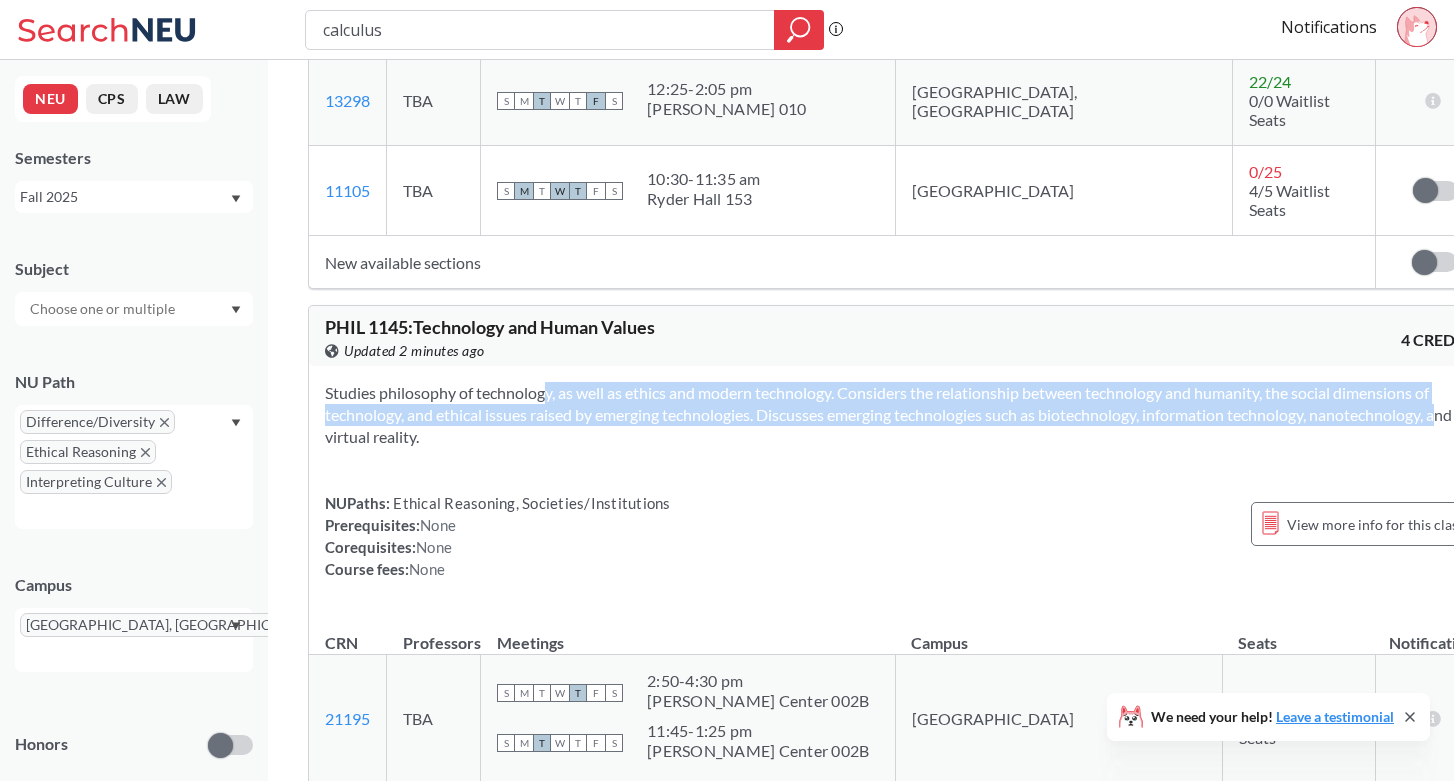 drag, startPoint x: 505, startPoint y: 139, endPoint x: 505, endPoint y: 169, distance: 30 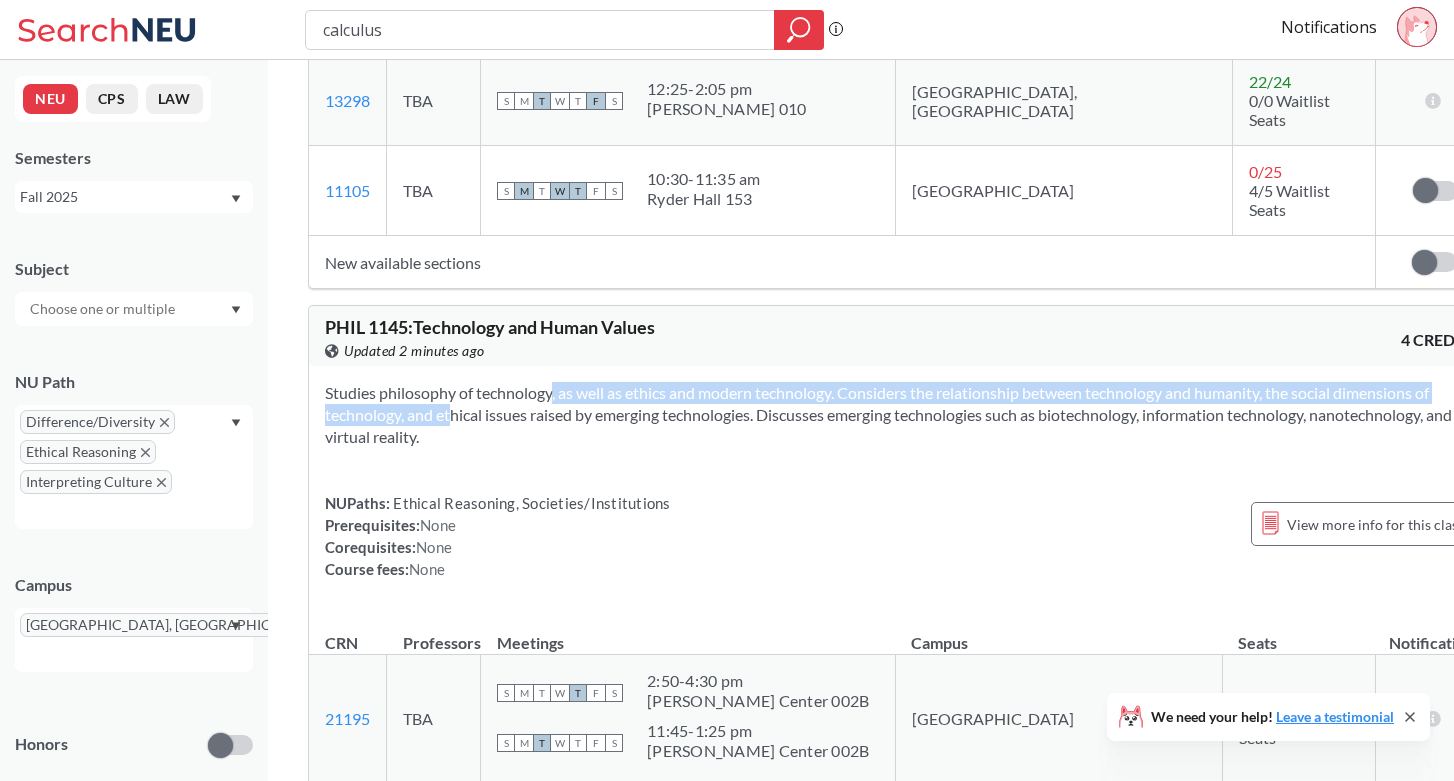 drag, startPoint x: 513, startPoint y: 138, endPoint x: 516, endPoint y: 158, distance: 20.22375 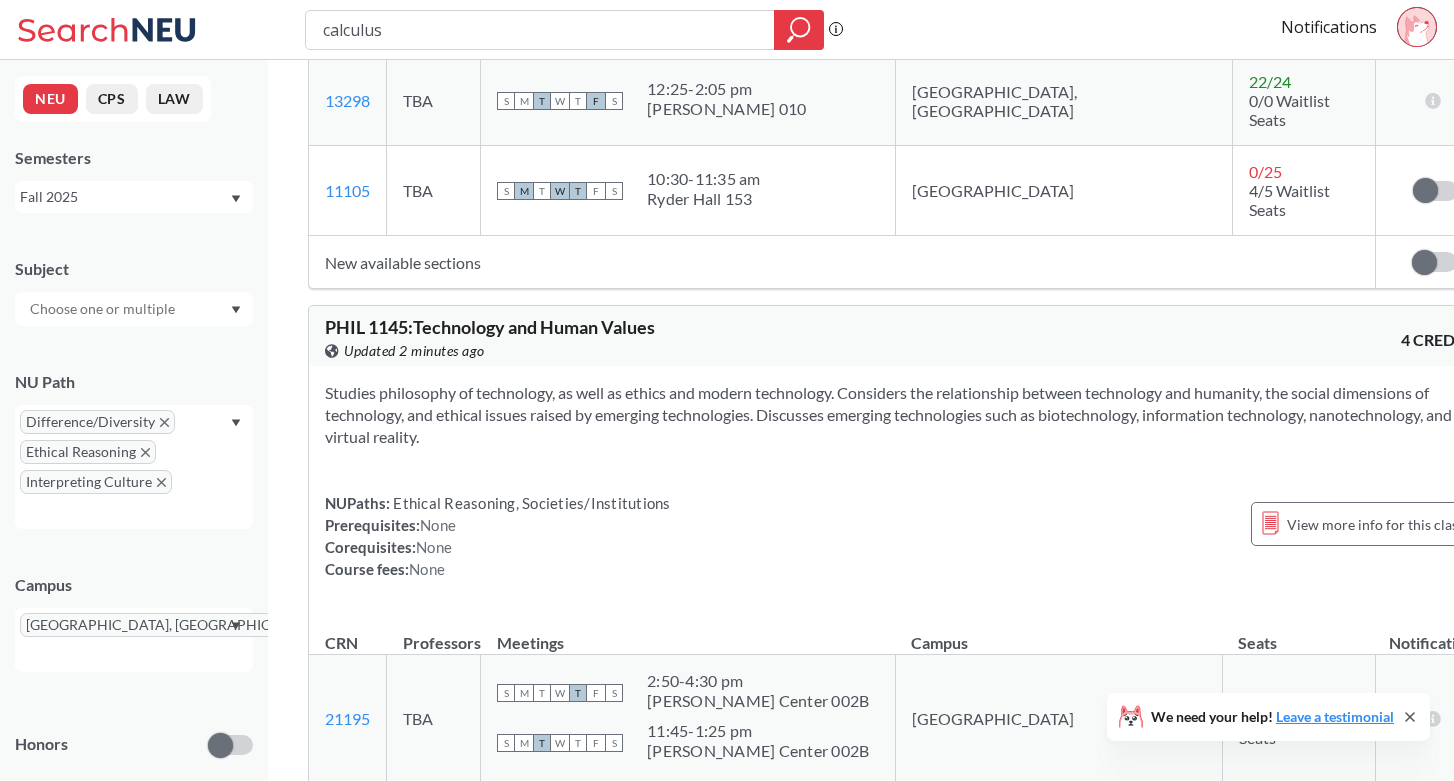 drag, startPoint x: 520, startPoint y: 138, endPoint x: 518, endPoint y: 164, distance: 26.076809 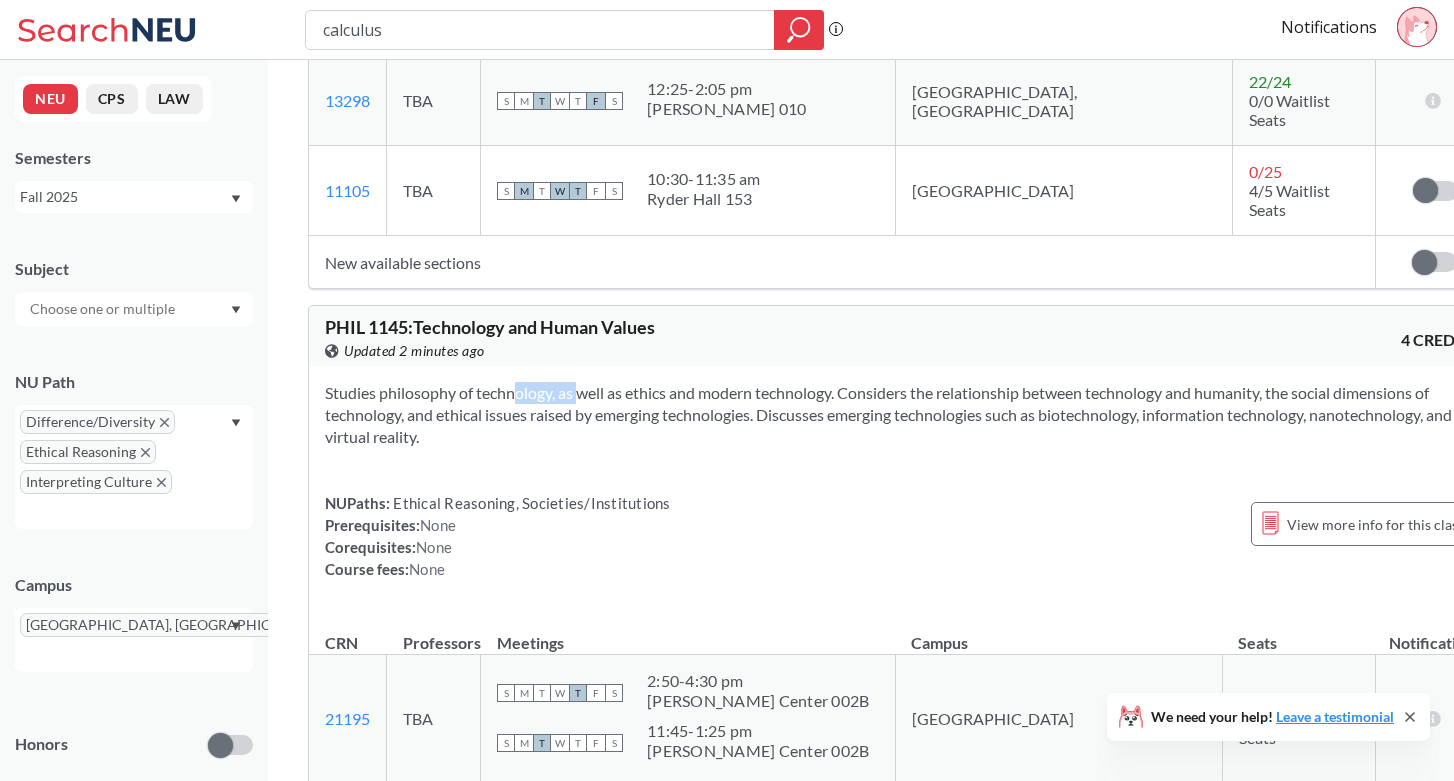 click on "Studies philosophy of technology, as well as ethics and modern technology. Considers the relationship between technology and humanity, the social dimensions of technology, and ethical issues raised by emerging technologies. Discusses emerging technologies such as biotechnology, information technology, nanotechnology, and virtual reality." at bounding box center [902, 415] 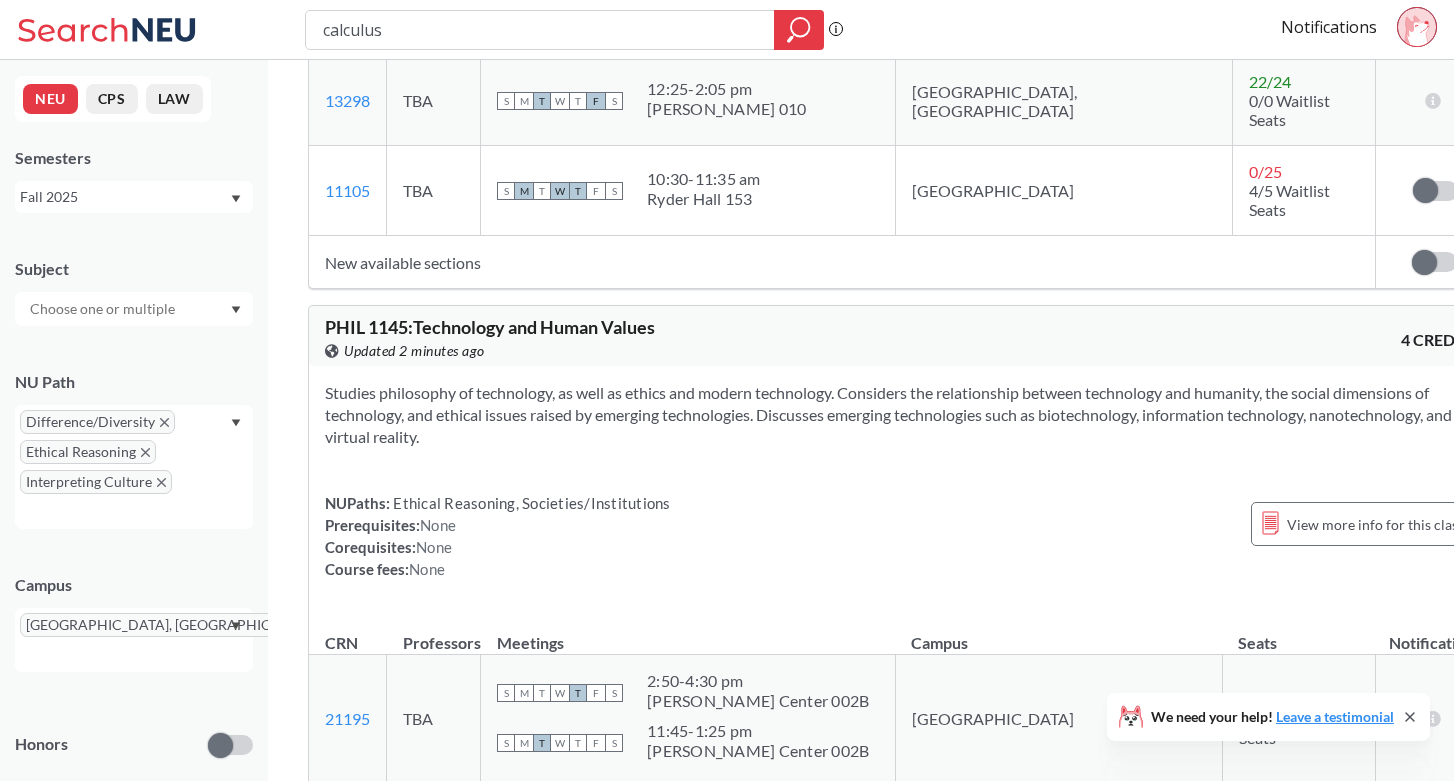 click on "Studies philosophy of technology, as well as ethics and modern technology. Considers the relationship between technology and humanity, the social dimensions of technology, and ethical issues raised by emerging technologies. Discusses emerging technologies such as biotechnology, information technology, nanotechnology, and virtual reality." at bounding box center [902, 415] 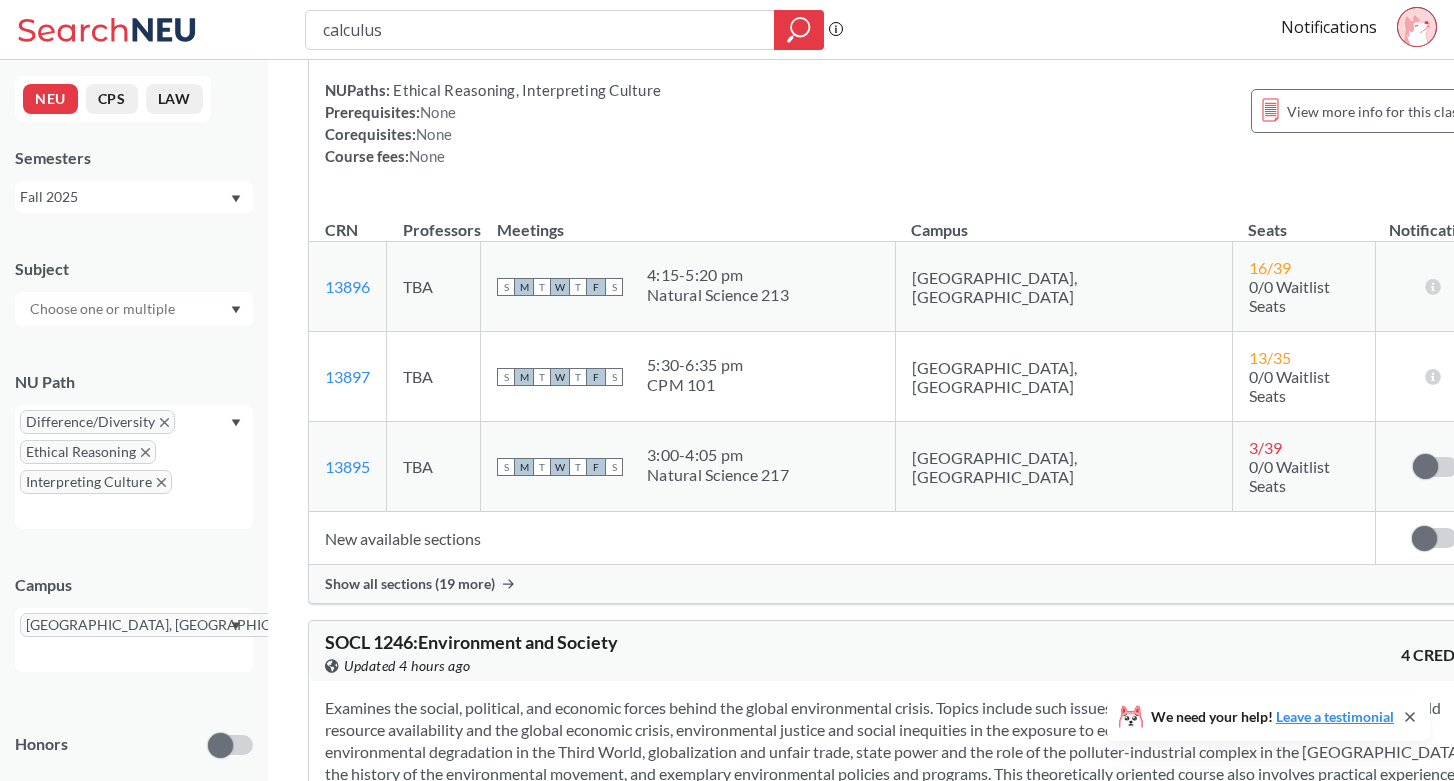 scroll, scrollTop: 7490, scrollLeft: 0, axis: vertical 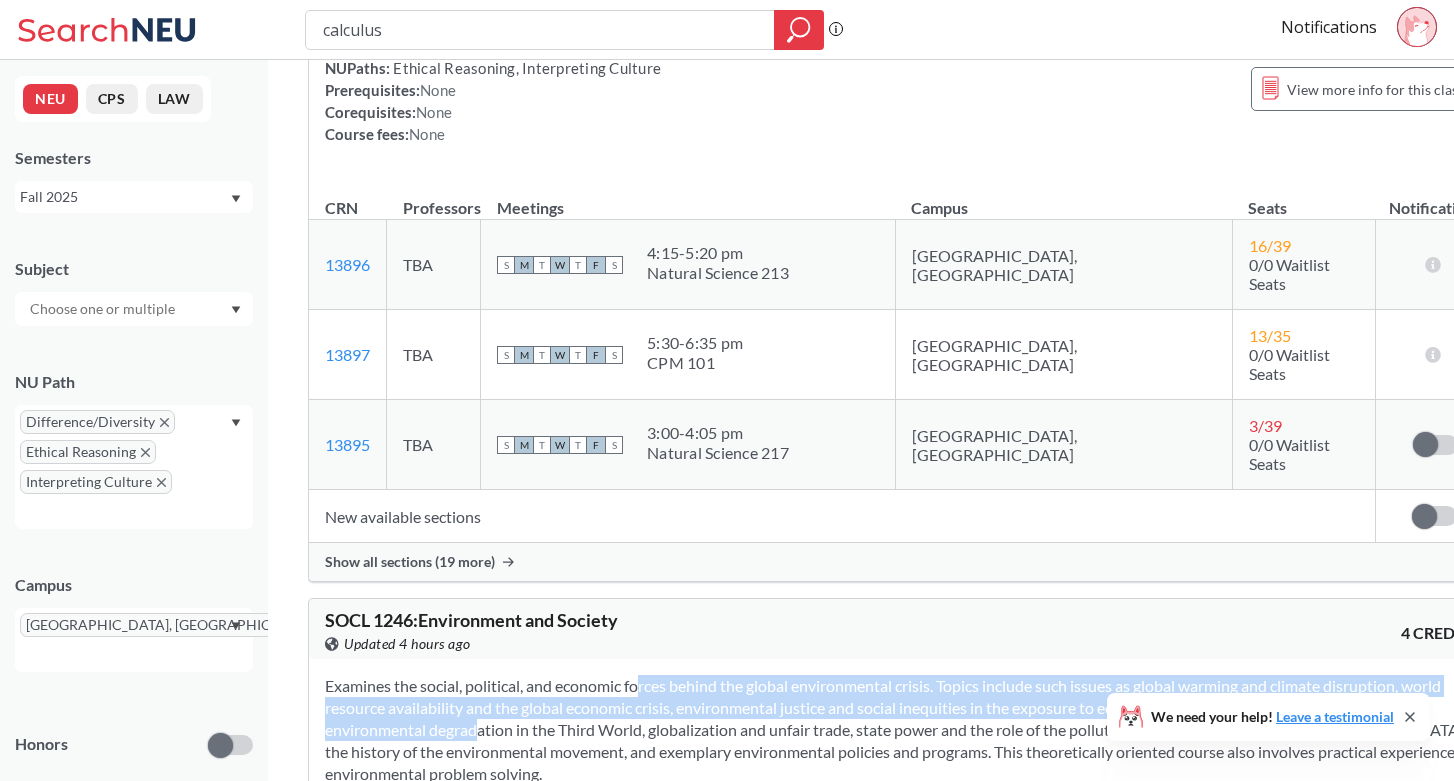 drag, startPoint x: 609, startPoint y: 200, endPoint x: 609, endPoint y: 246, distance: 46 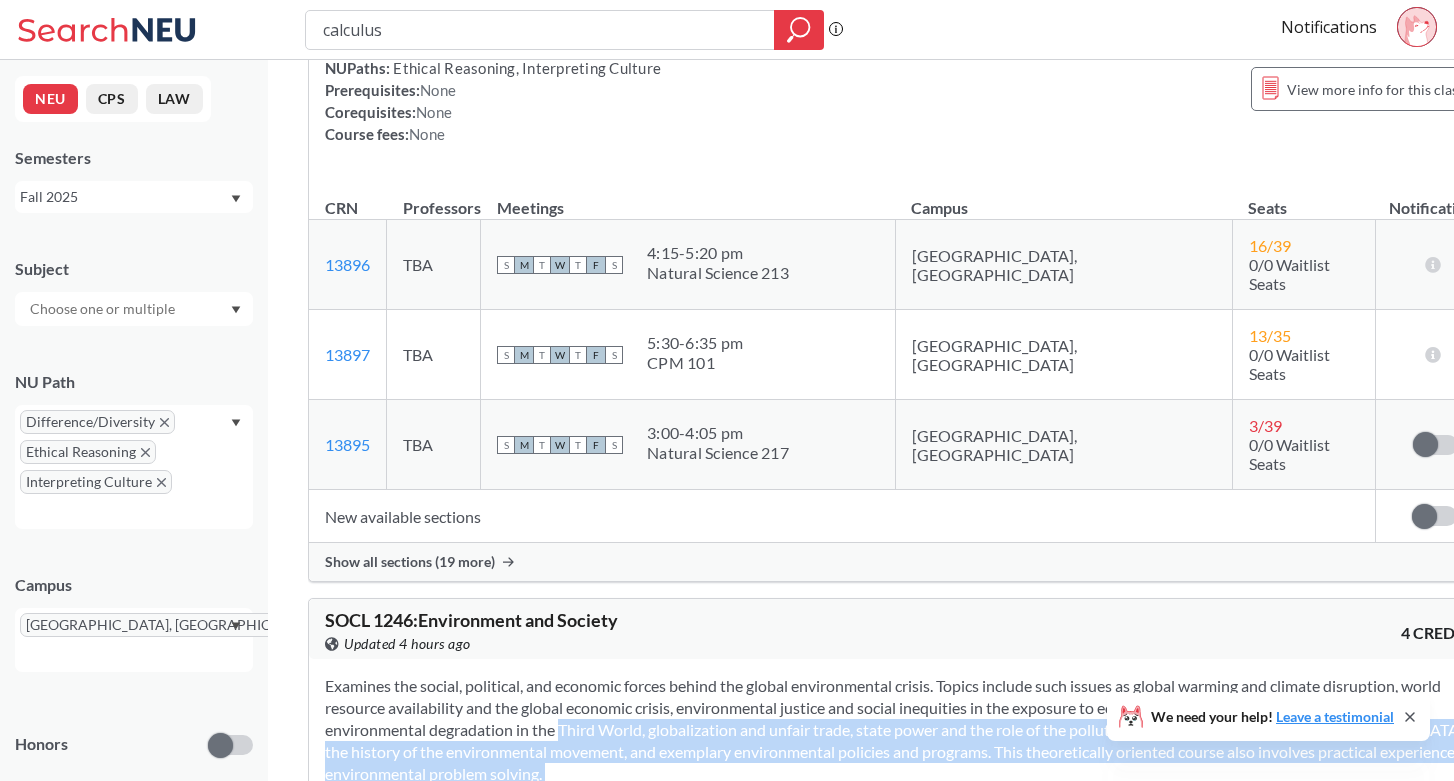 drag, startPoint x: 696, startPoint y: 236, endPoint x: 638, endPoint y: 338, distance: 117.33712 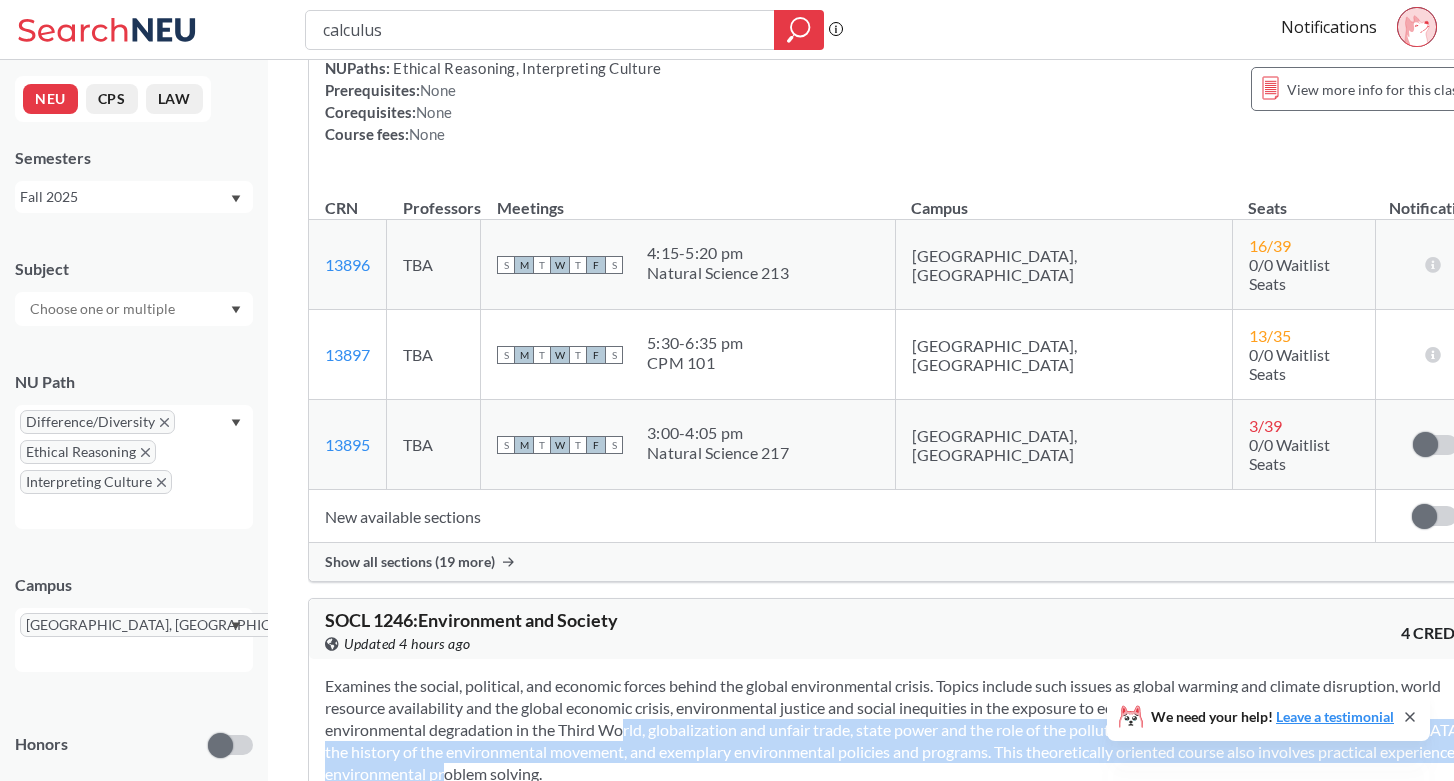 drag, startPoint x: 749, startPoint y: 241, endPoint x: 743, endPoint y: 290, distance: 49.365982 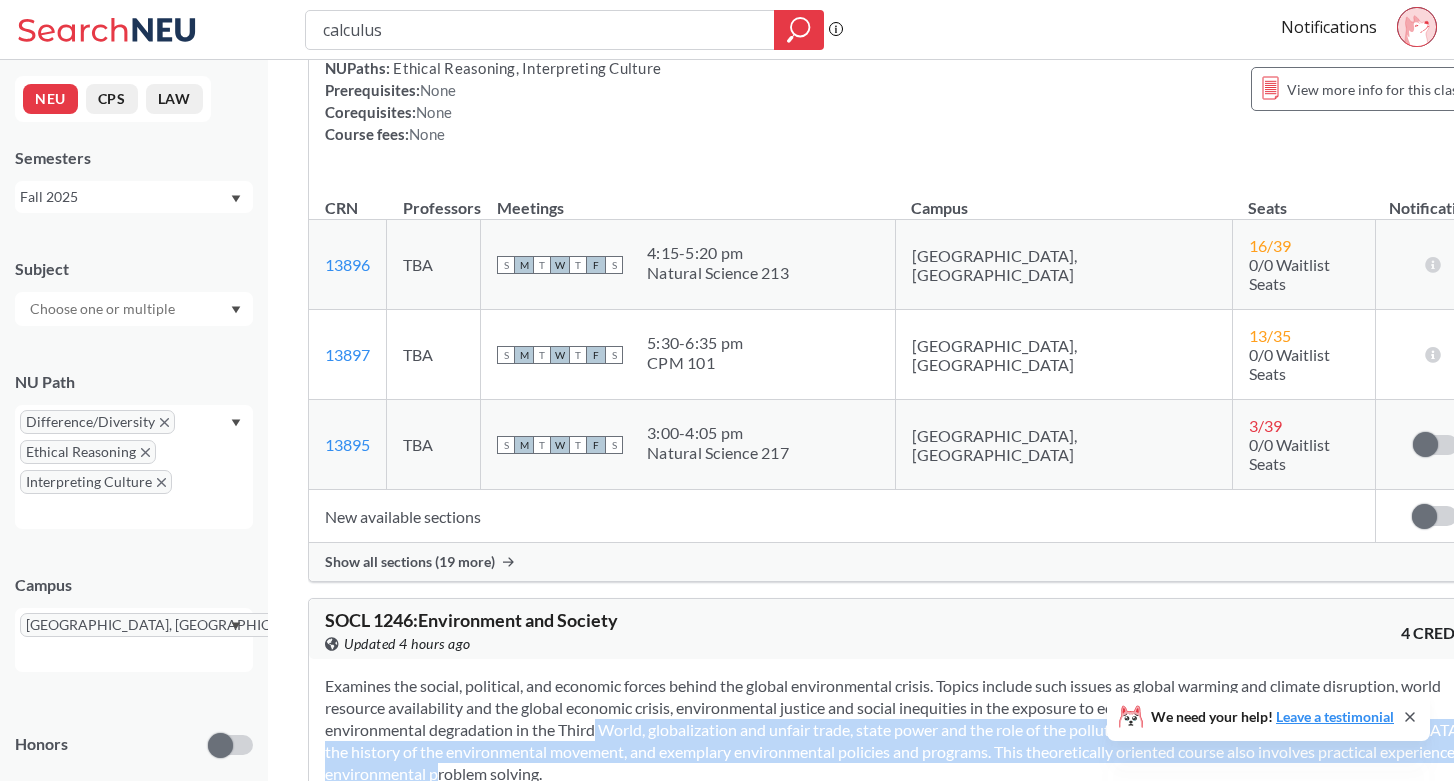 drag, startPoint x: 730, startPoint y: 243, endPoint x: 730, endPoint y: 298, distance: 55 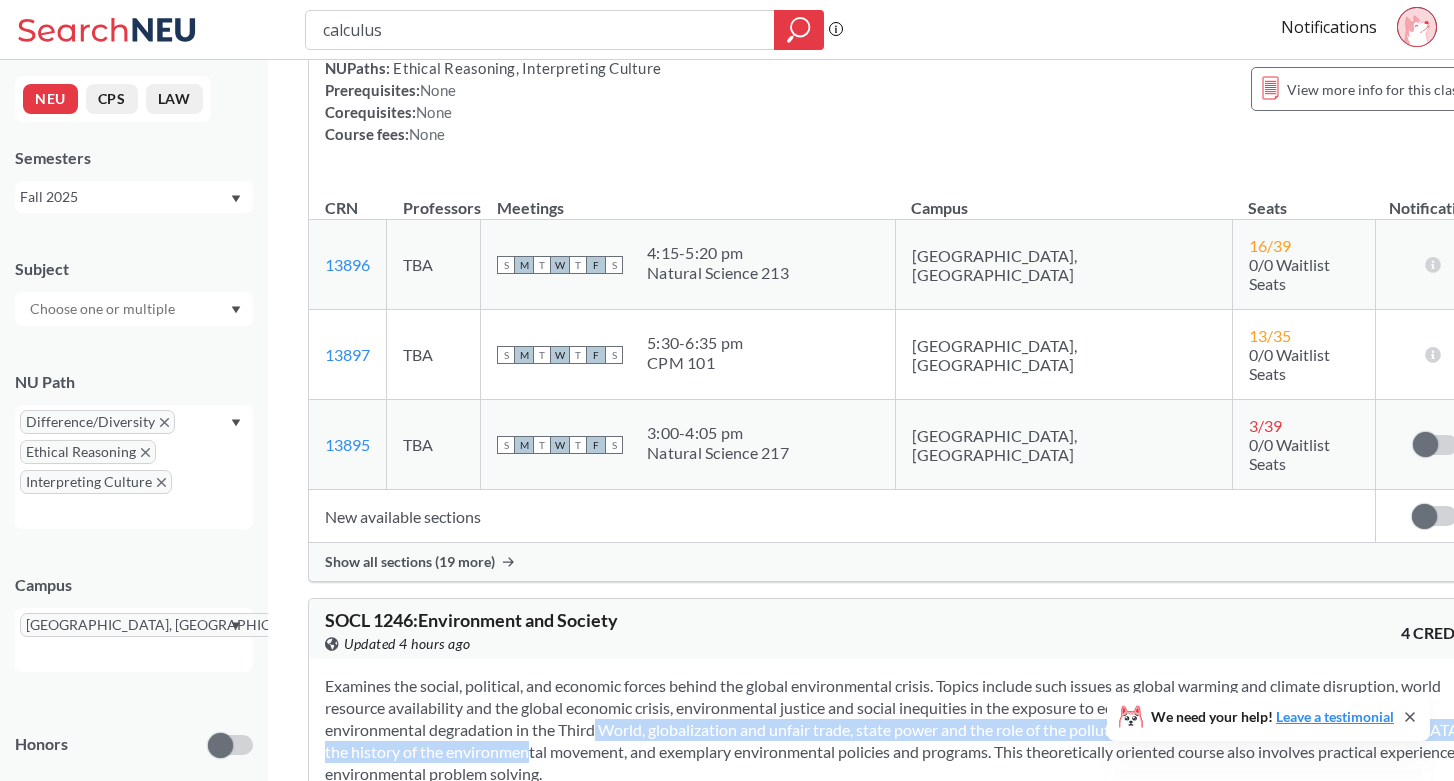 drag, startPoint x: 729, startPoint y: 248, endPoint x: 729, endPoint y: 266, distance: 18 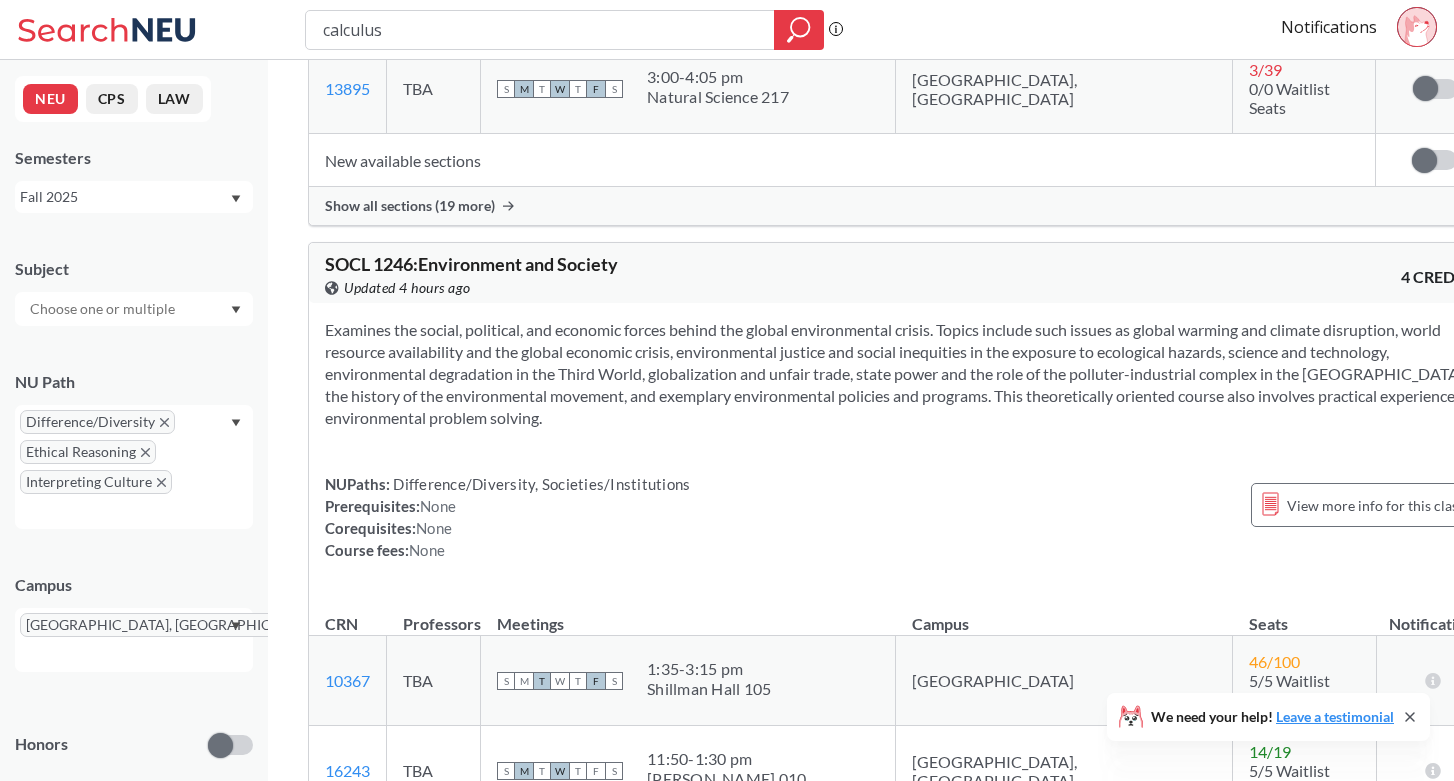 scroll, scrollTop: 7859, scrollLeft: 0, axis: vertical 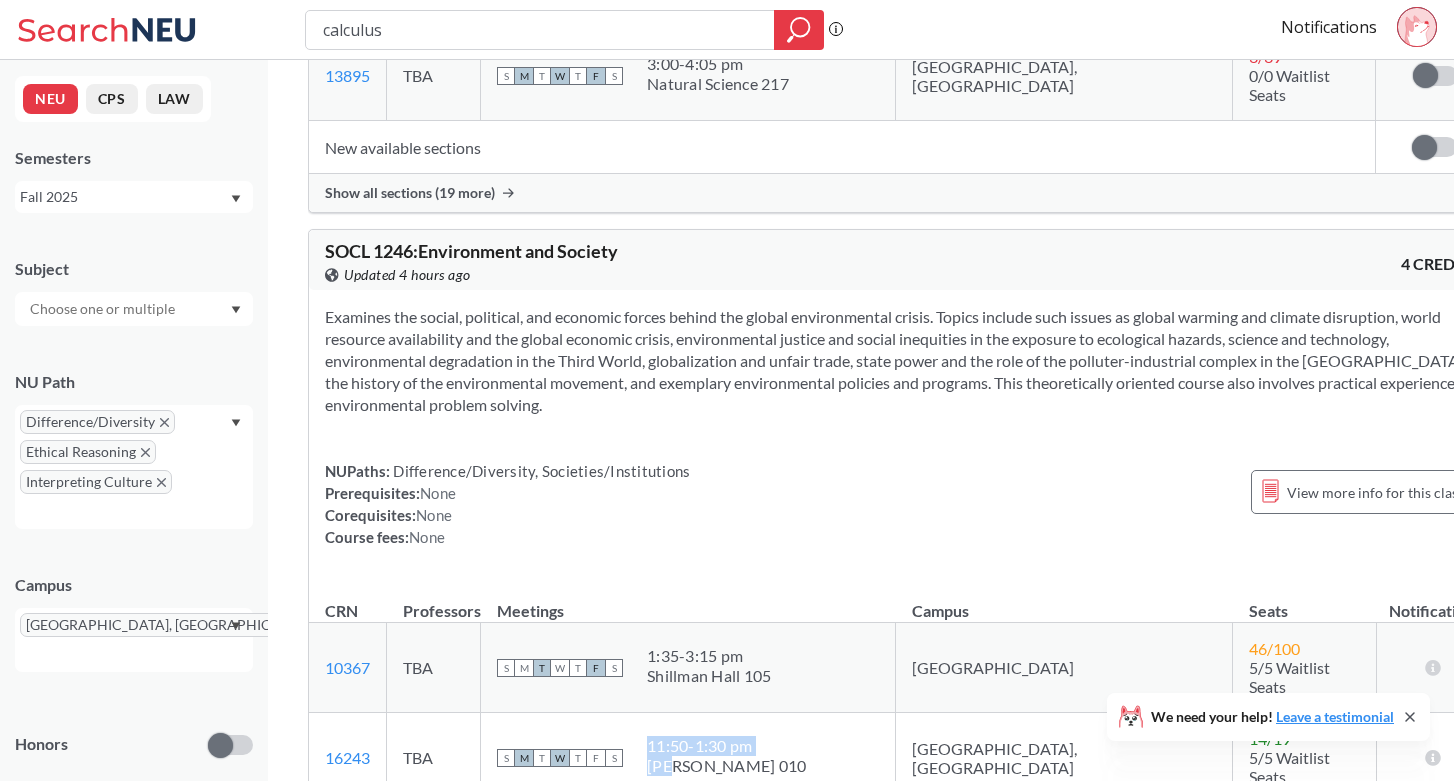drag, startPoint x: 731, startPoint y: 258, endPoint x: 856, endPoint y: 258, distance: 125 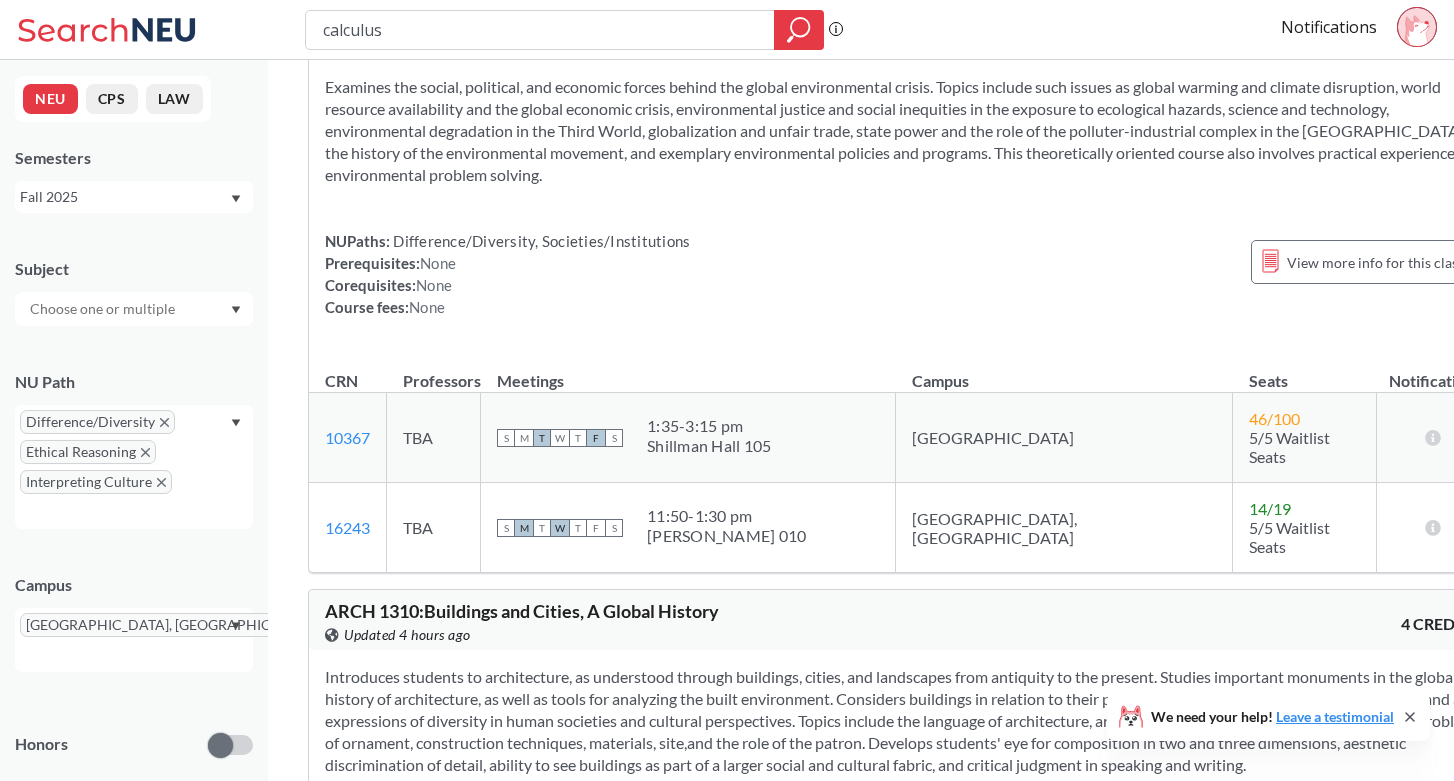 scroll, scrollTop: 8088, scrollLeft: 0, axis: vertical 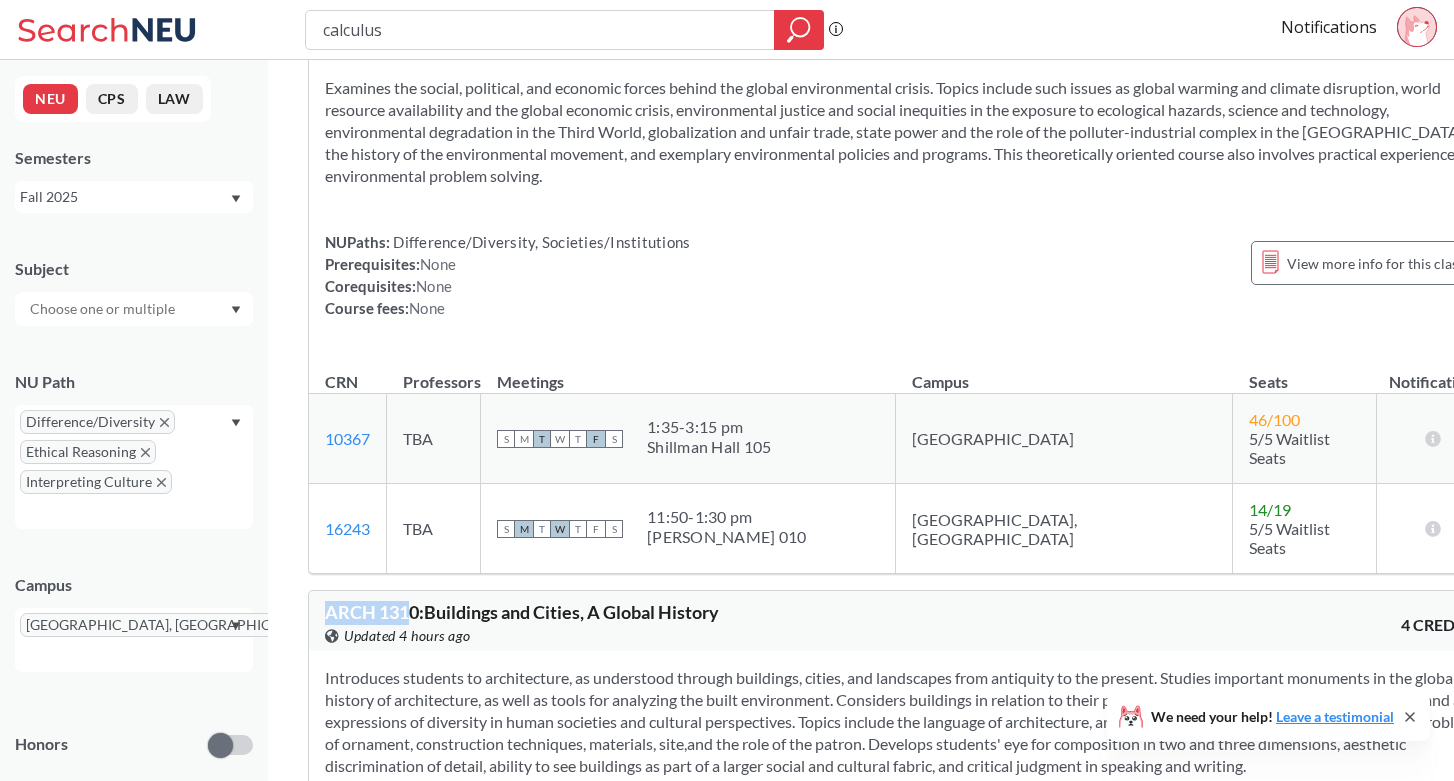 drag, startPoint x: 324, startPoint y: 101, endPoint x: 414, endPoint y: 101, distance: 90 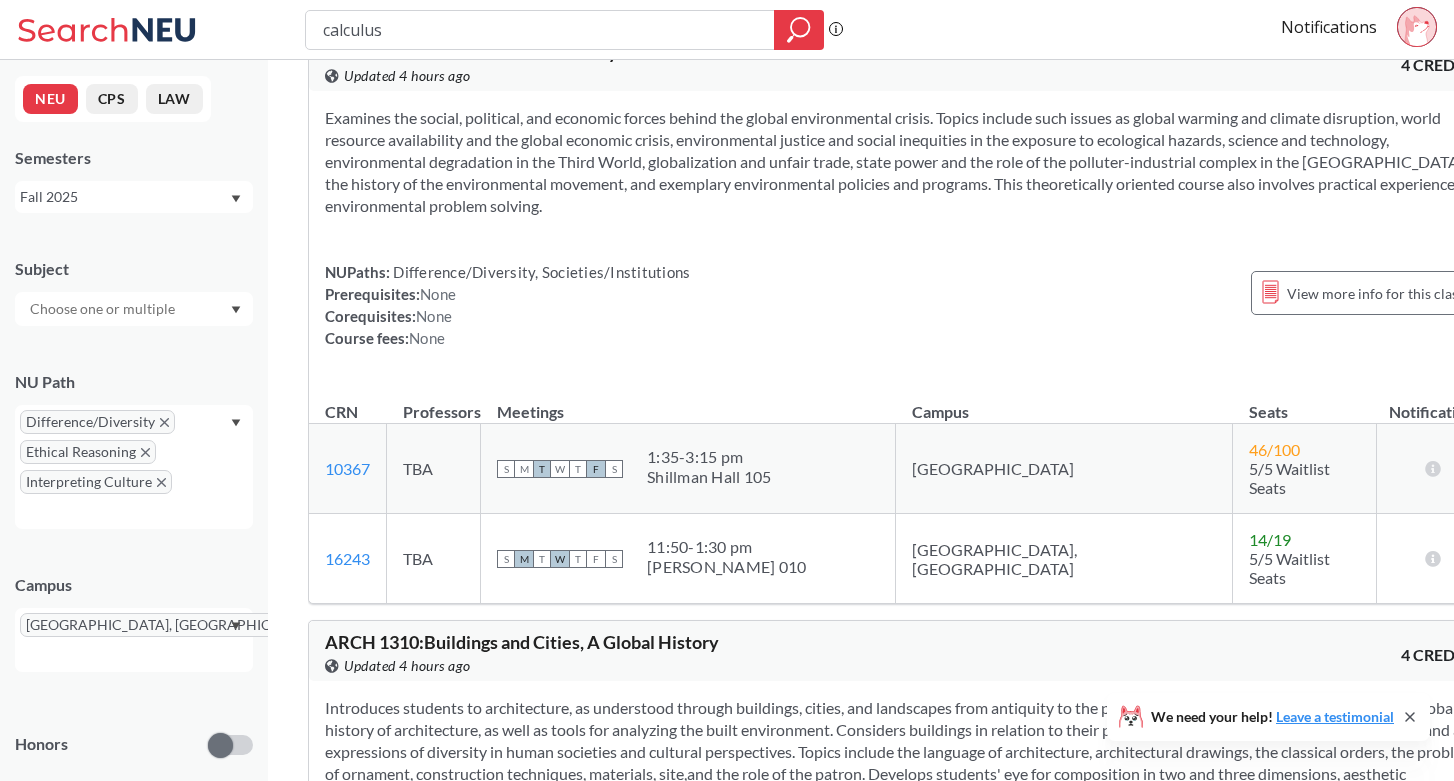 scroll, scrollTop: 8057, scrollLeft: 0, axis: vertical 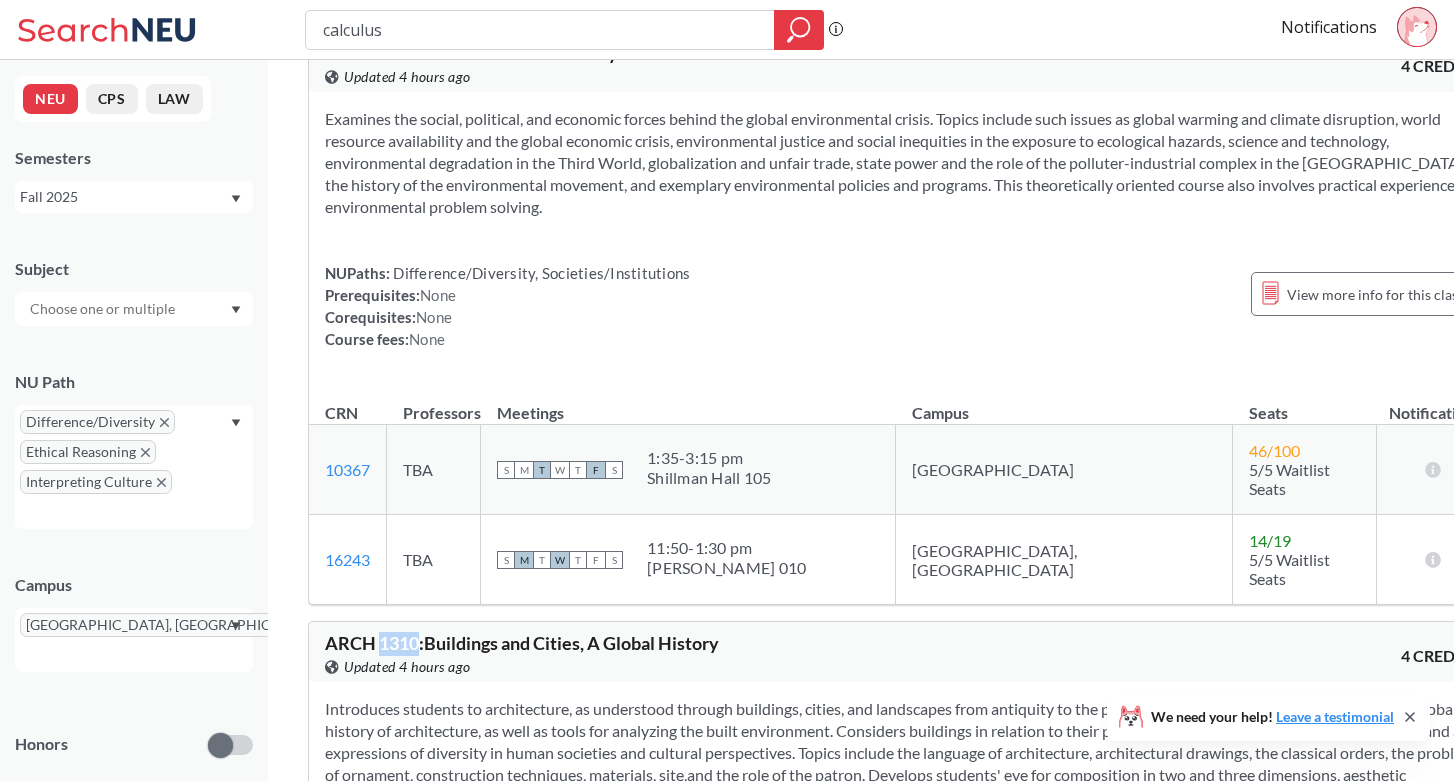 drag, startPoint x: 381, startPoint y: 136, endPoint x: 420, endPoint y: 137, distance: 39.012817 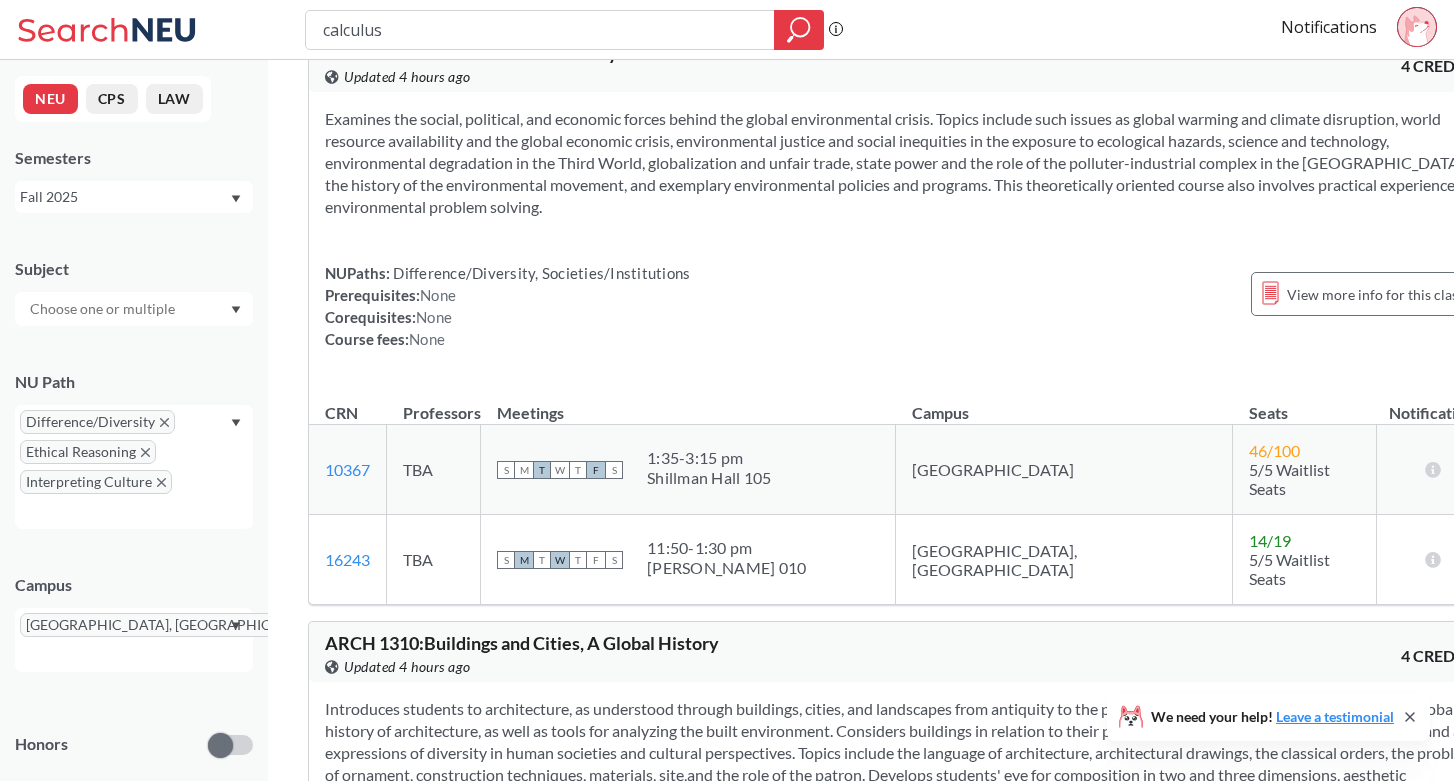 click on "ARCH   1310 :  Buildings and Cities, A Global History" at bounding box center [522, 643] 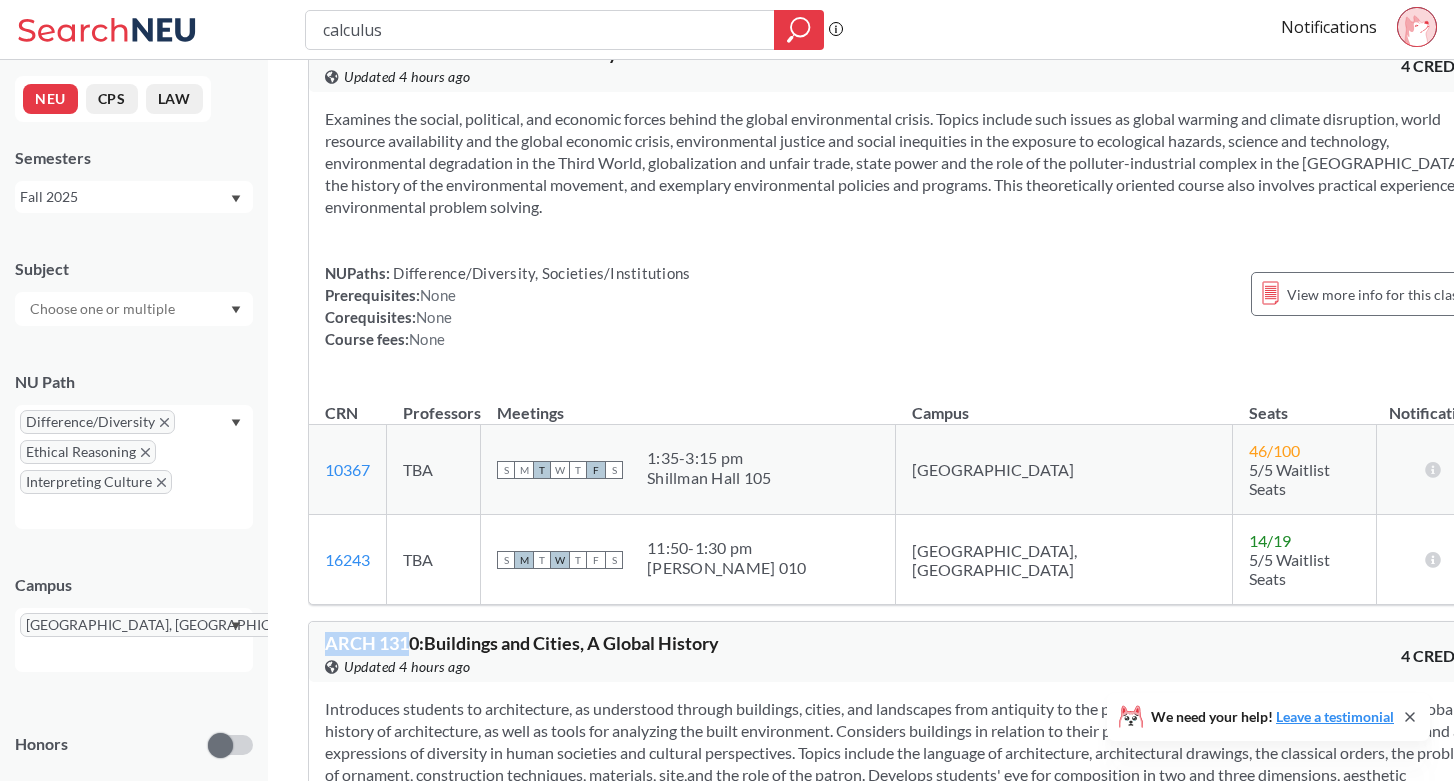 drag, startPoint x: 326, startPoint y: 132, endPoint x: 410, endPoint y: 132, distance: 84 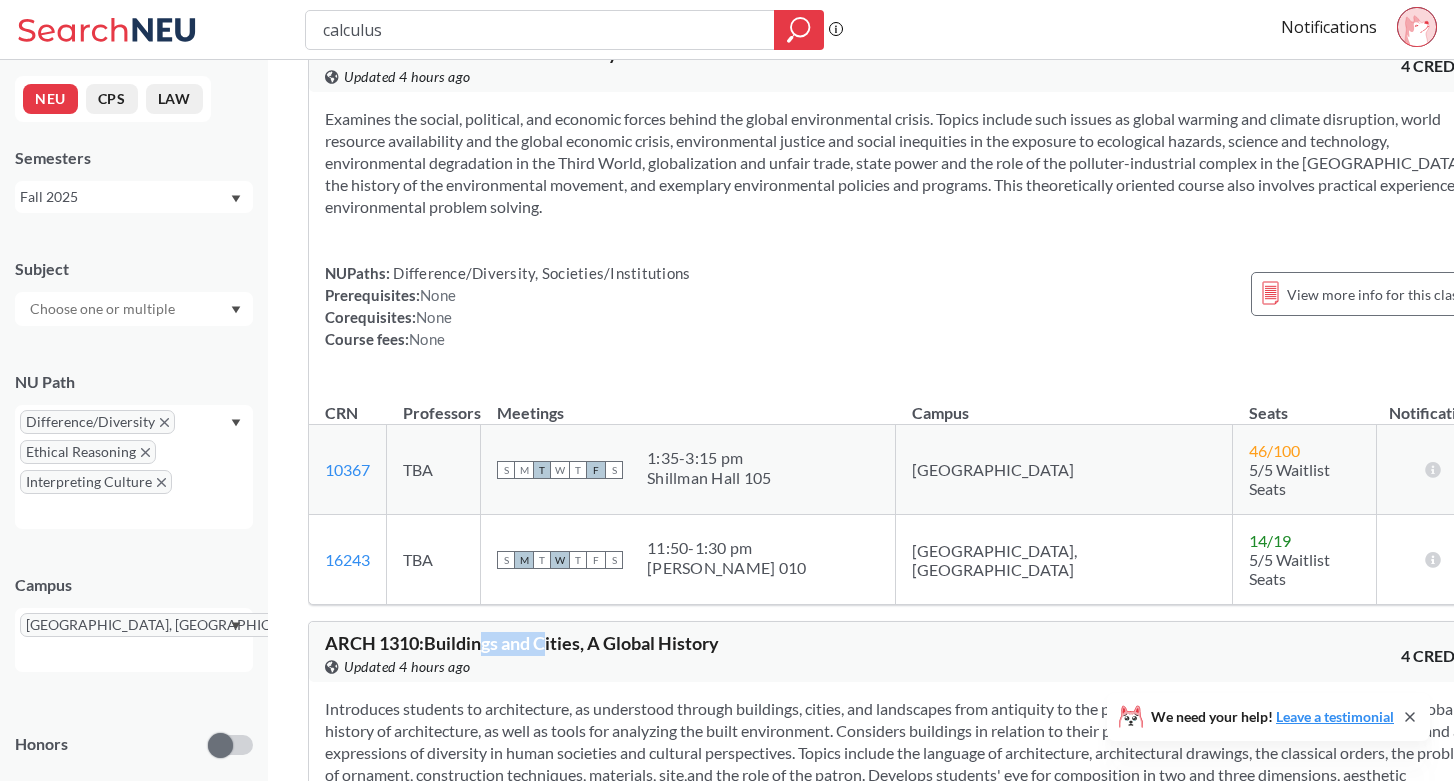 drag, startPoint x: 552, startPoint y: 138, endPoint x: 489, endPoint y: 138, distance: 63 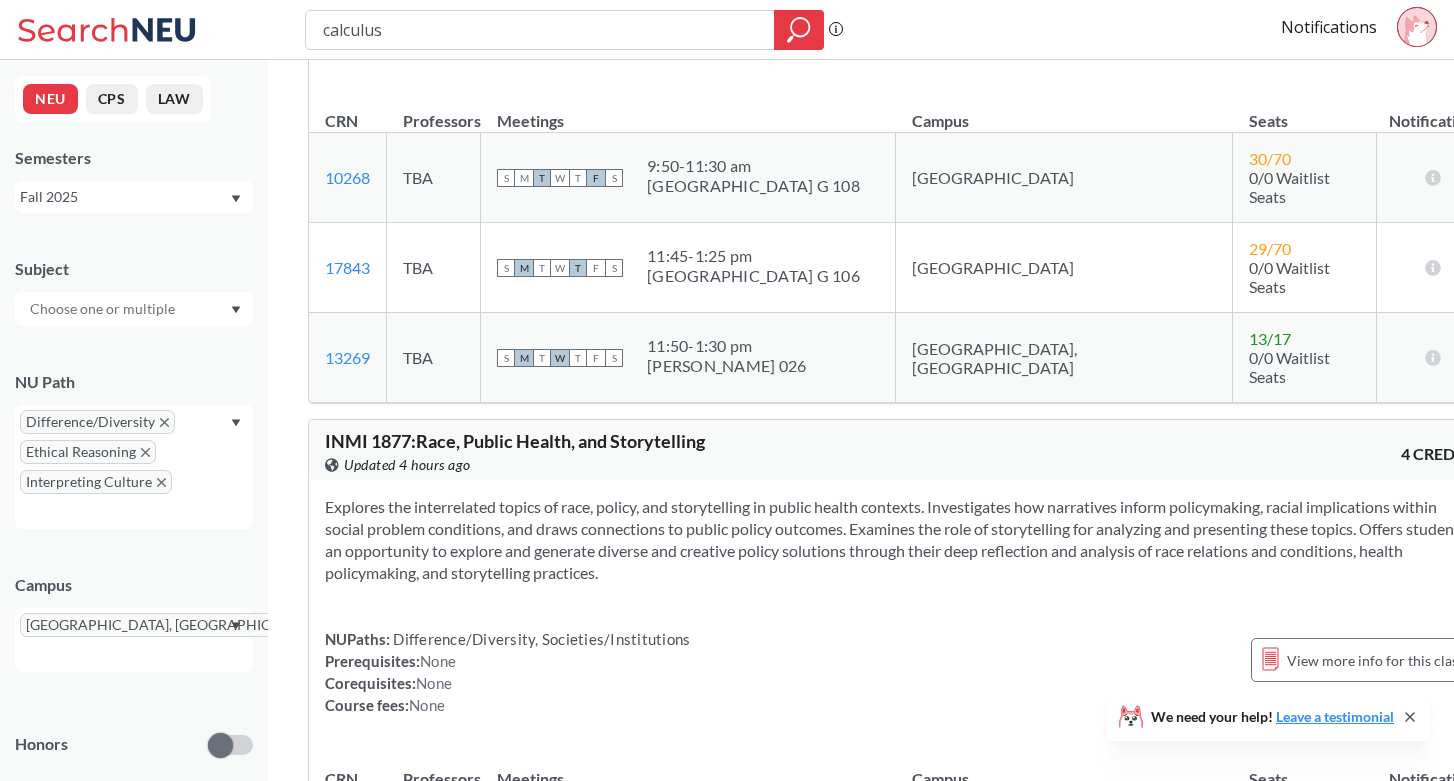 scroll, scrollTop: 9039, scrollLeft: 0, axis: vertical 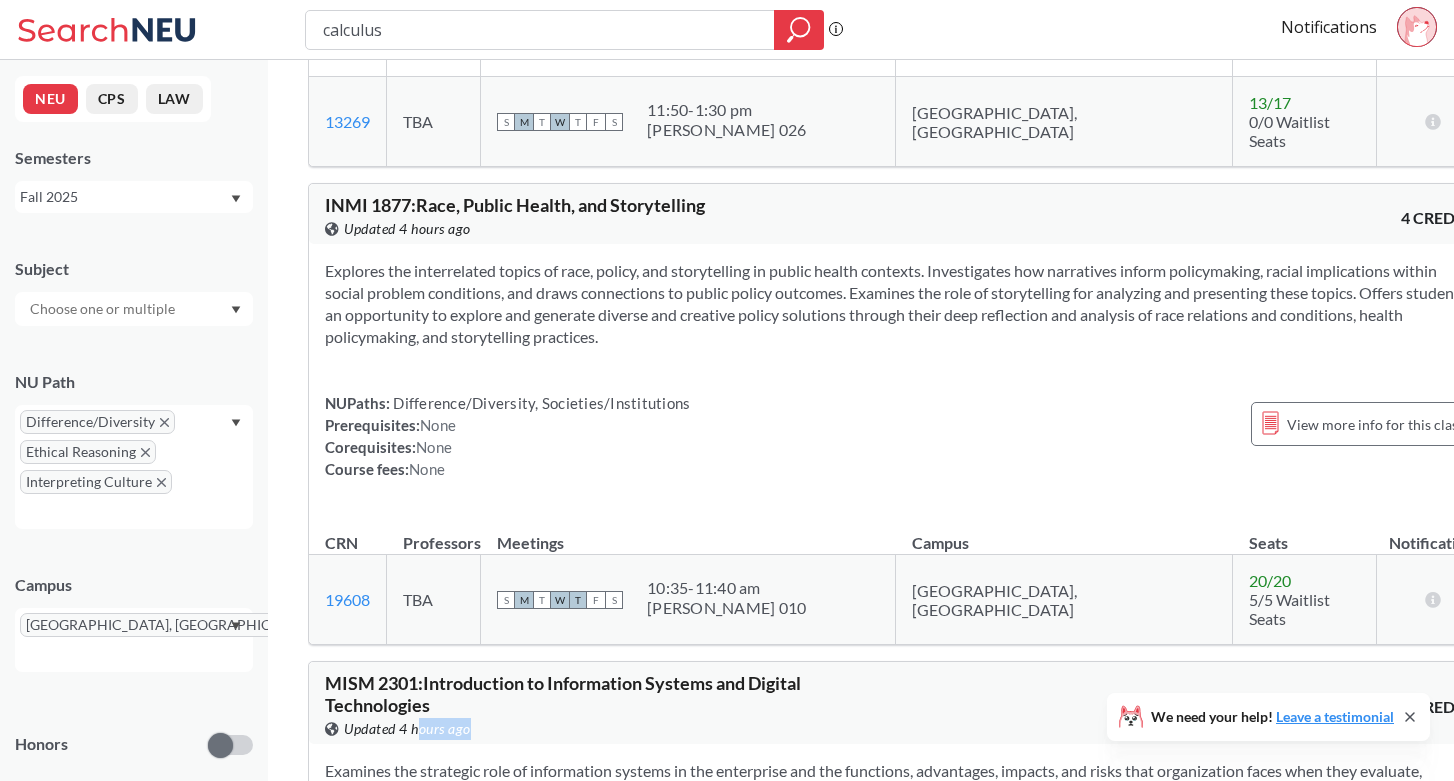 drag, startPoint x: 420, startPoint y: 183, endPoint x: 499, endPoint y: 183, distance: 79 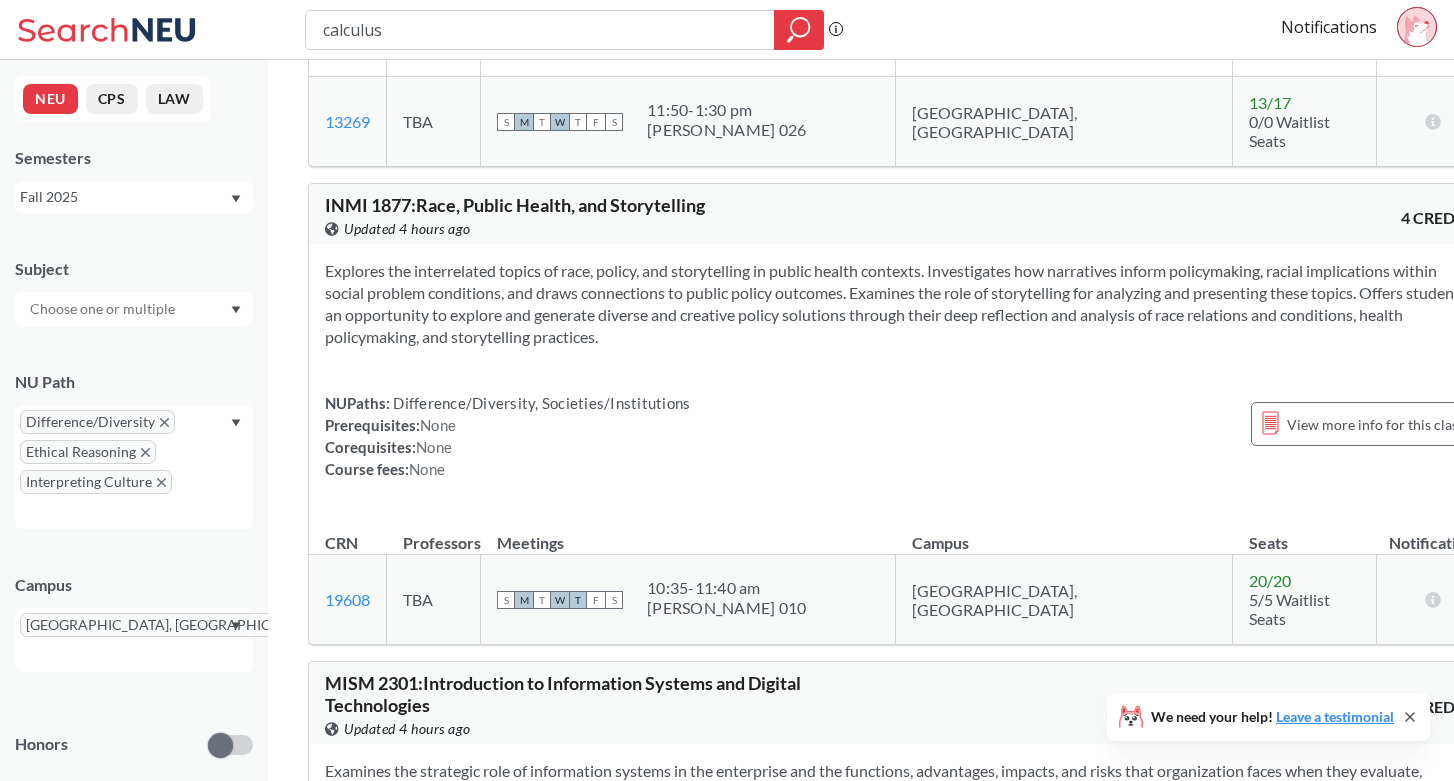 scroll, scrollTop: 9191, scrollLeft: 0, axis: vertical 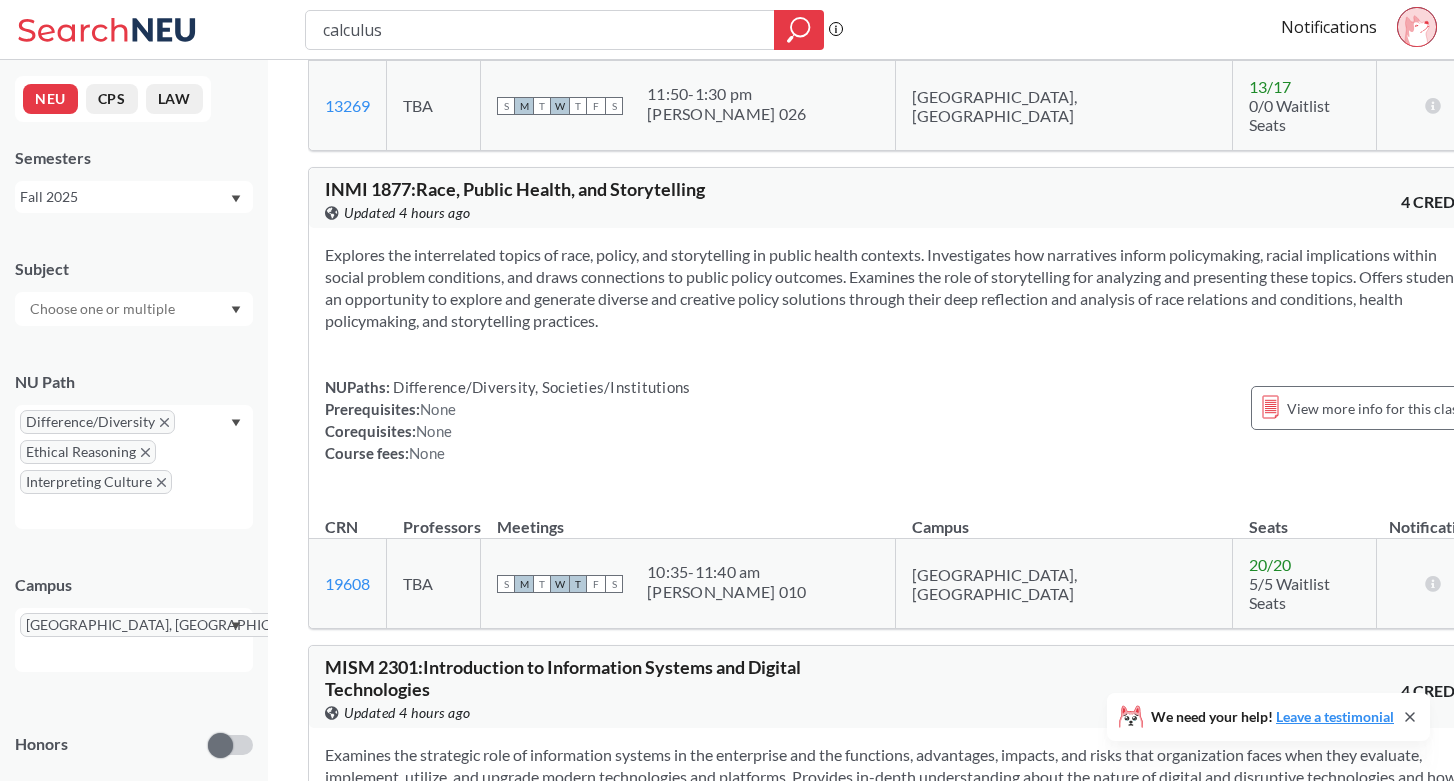 click on "MISM   2301 :  Introduction to Information Systems and Digital Technologies" at bounding box center [563, 678] 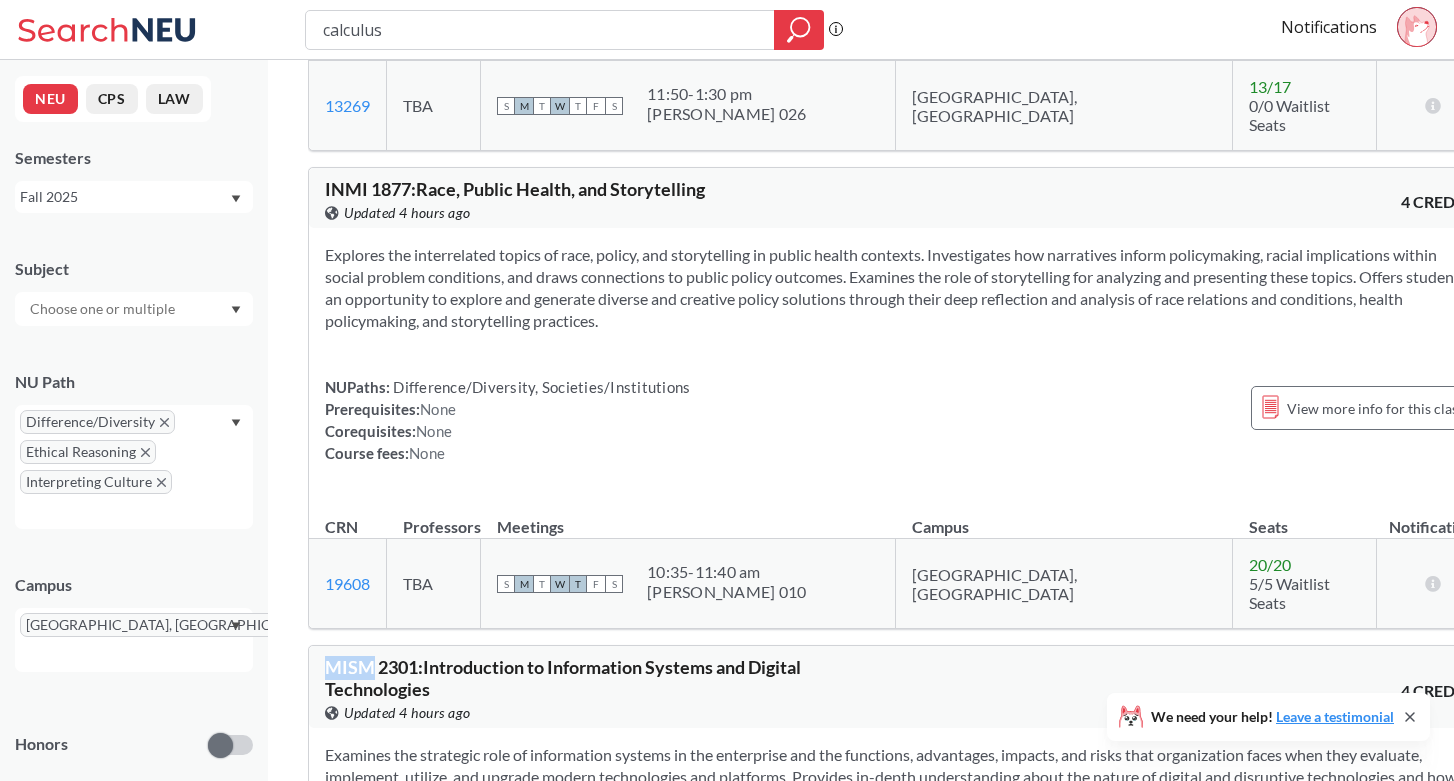 click on "MISM   2301 :  Introduction to Information Systems and Digital Technologies" at bounding box center (563, 678) 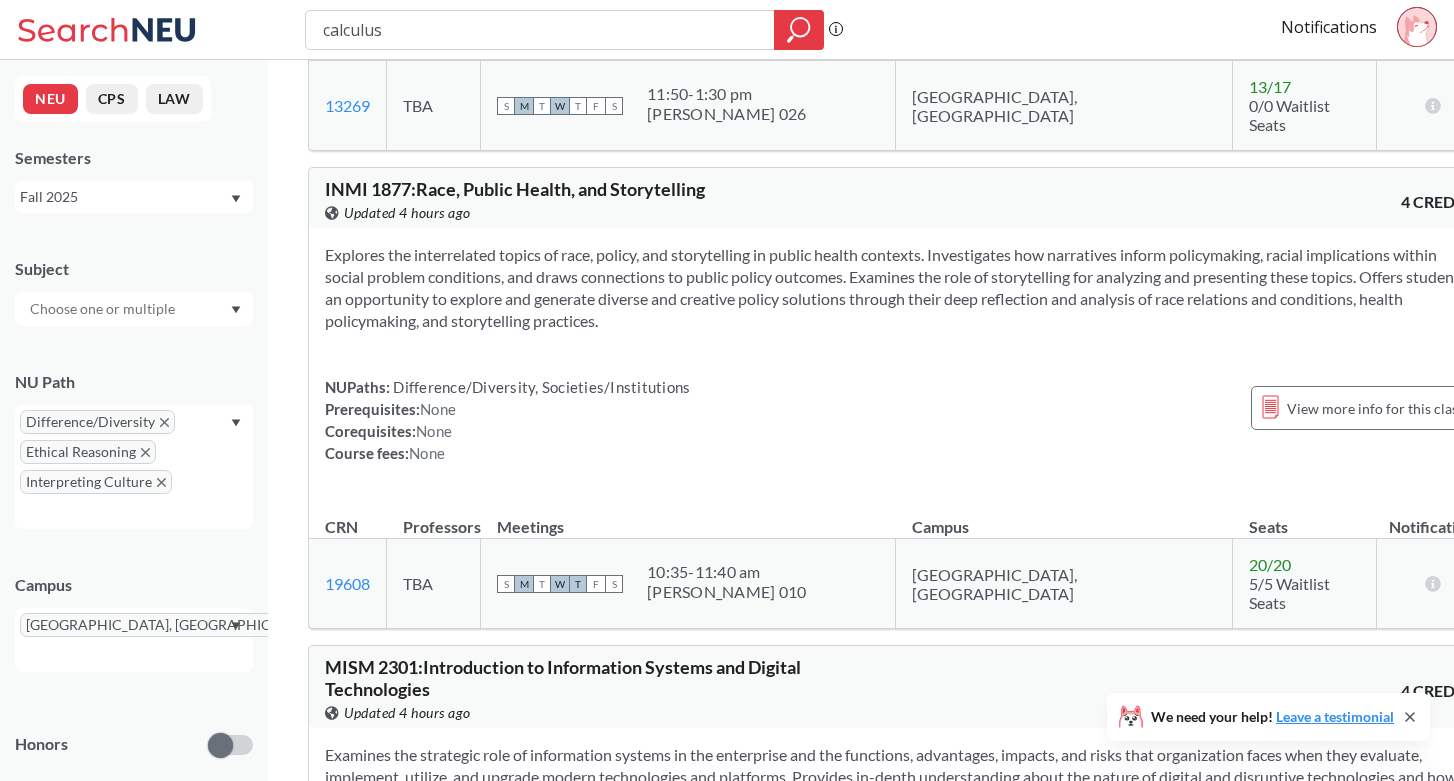click on "Examines the strategic role of information systems in the enterprise and the functions, advantages, impacts, and risks that organization faces when they evaluate, implement, utilize, and upgrade modern technologies and platforms. Provides in-depth understanding about the nature of digital and disruptive technologies and how they are used to solve problems. Also discusses how information systems and information technologies are leveraged to gather and analyze data to create new uses. Explores the use of frameworks to analyze business situations and of productive software to tackle data analyses." at bounding box center (902, 788) 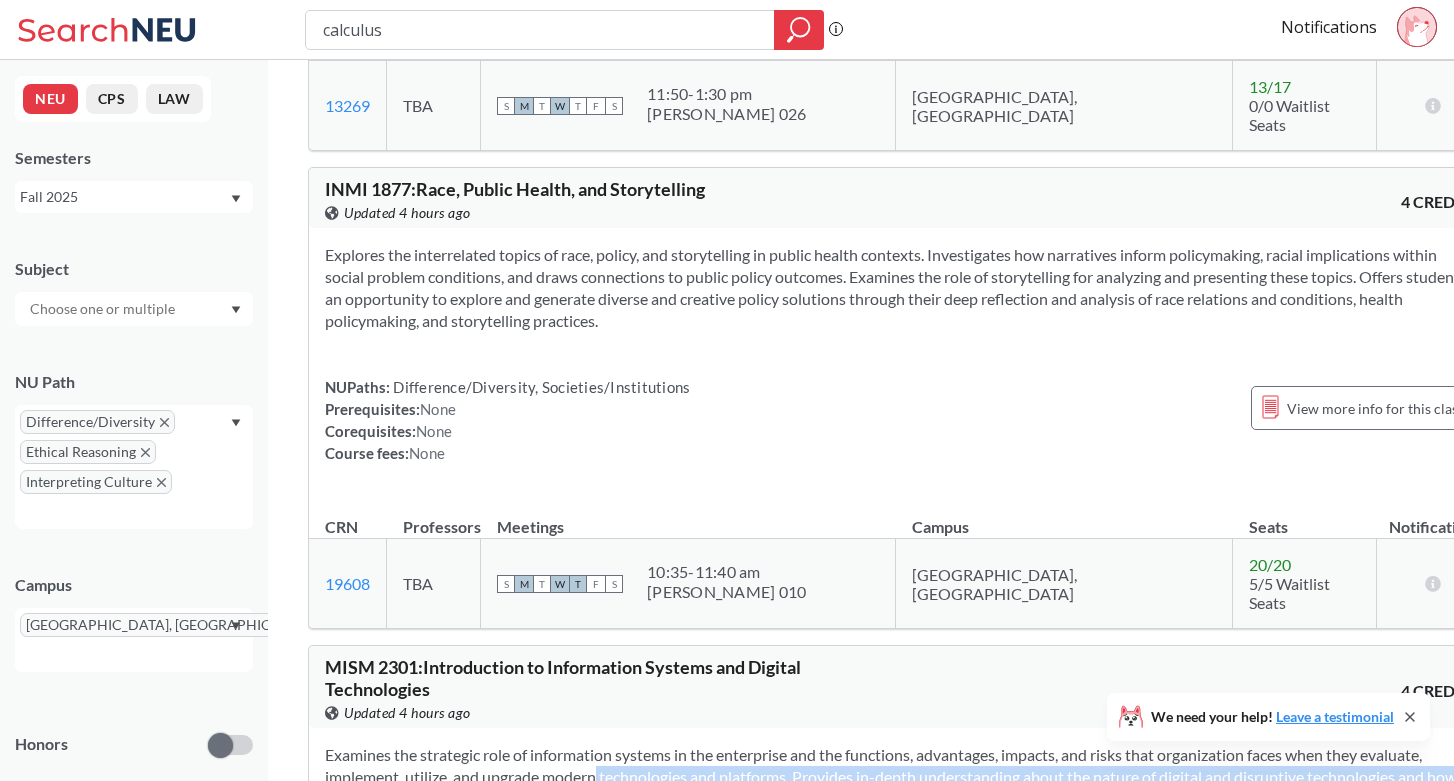 drag, startPoint x: 626, startPoint y: 242, endPoint x: 626, endPoint y: 292, distance: 50 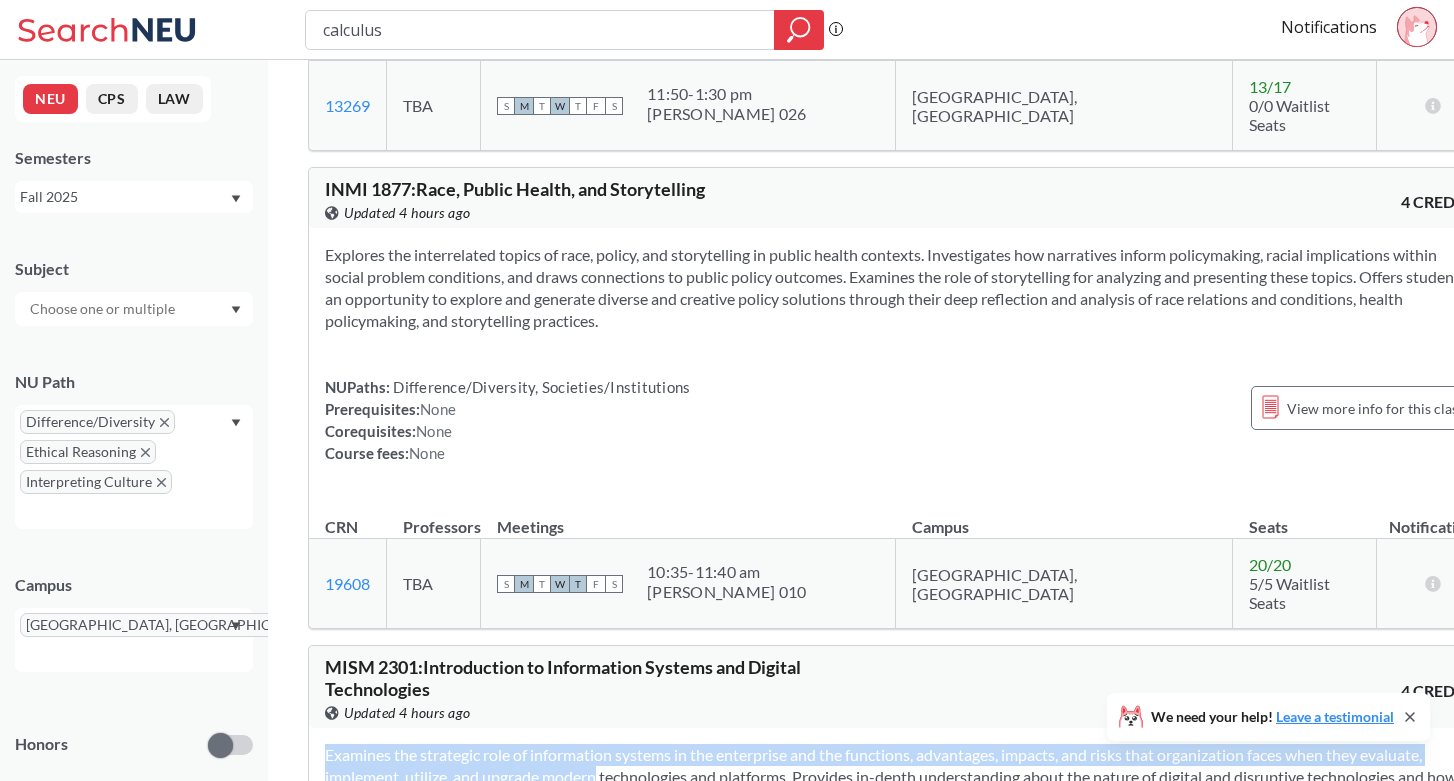 click on "Examines the strategic role of information systems in the enterprise and the functions, advantages, impacts, and risks that organization faces when they evaluate, implement, utilize, and upgrade modern technologies and platforms. Provides in-depth understanding about the nature of digital and disruptive technologies and how they are used to solve problems. Also discusses how information systems and information technologies are leveraged to gather and analyze data to create new uses. Explores the use of frameworks to analyze business situations and of productive software to tackle data analyses.
NUPaths:   Analyzing/Using Data, Ethical Reasoning Prerequisites:  None Corequisites:  None Course fees:  None View more info for this class" at bounding box center (902, 862) 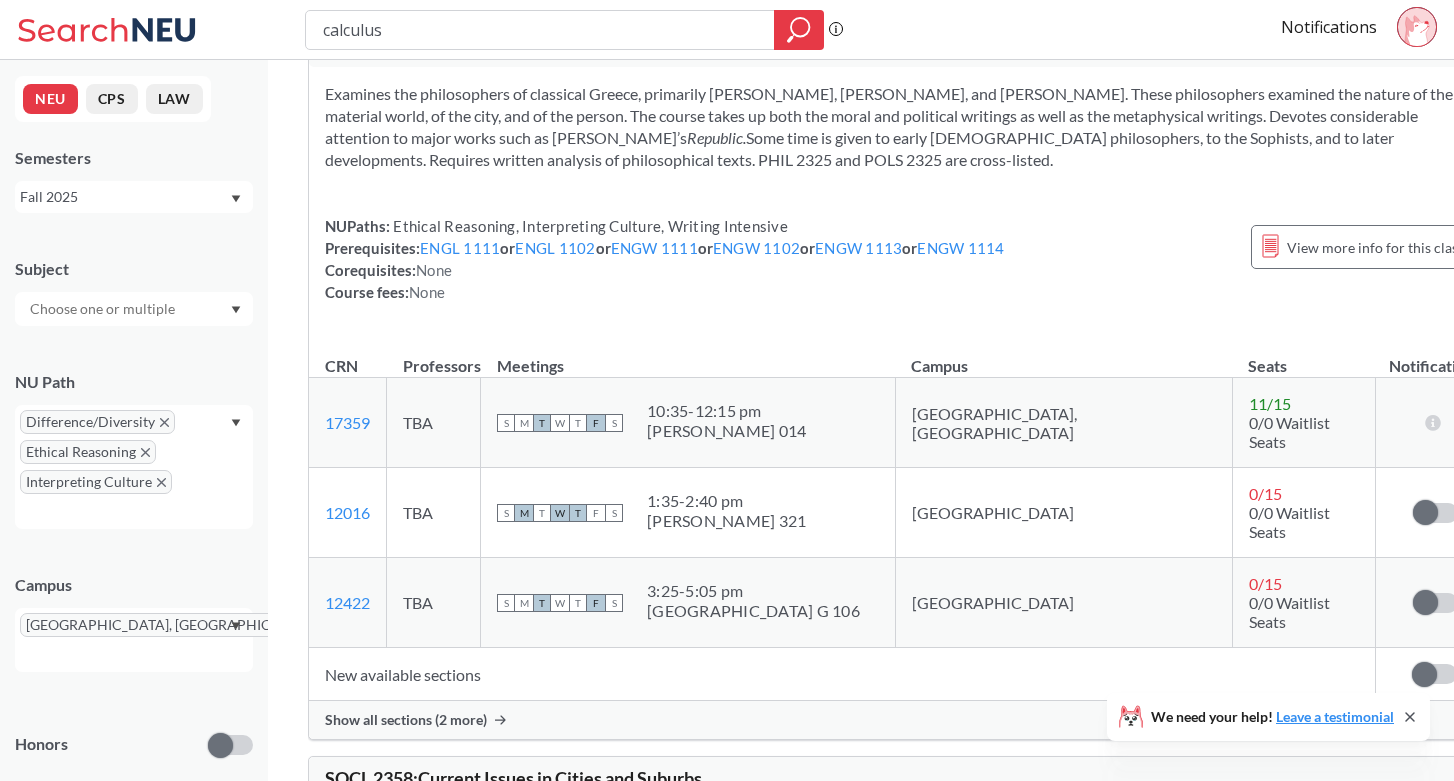 scroll, scrollTop: 12008, scrollLeft: 0, axis: vertical 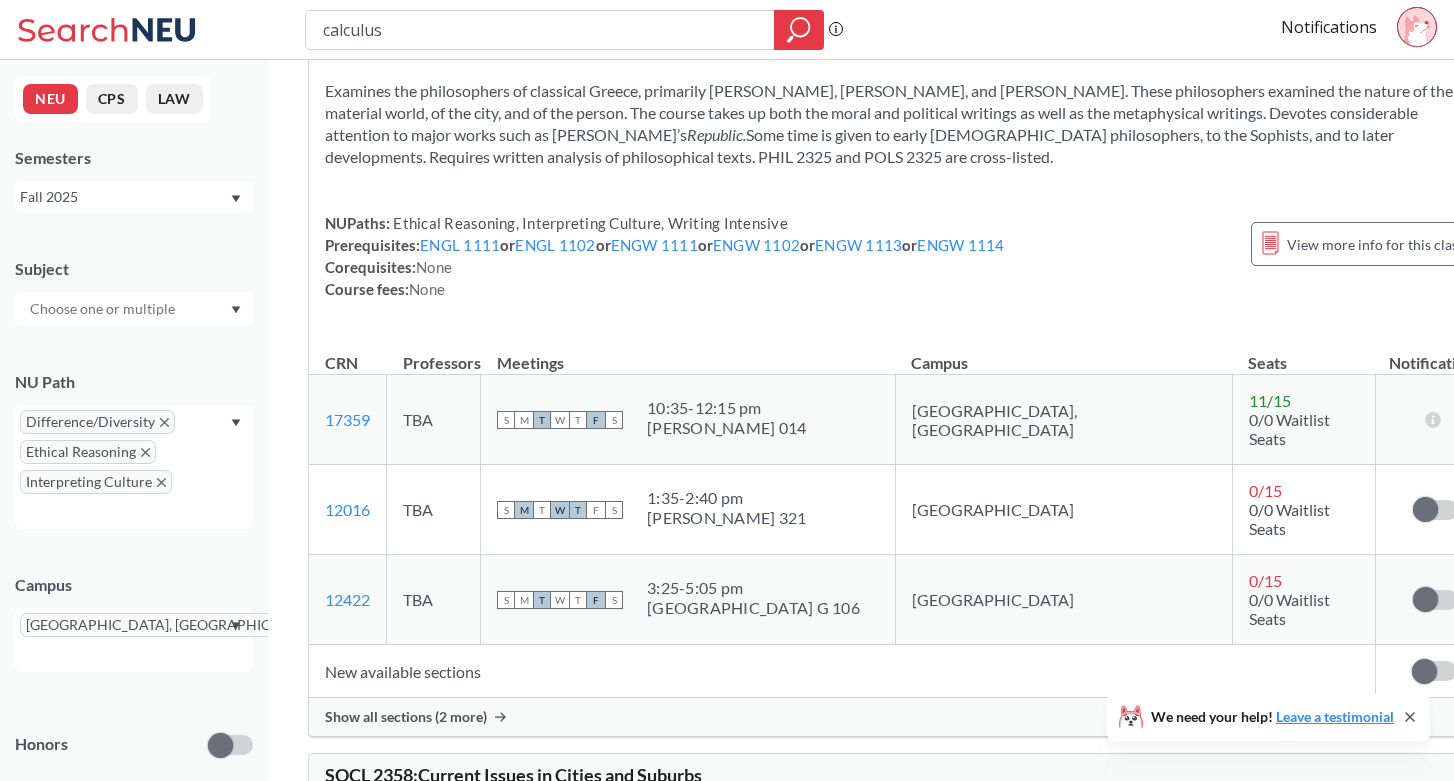 drag, startPoint x: 515, startPoint y: 162, endPoint x: 550, endPoint y: 224, distance: 71.19691 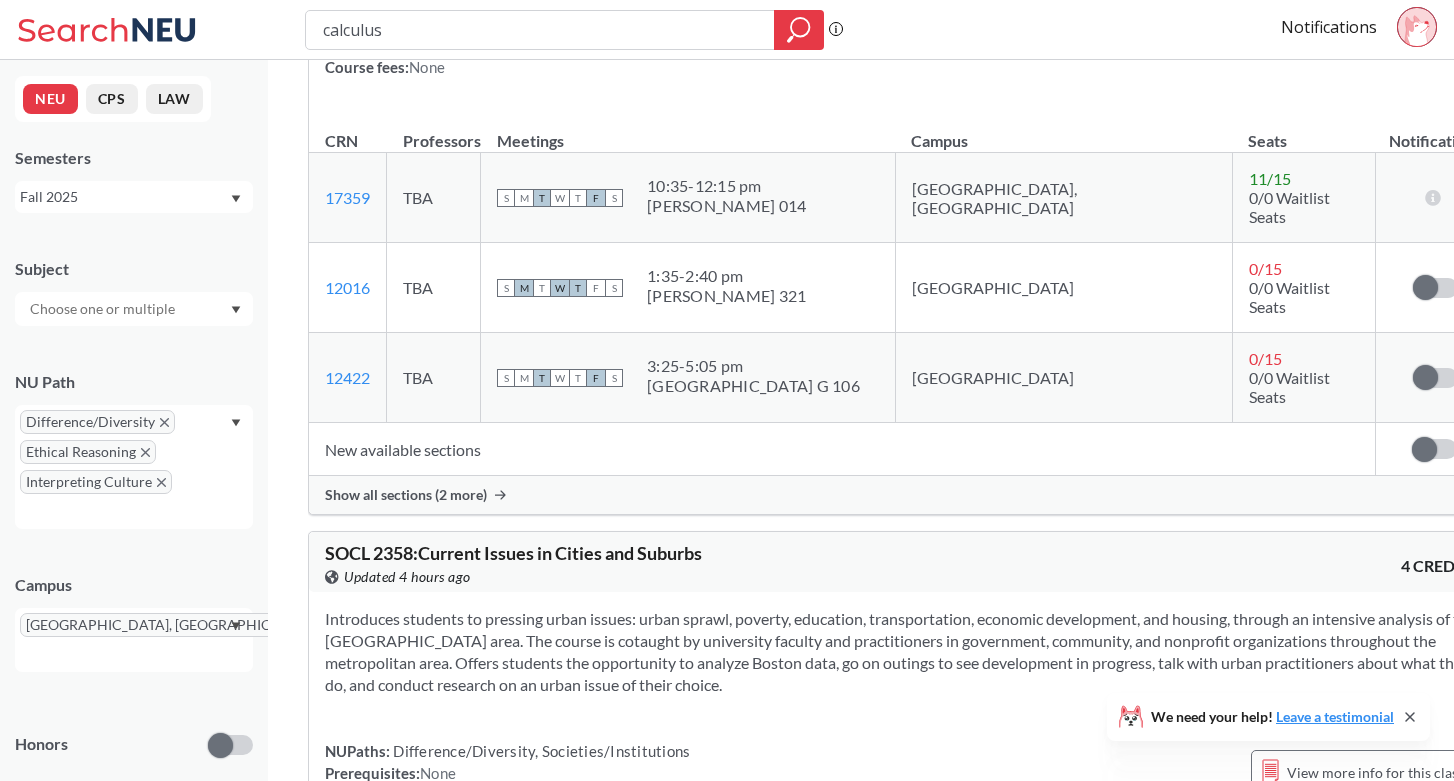 scroll, scrollTop: 12099, scrollLeft: 0, axis: vertical 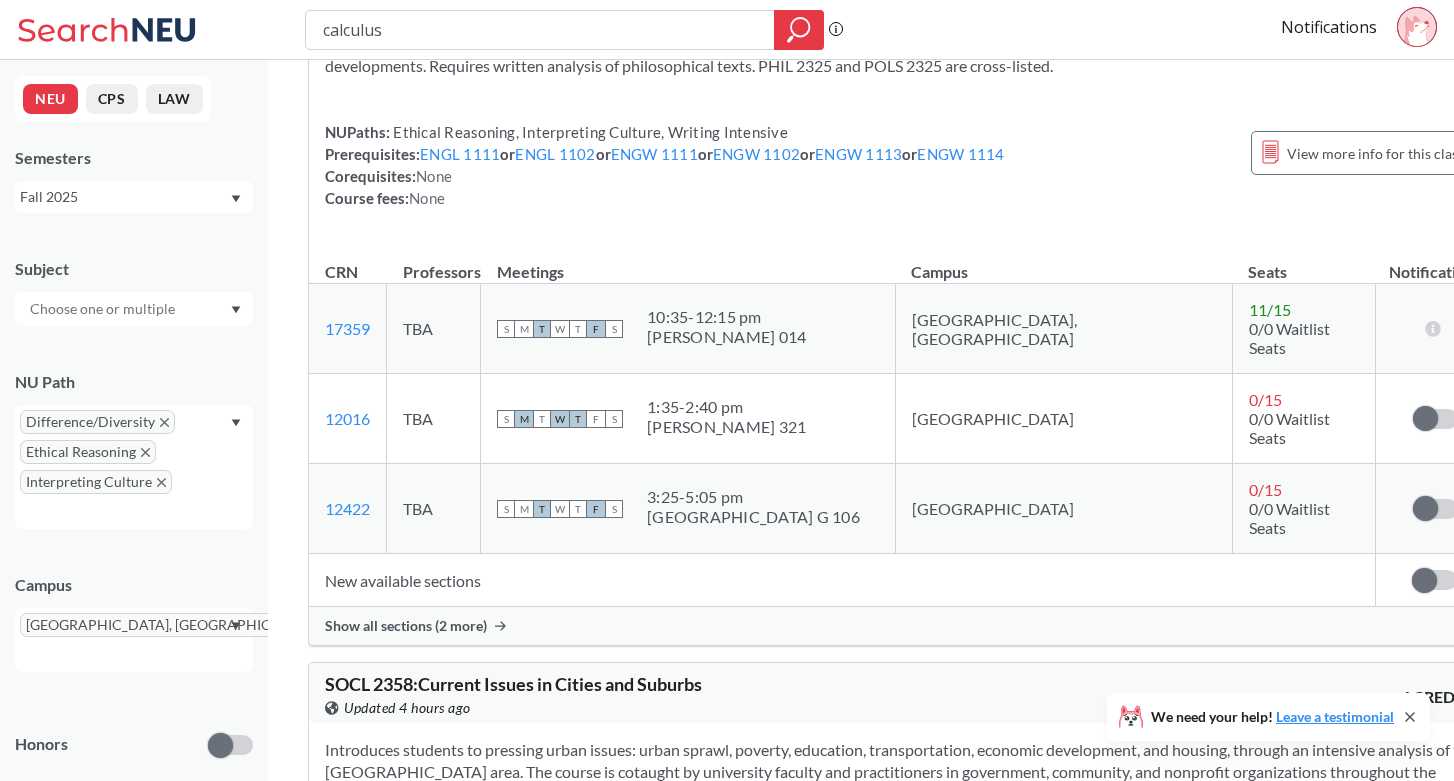 drag, startPoint x: 1120, startPoint y: 541, endPoint x: 1170, endPoint y: 541, distance: 50 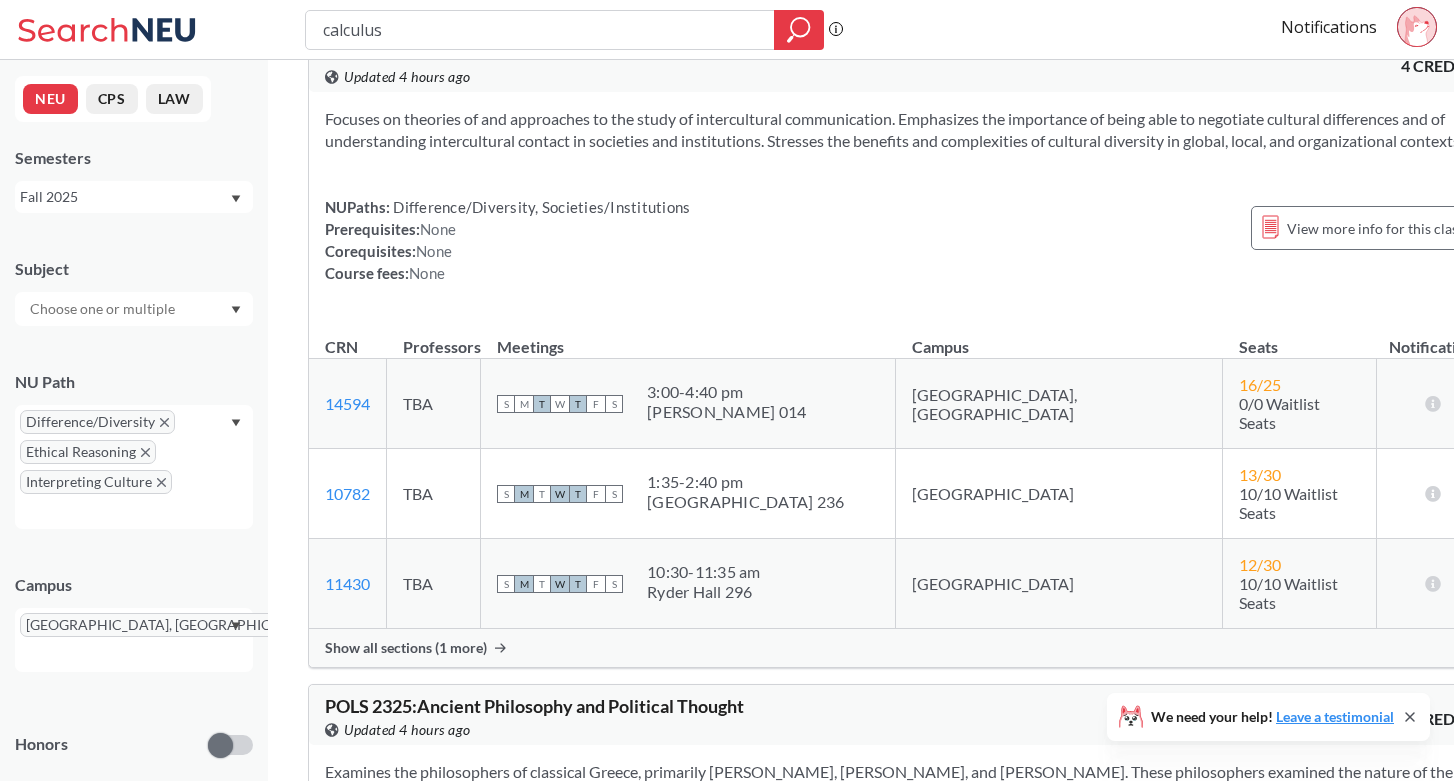 scroll, scrollTop: 10580, scrollLeft: 0, axis: vertical 